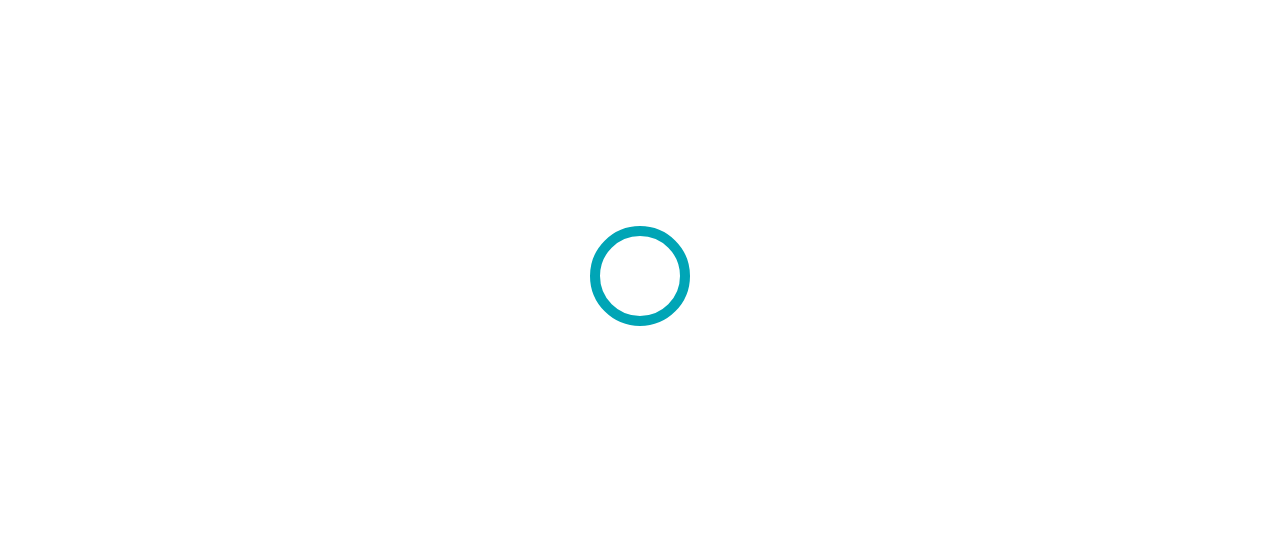 scroll, scrollTop: 0, scrollLeft: 0, axis: both 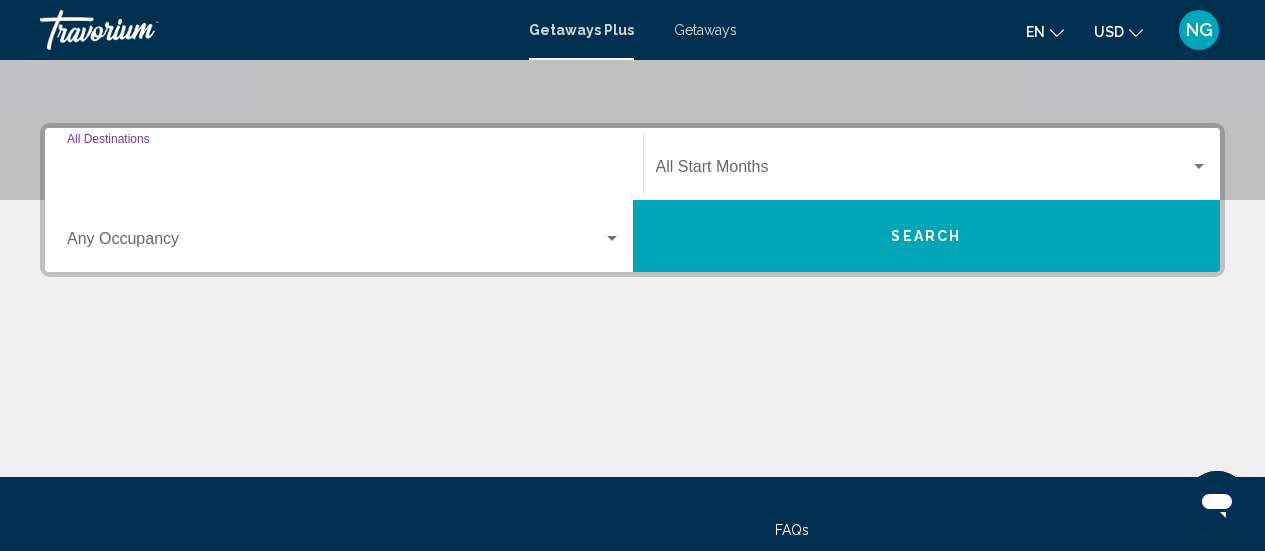 click on "Destination All Destinations" at bounding box center [344, 171] 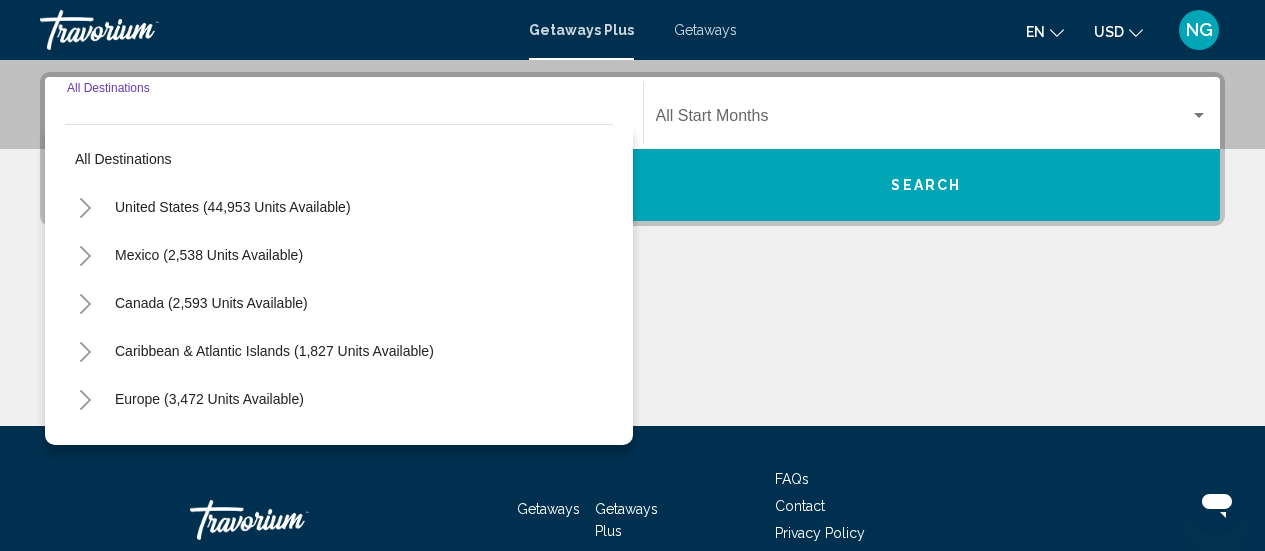 scroll, scrollTop: 458, scrollLeft: 0, axis: vertical 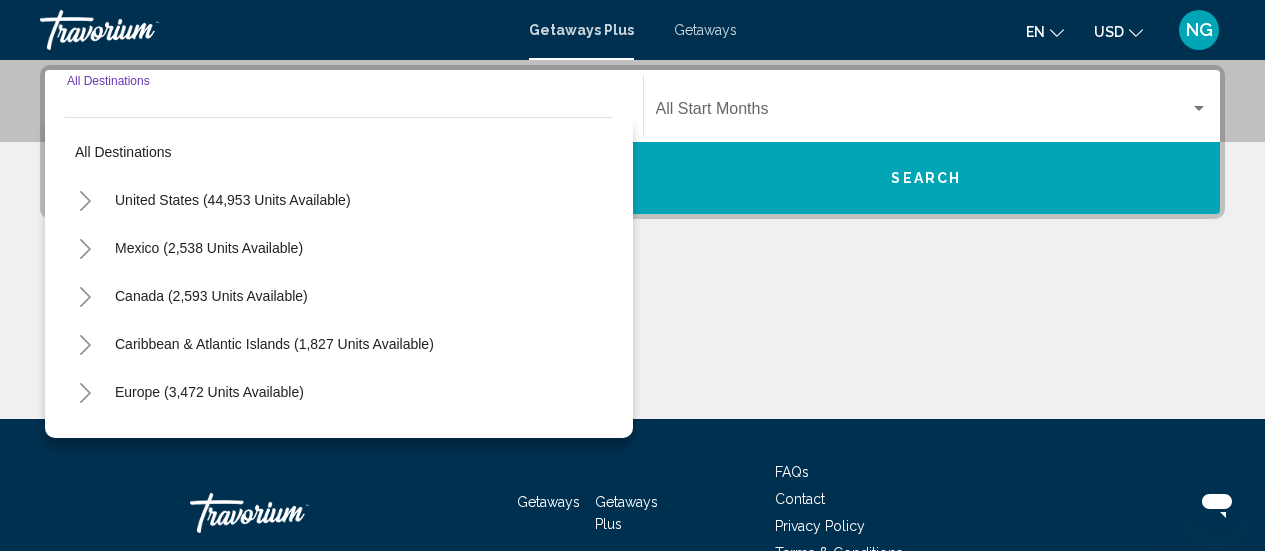 click 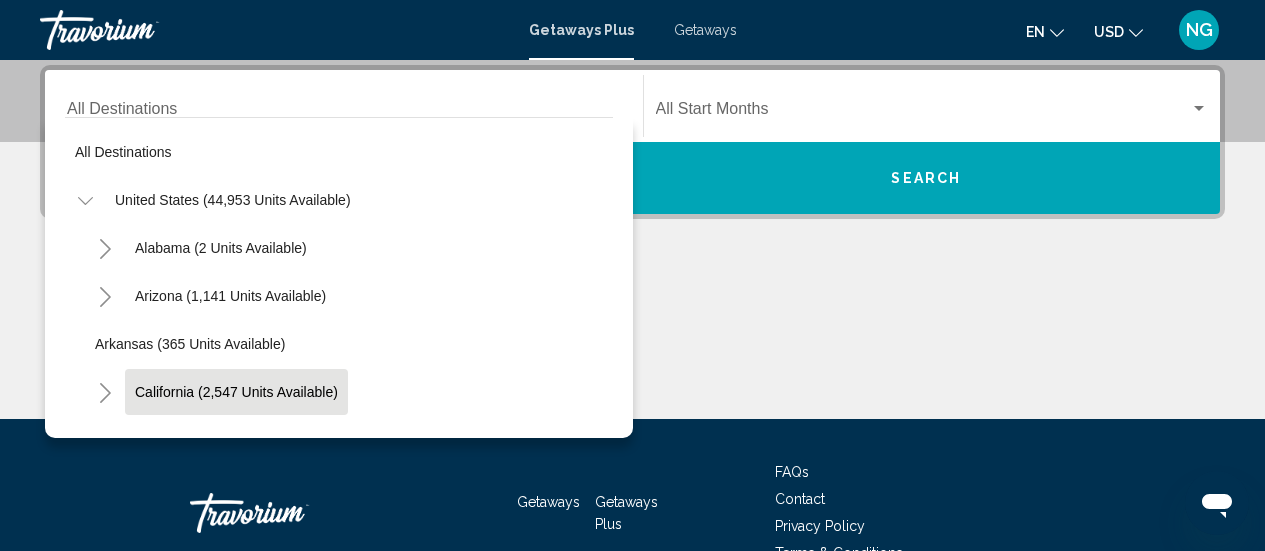 click on "California (2,547 units available)" 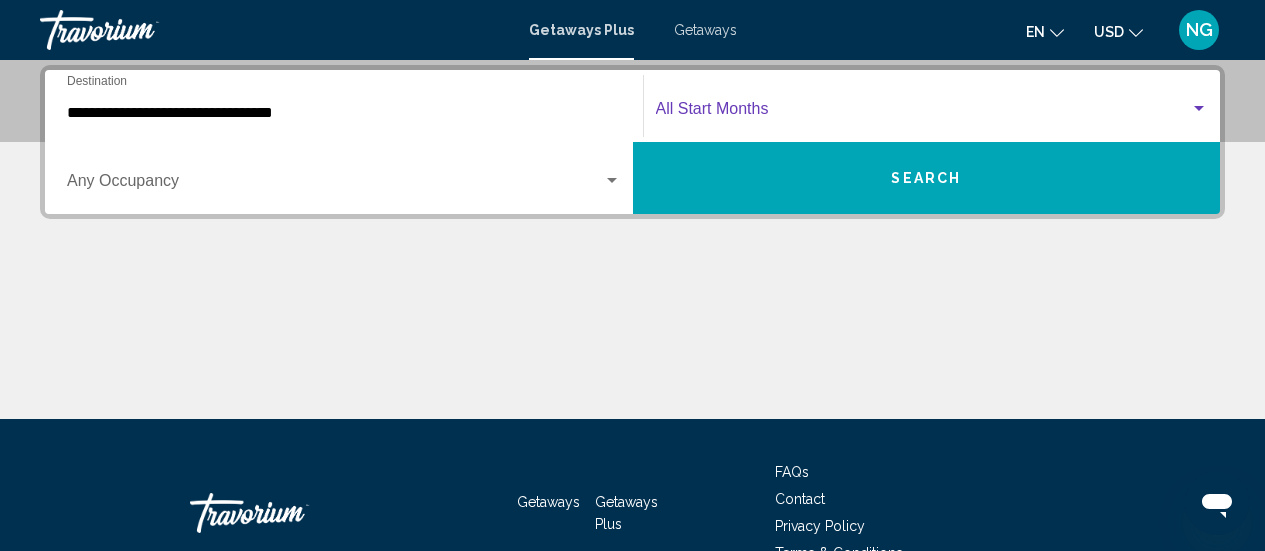 click at bounding box center [923, 113] 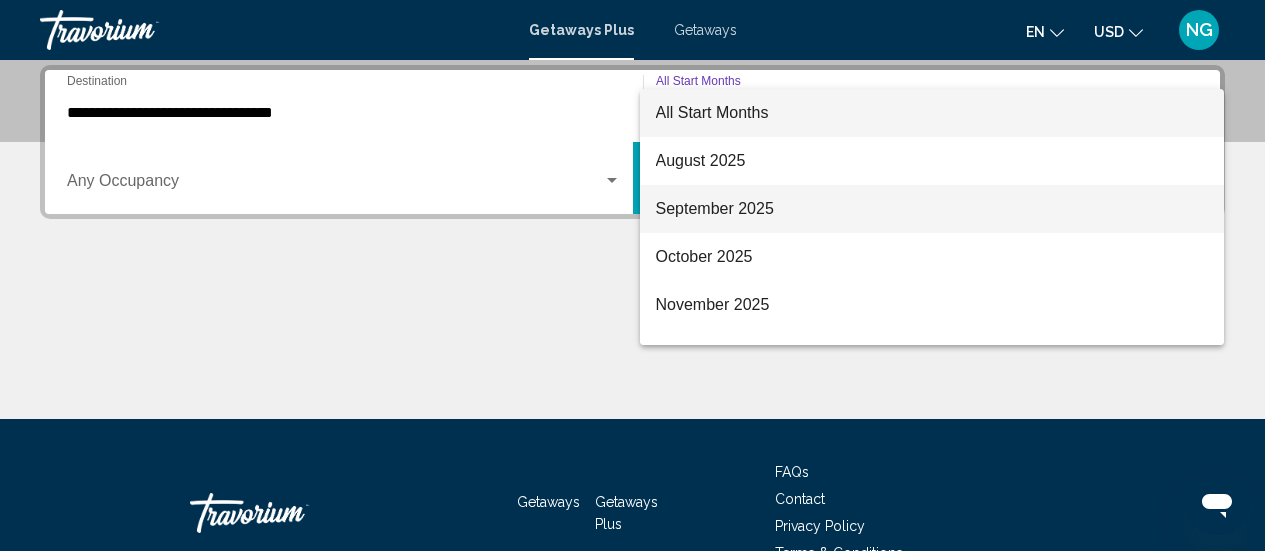 click on "September 2025" at bounding box center [932, 209] 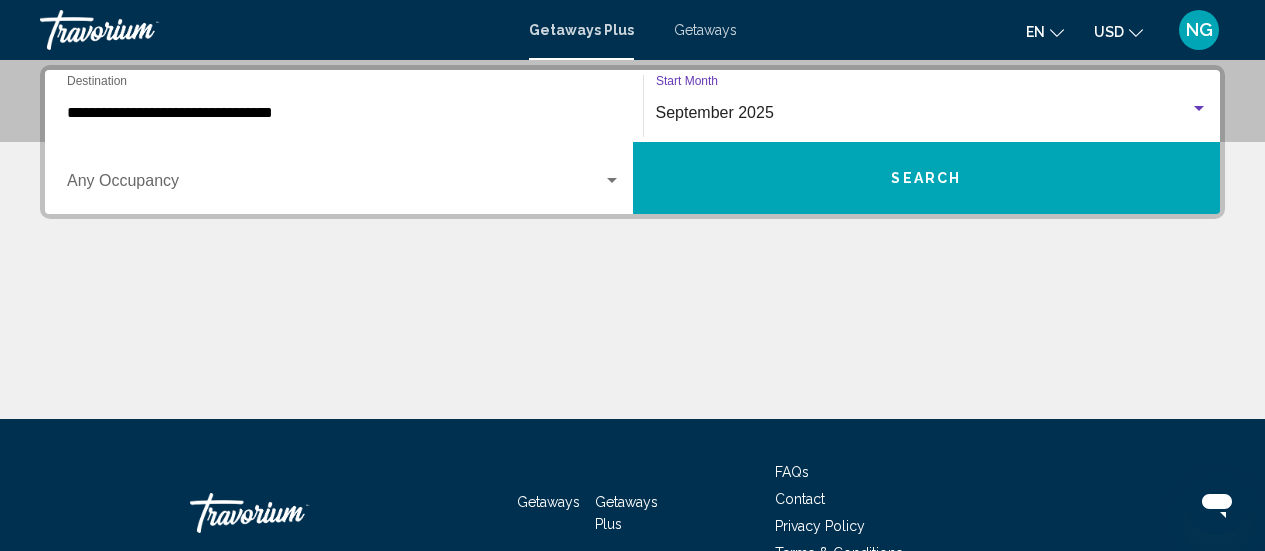 click on "Search" at bounding box center (927, 178) 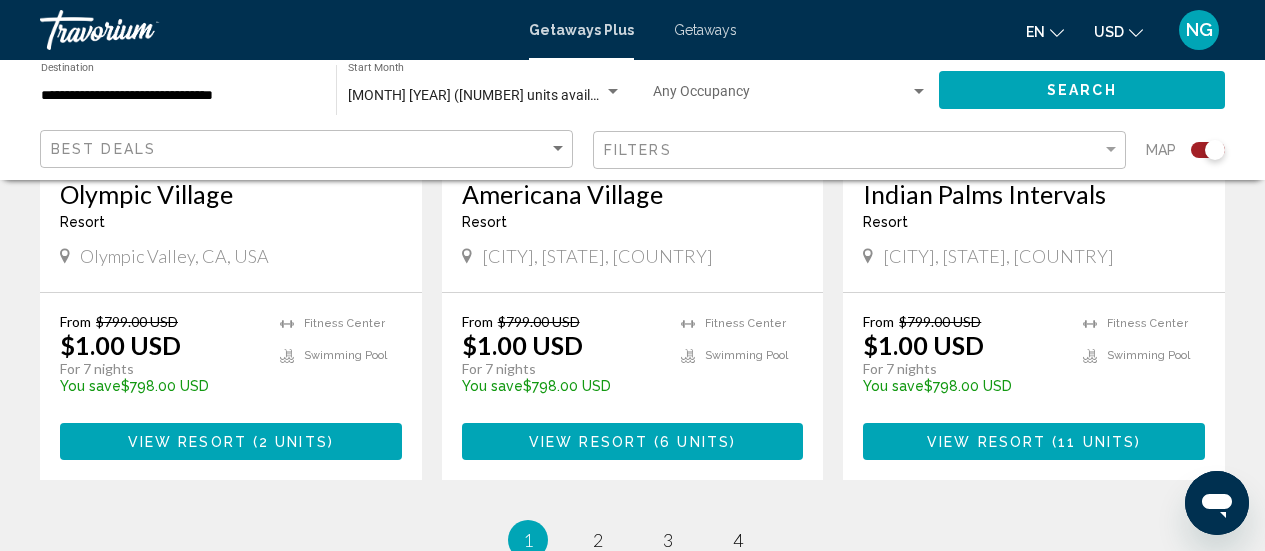 scroll, scrollTop: 3300, scrollLeft: 0, axis: vertical 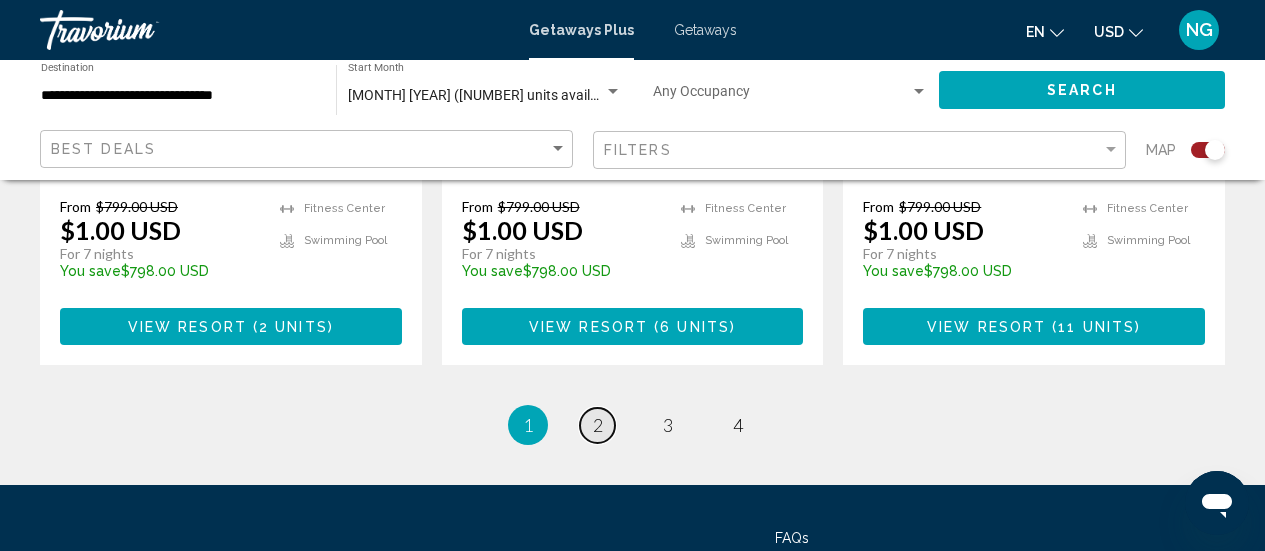 click on "page  2" at bounding box center [597, 425] 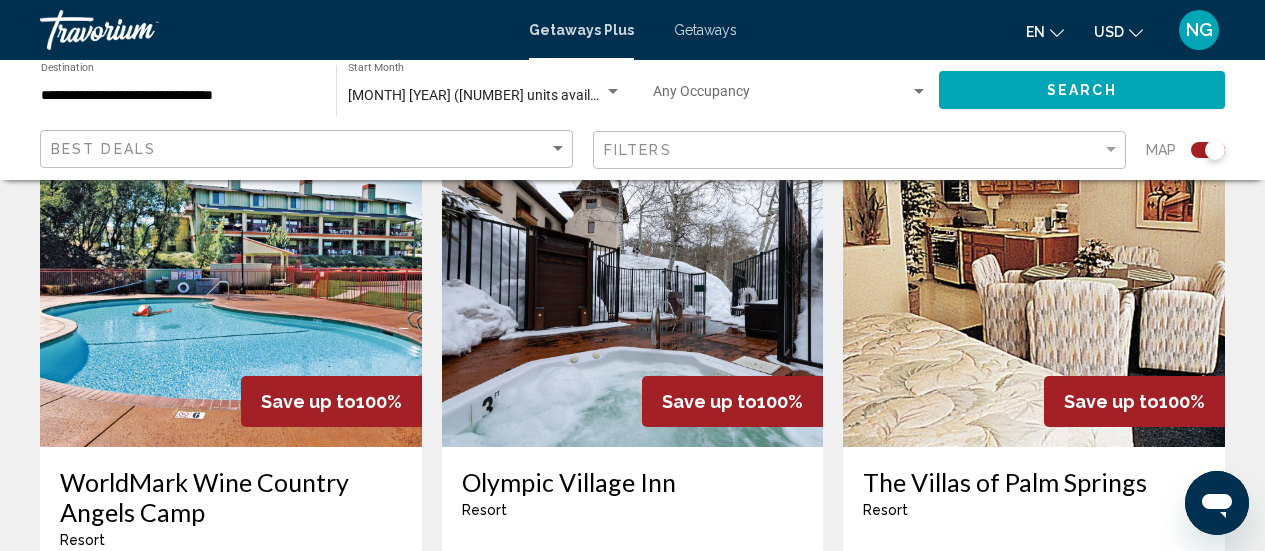 scroll, scrollTop: 1400, scrollLeft: 0, axis: vertical 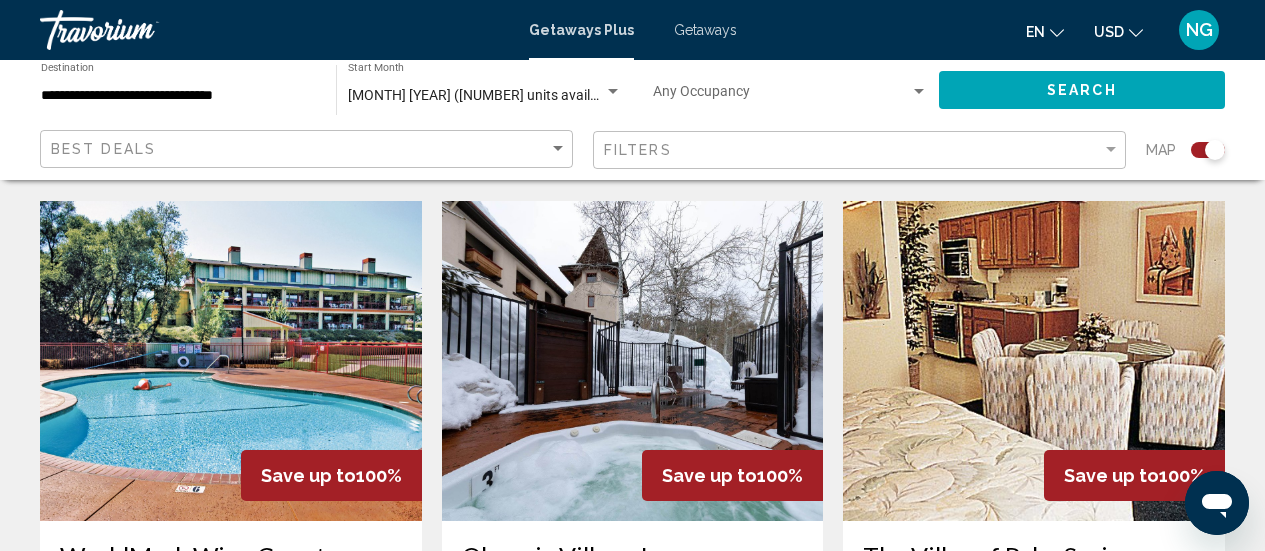 click at bounding box center (1034, 361) 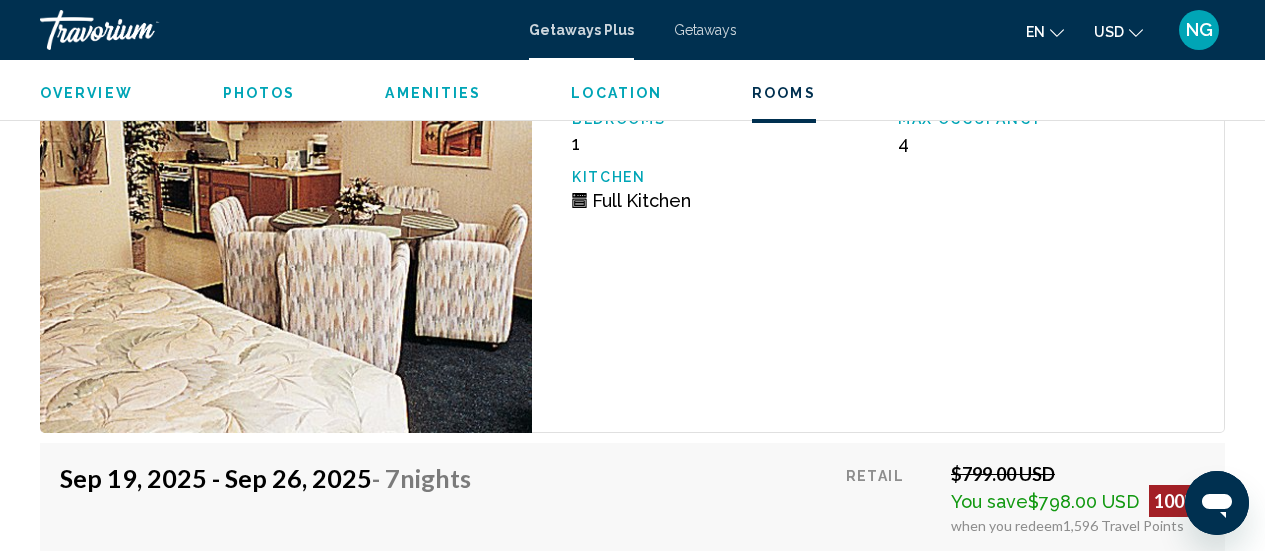 scroll, scrollTop: 4059, scrollLeft: 0, axis: vertical 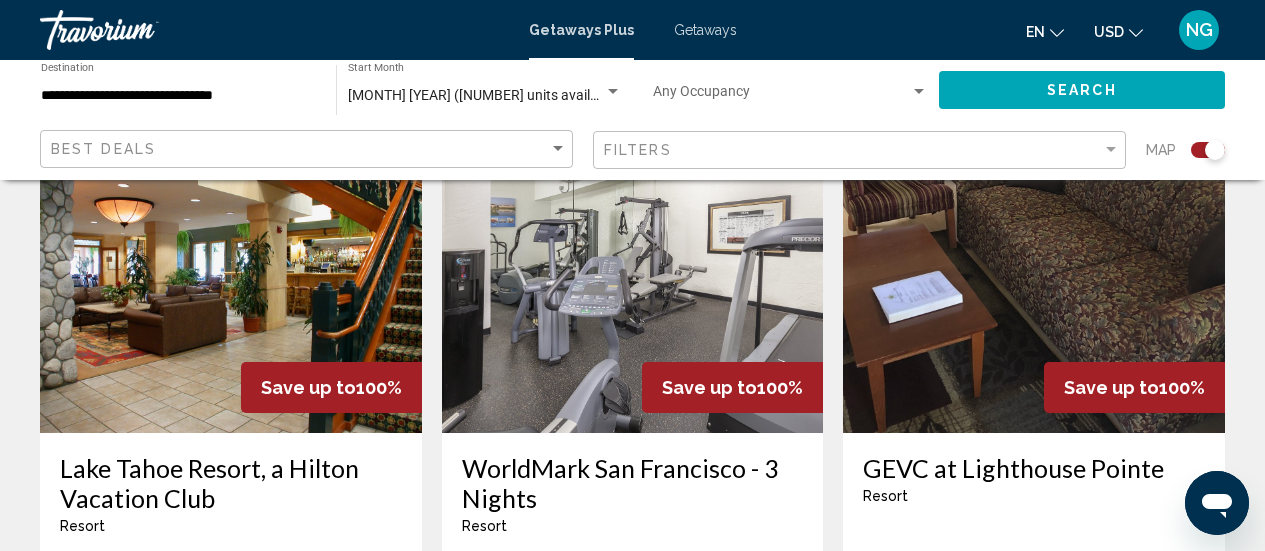 click at bounding box center (231, 273) 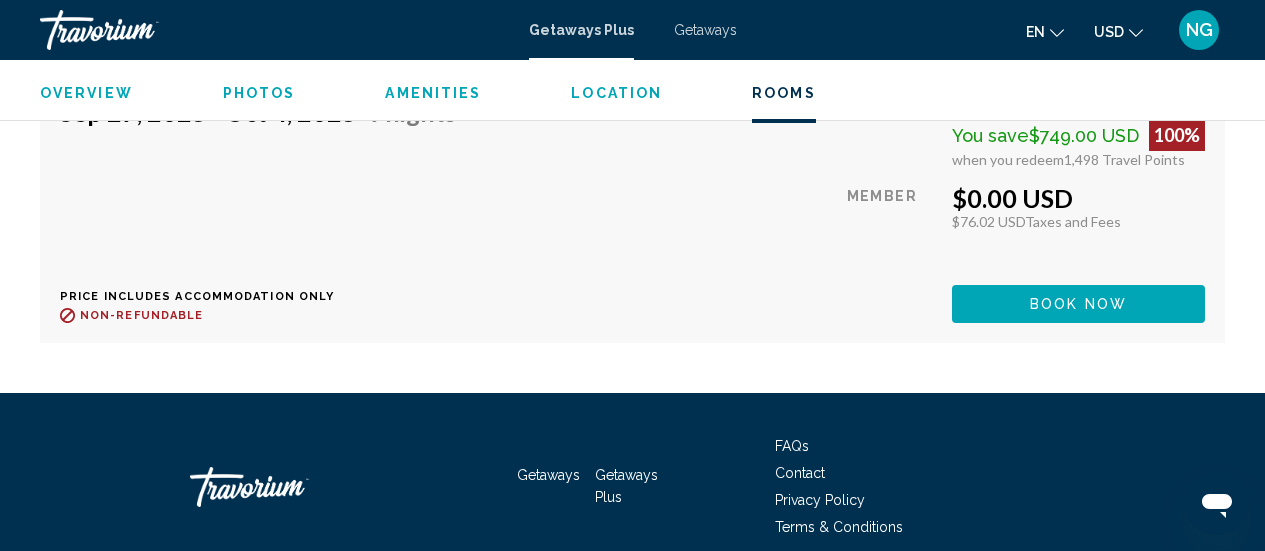 scroll, scrollTop: 5263, scrollLeft: 0, axis: vertical 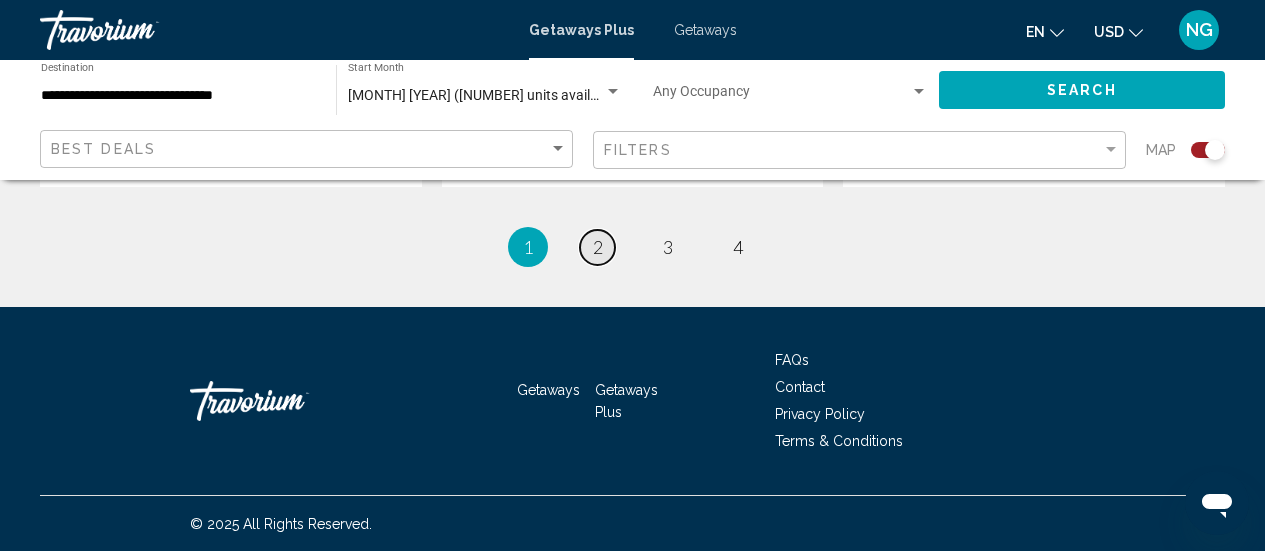 click on "2" at bounding box center (598, 247) 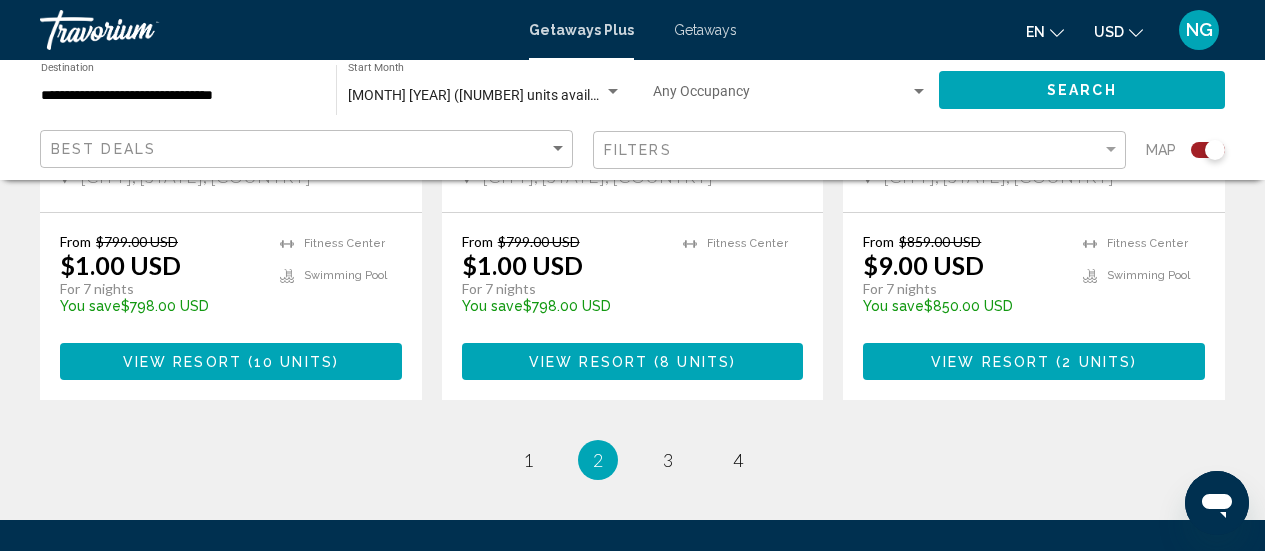 scroll, scrollTop: 3300, scrollLeft: 0, axis: vertical 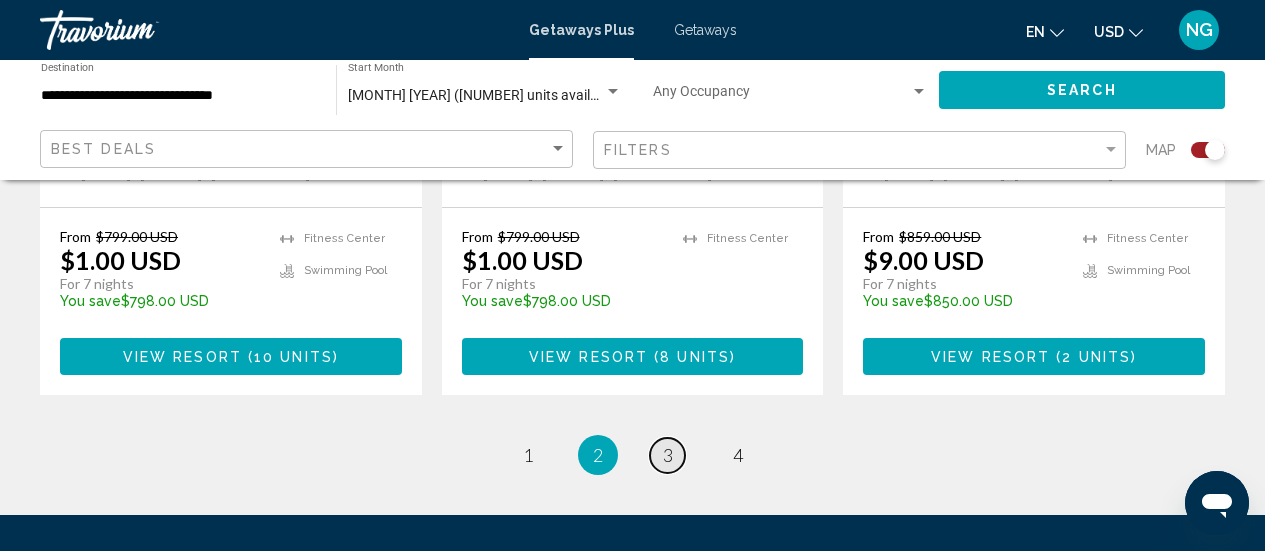 click on "page  3" at bounding box center [667, 455] 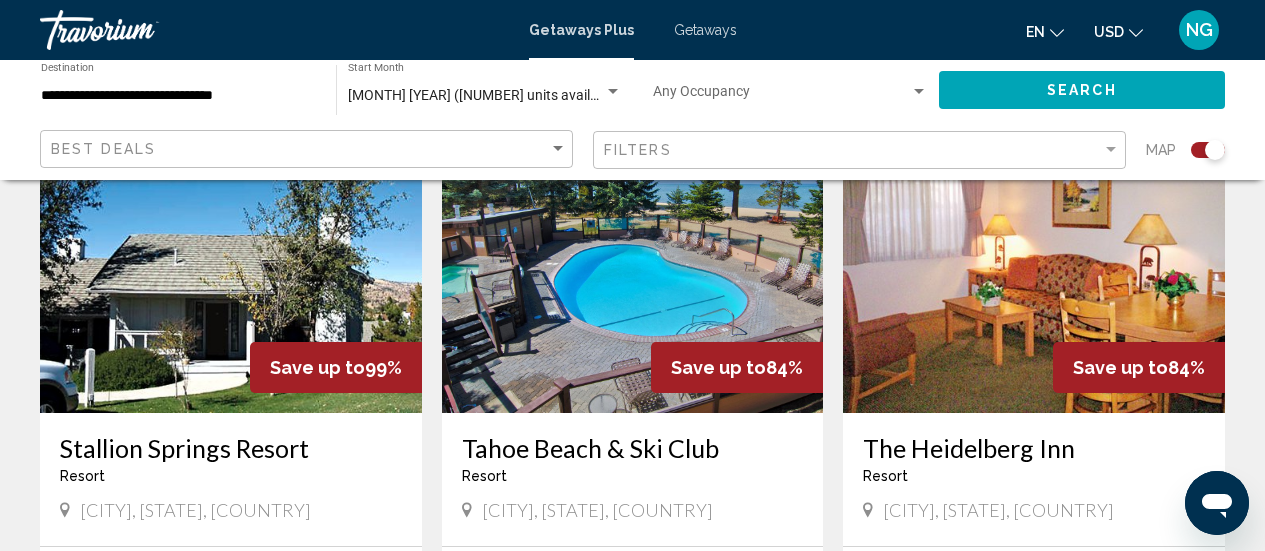 scroll, scrollTop: 1400, scrollLeft: 0, axis: vertical 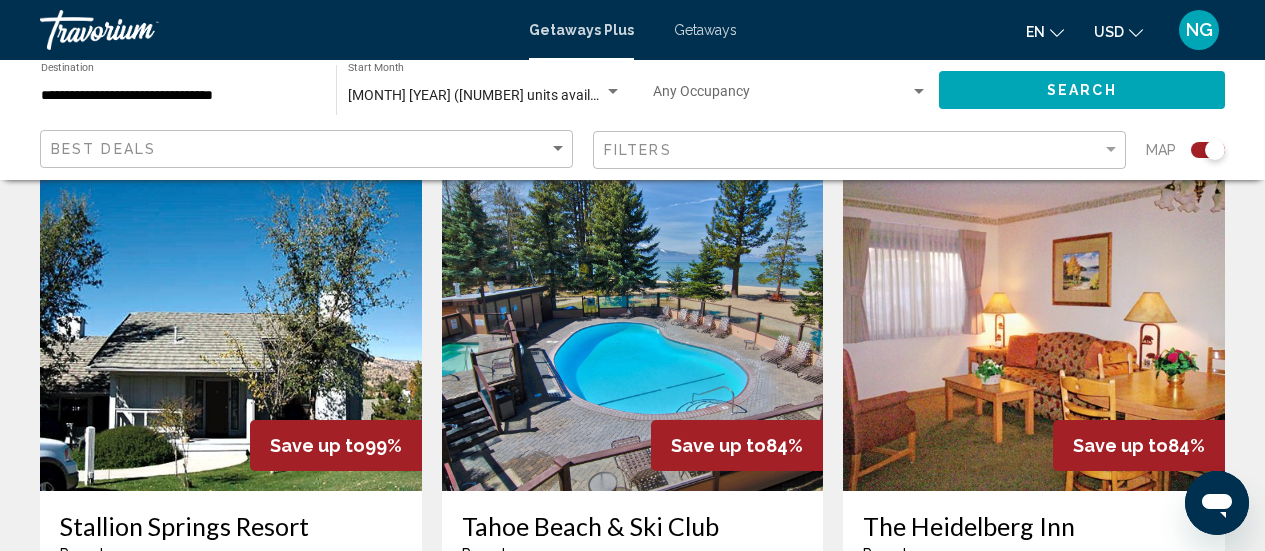 click at bounding box center (633, 331) 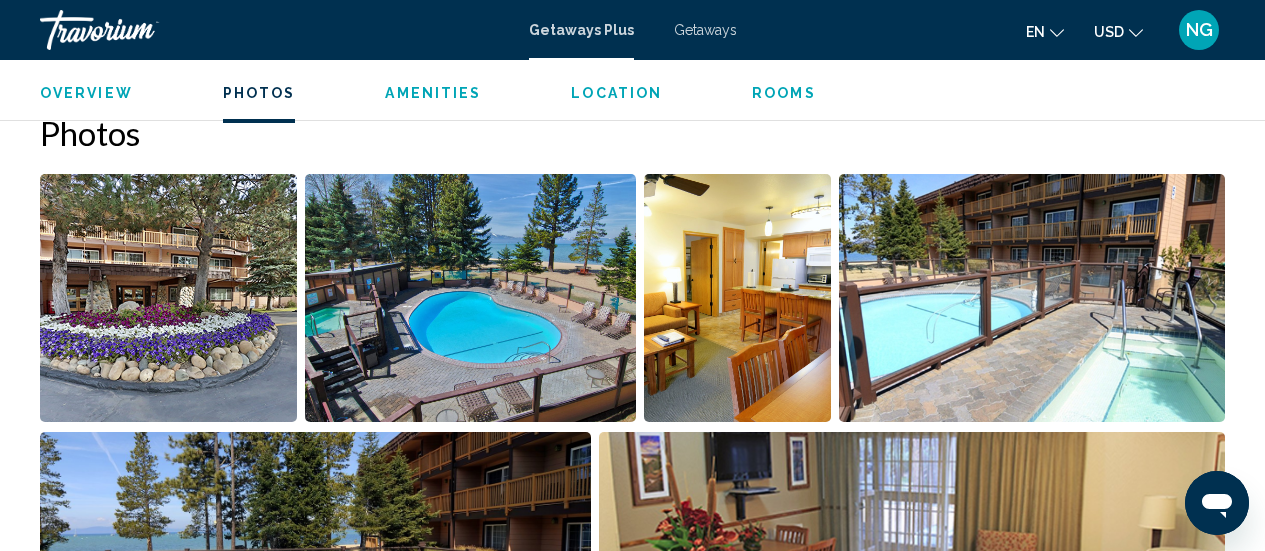 scroll, scrollTop: 1259, scrollLeft: 0, axis: vertical 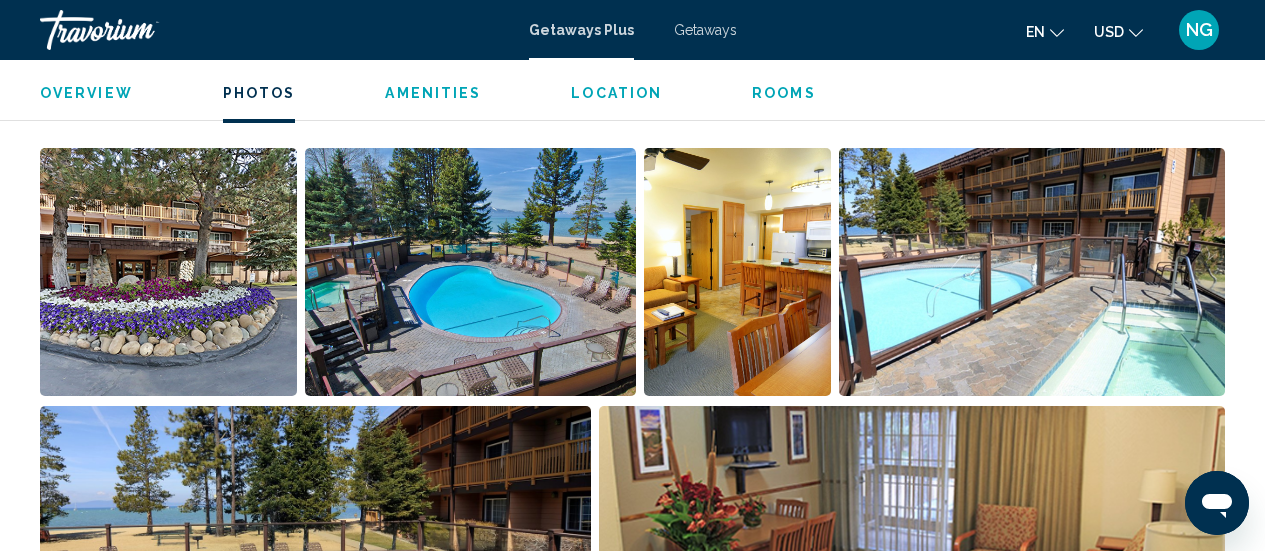 click at bounding box center (168, 272) 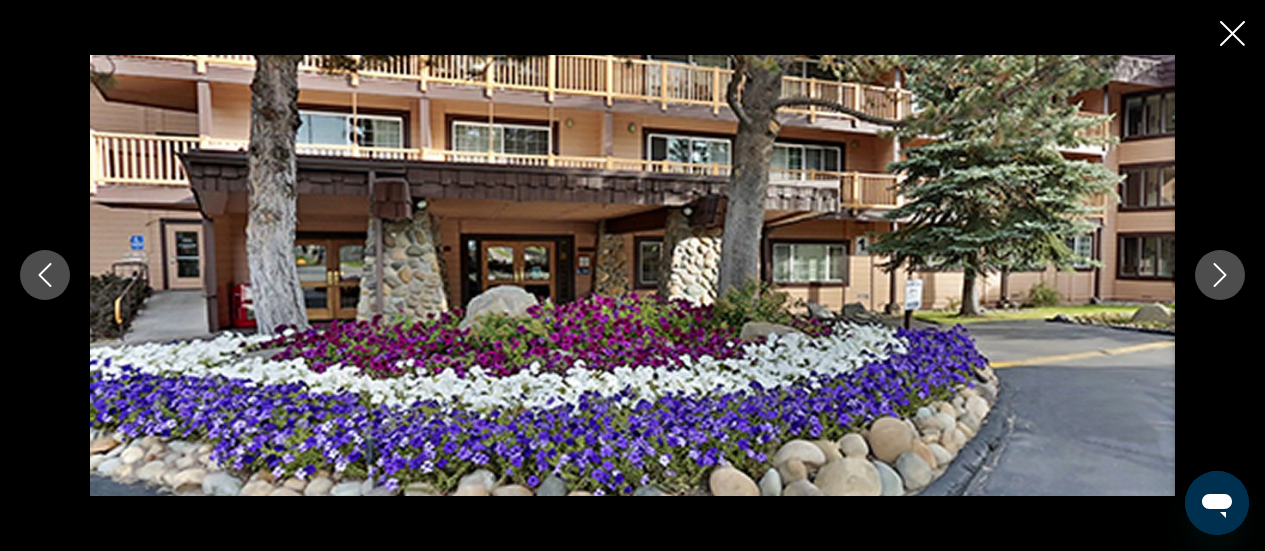click 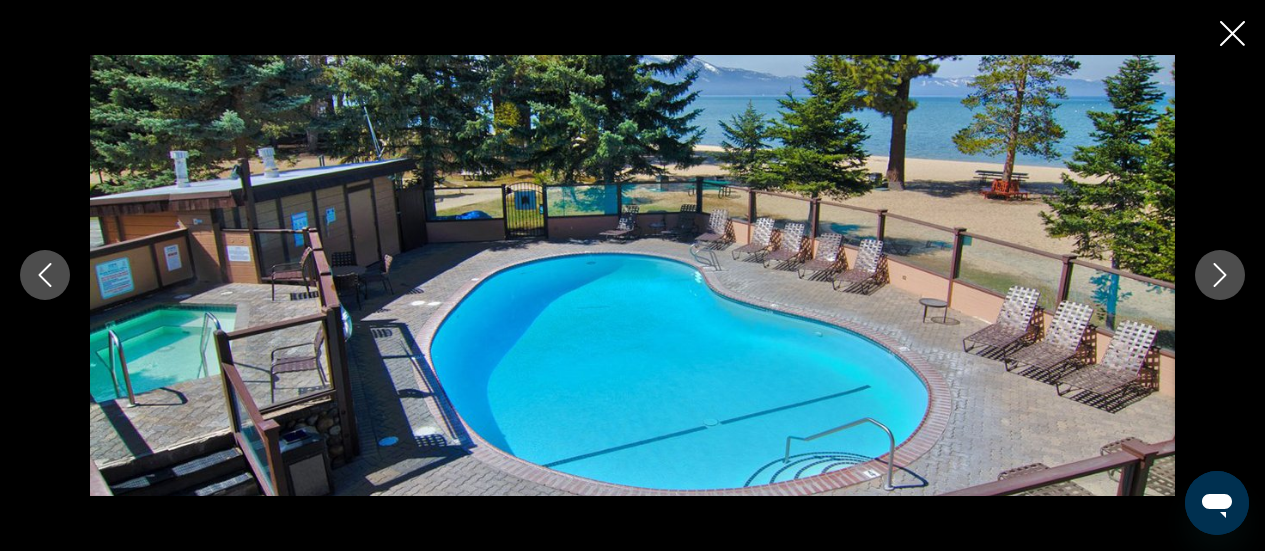 click 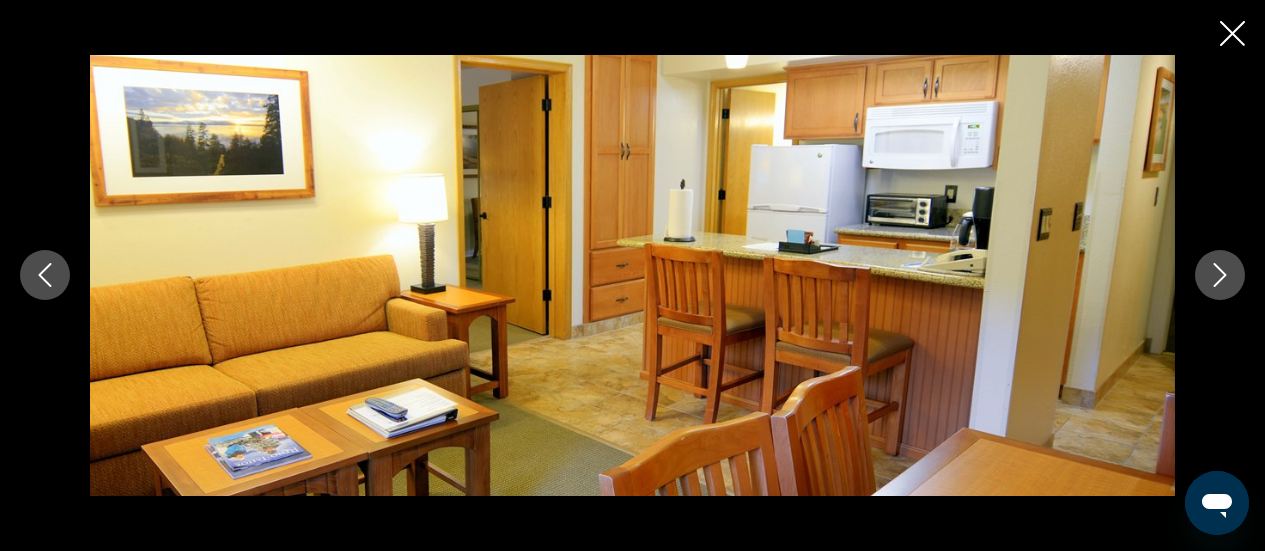click 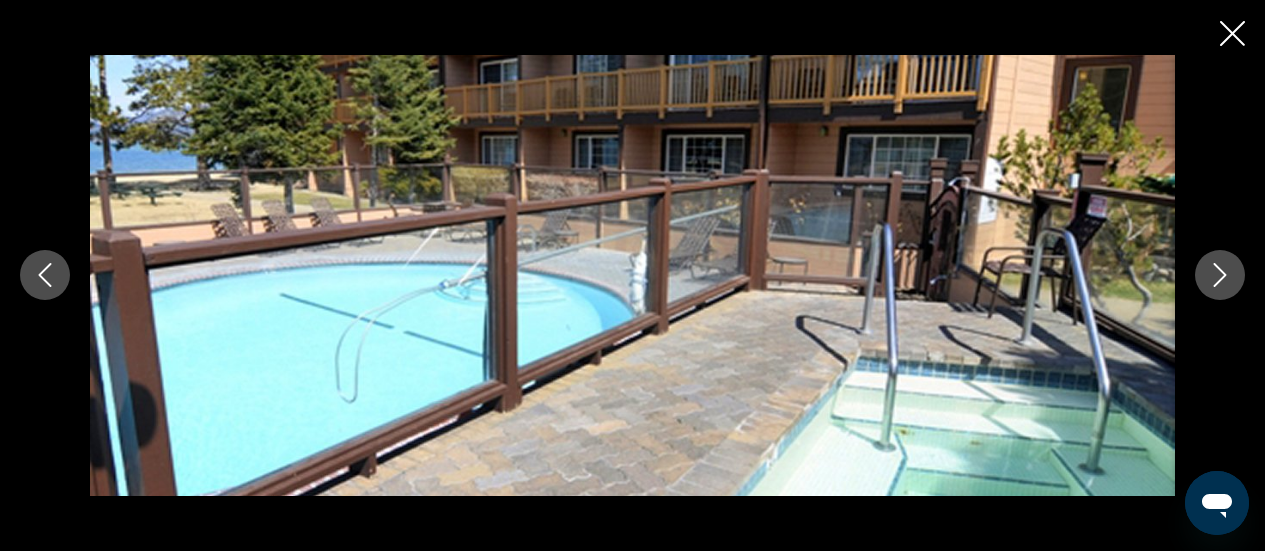 click 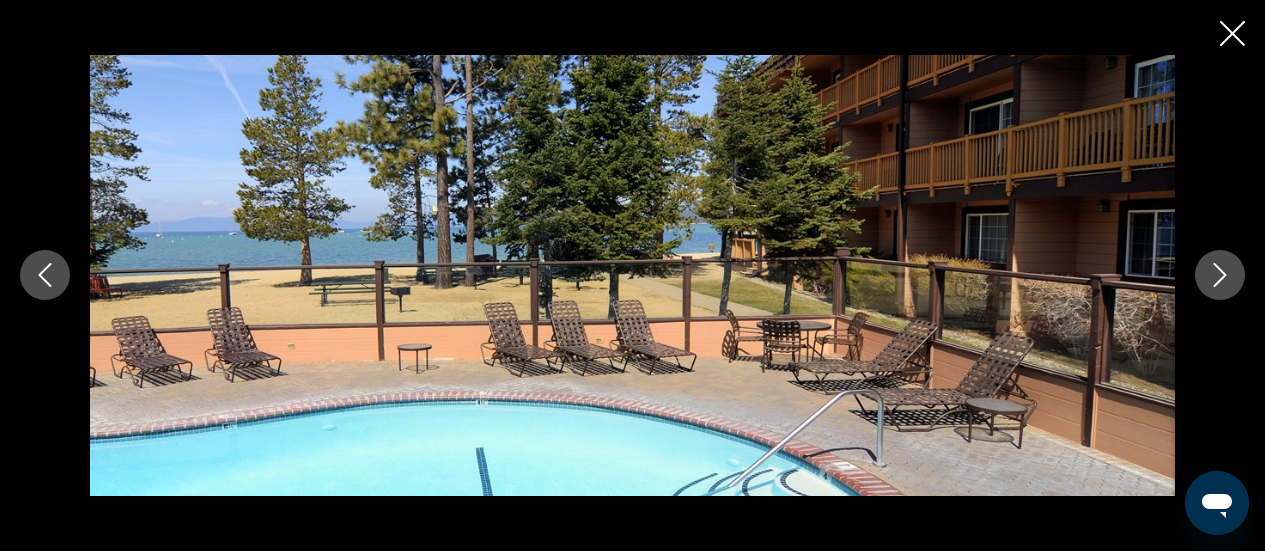 click 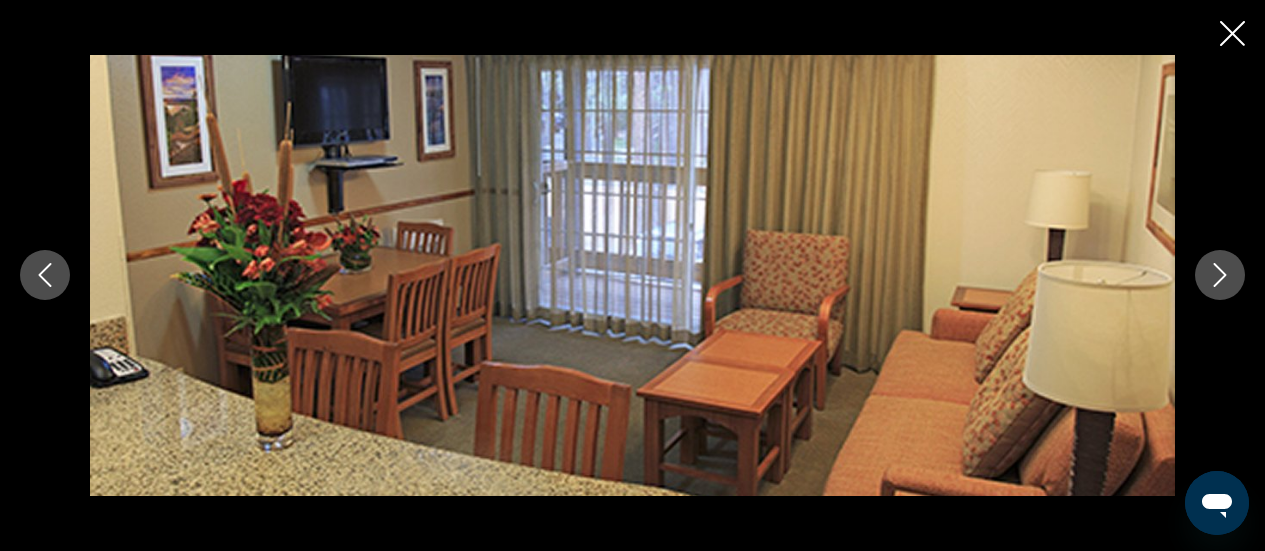 click 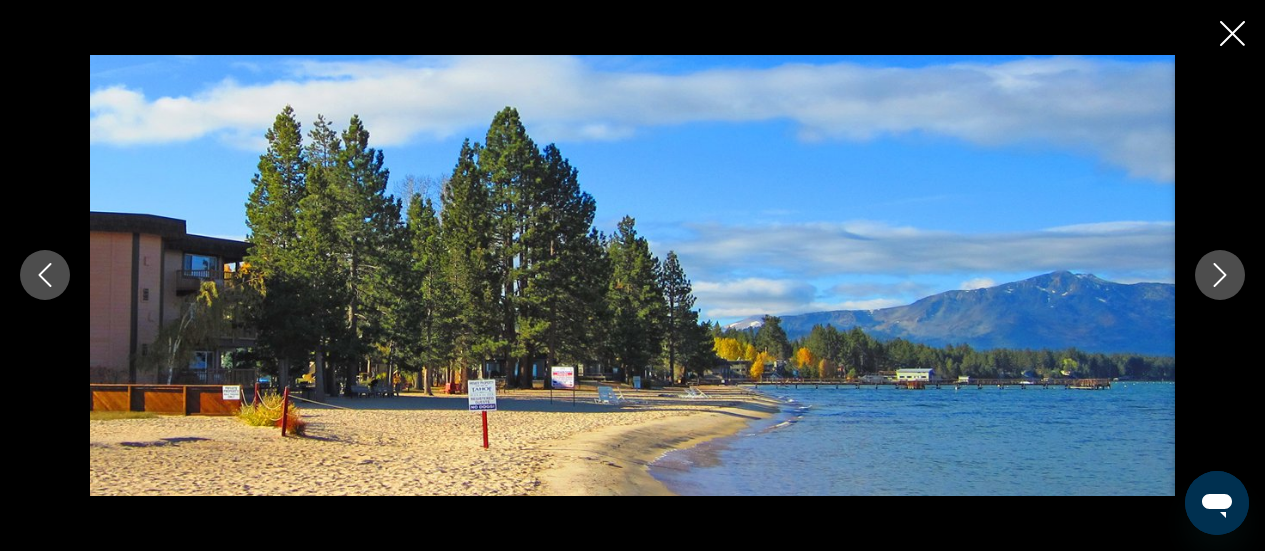 click 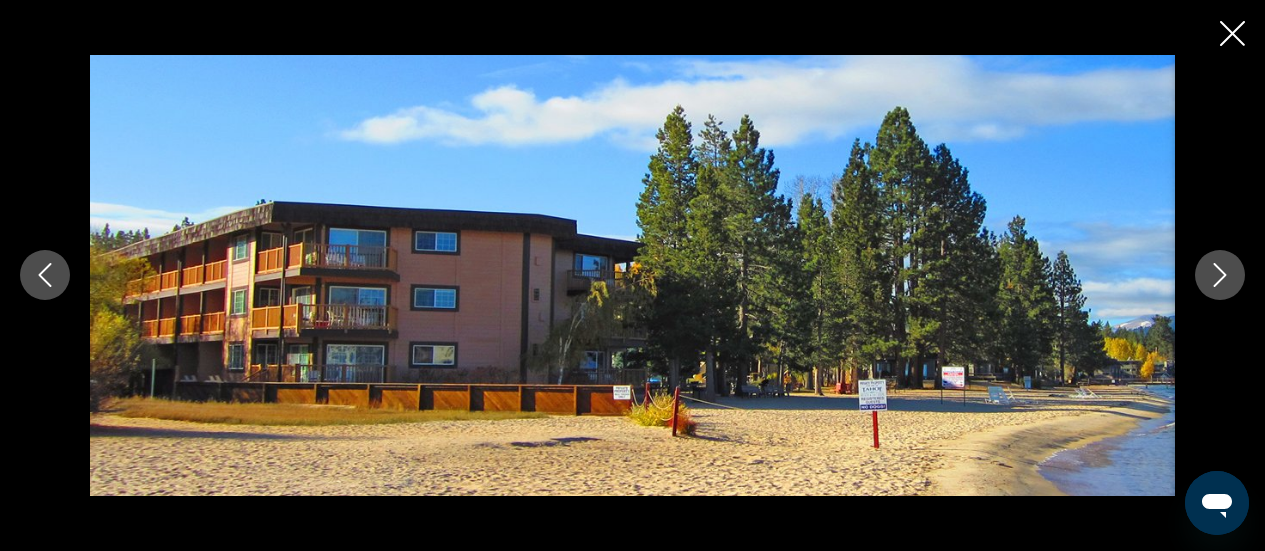 click 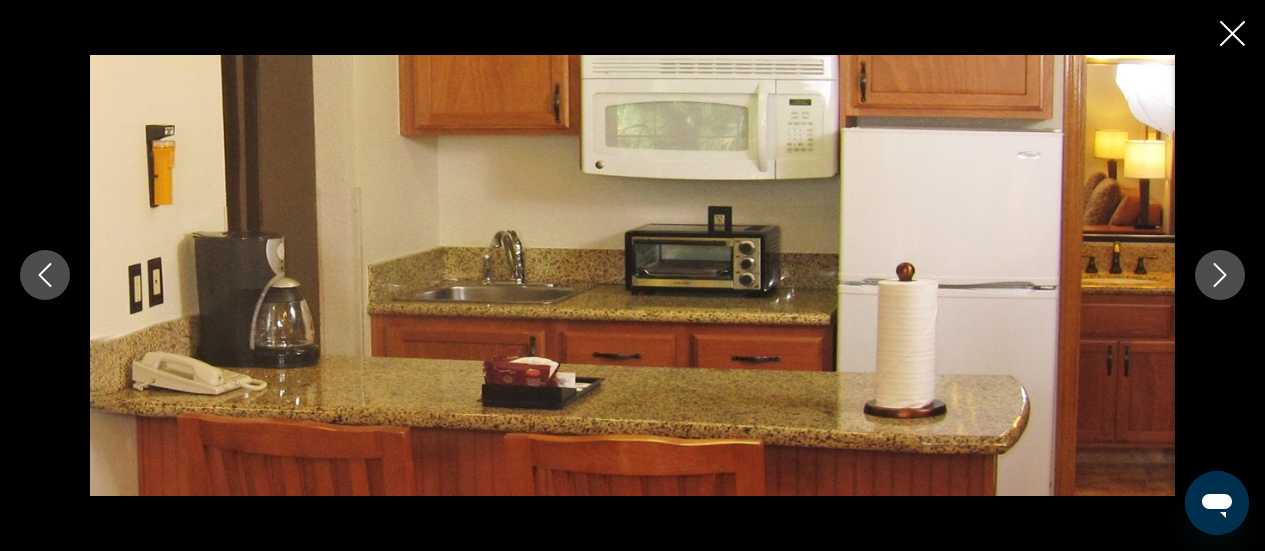 click 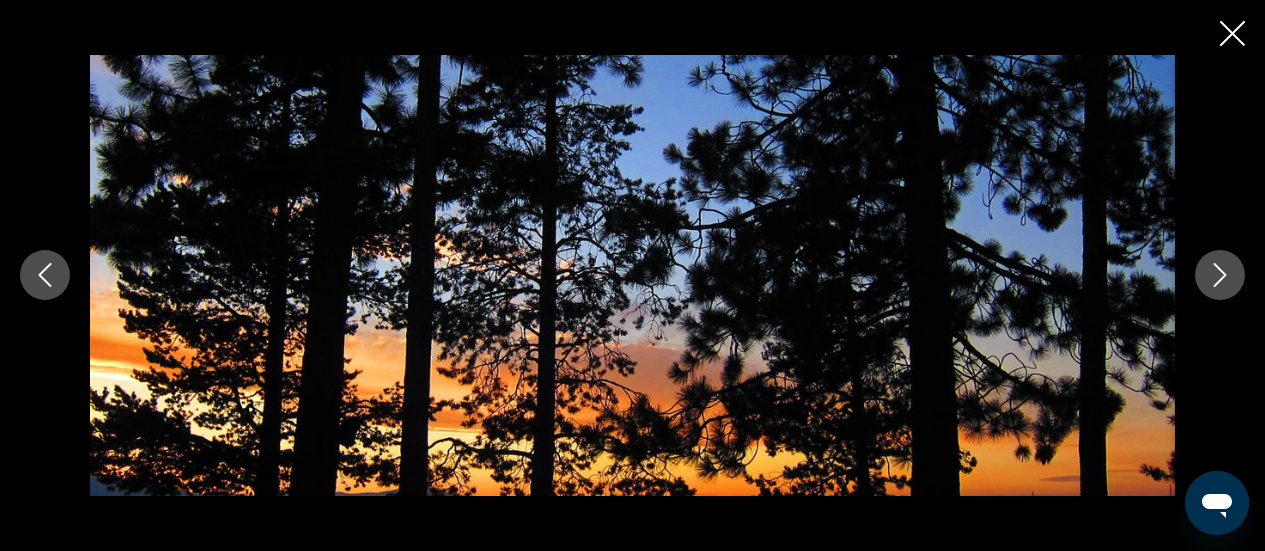 click 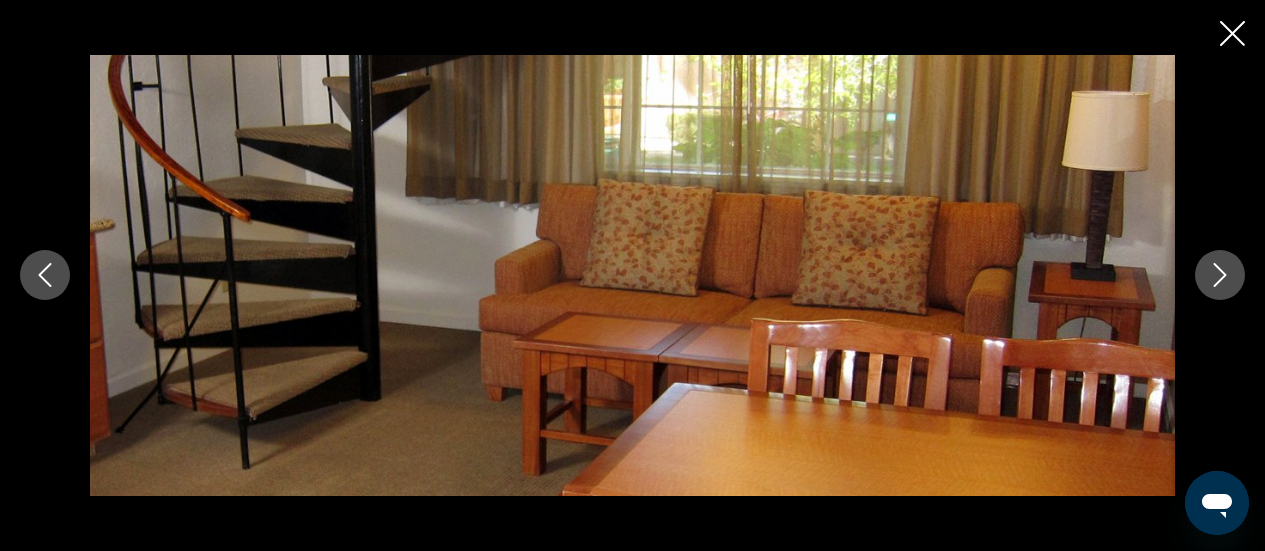 click 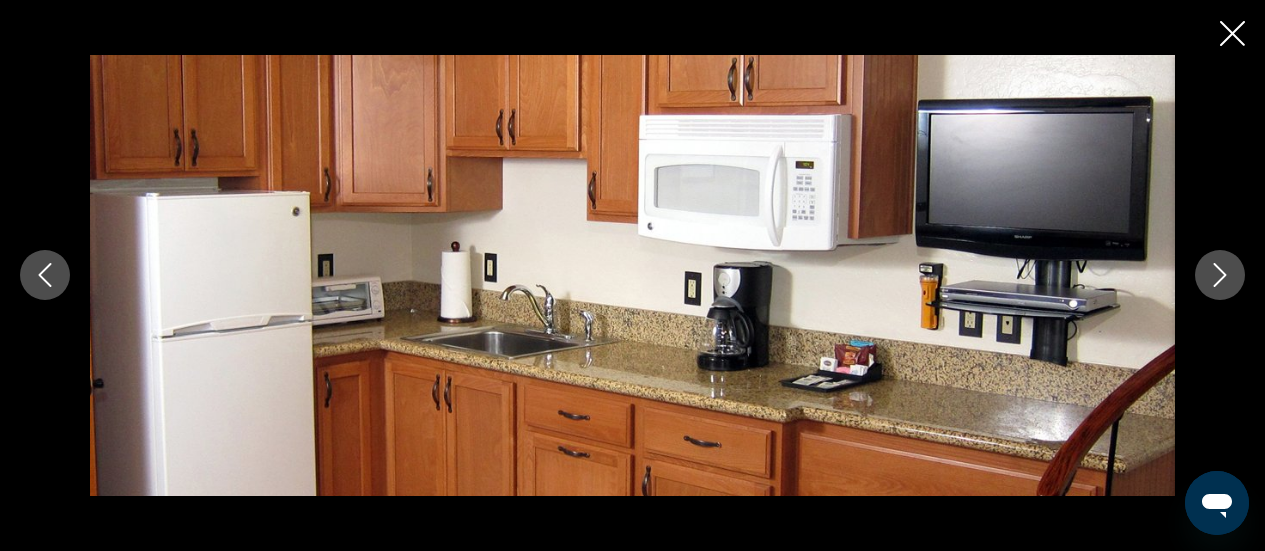 click 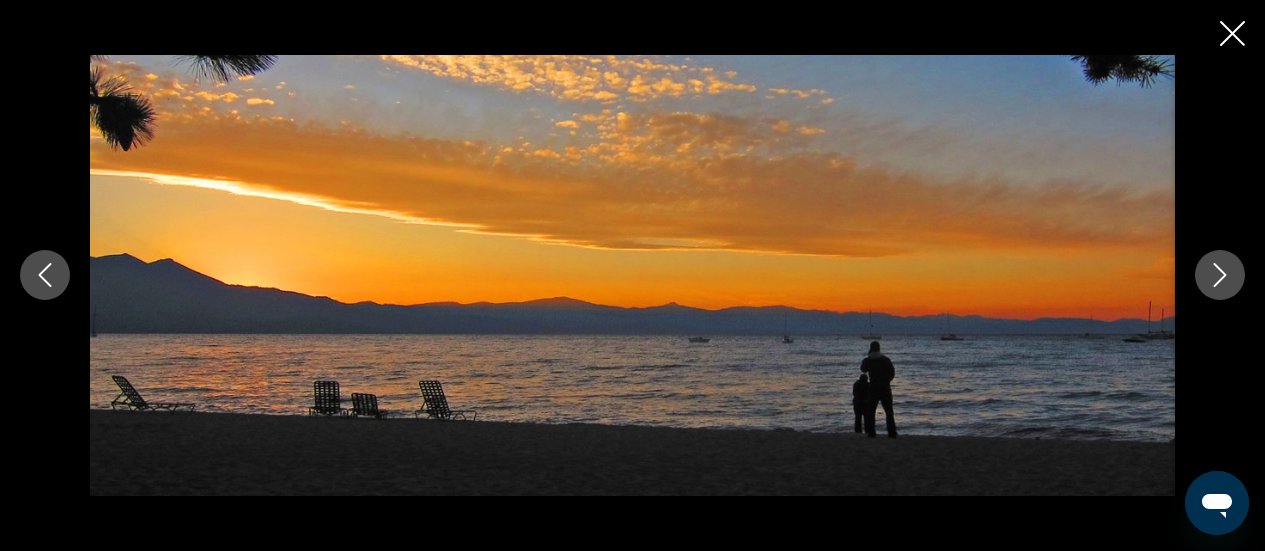 click 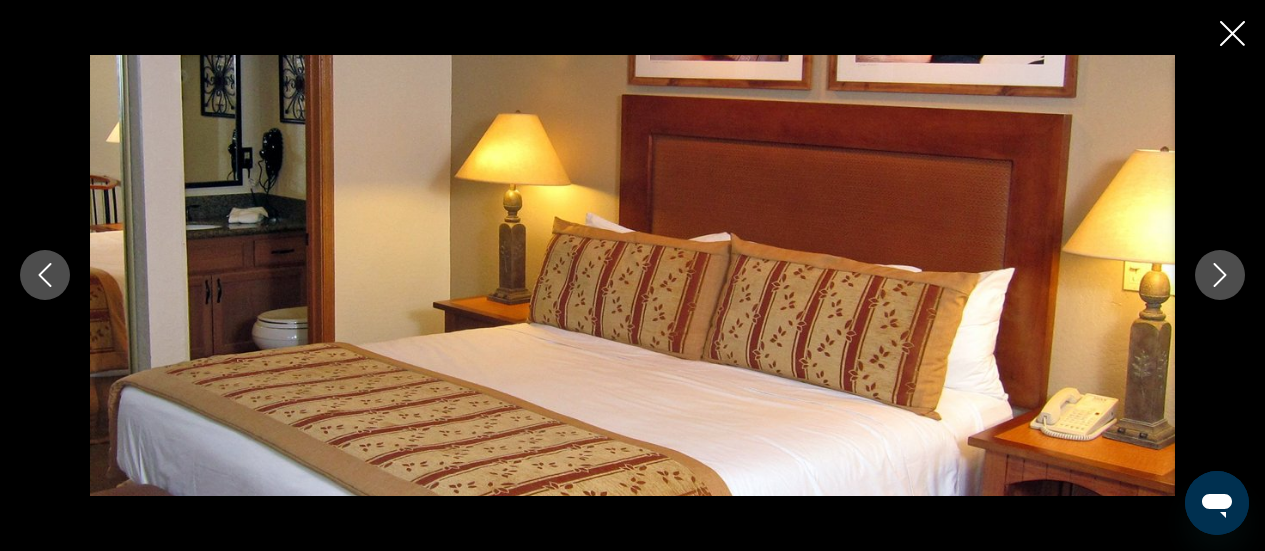 click 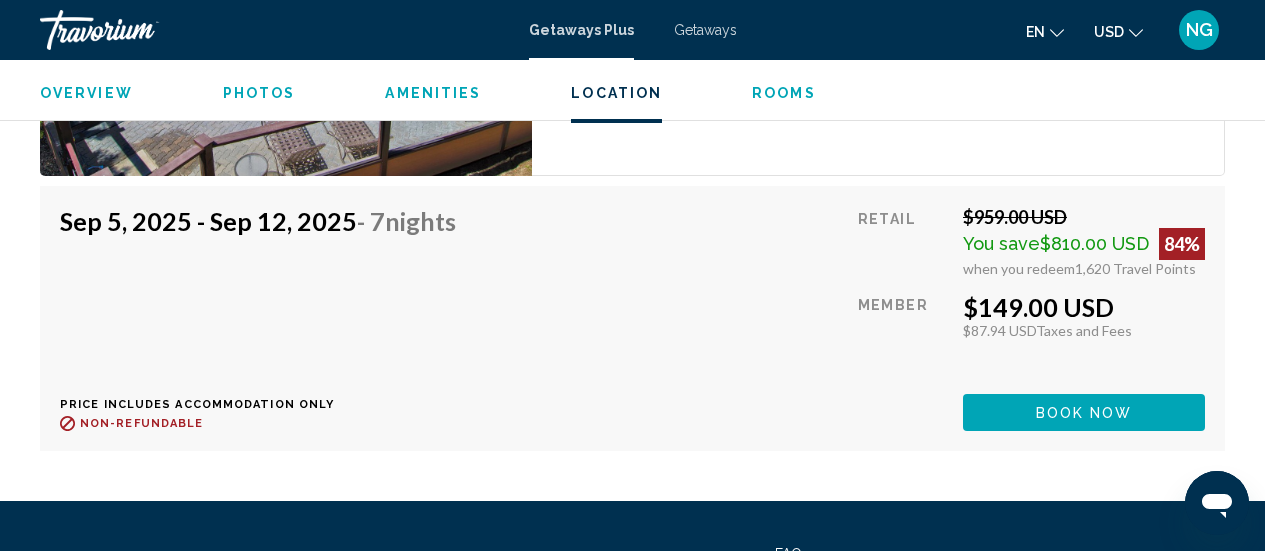 scroll, scrollTop: 3859, scrollLeft: 0, axis: vertical 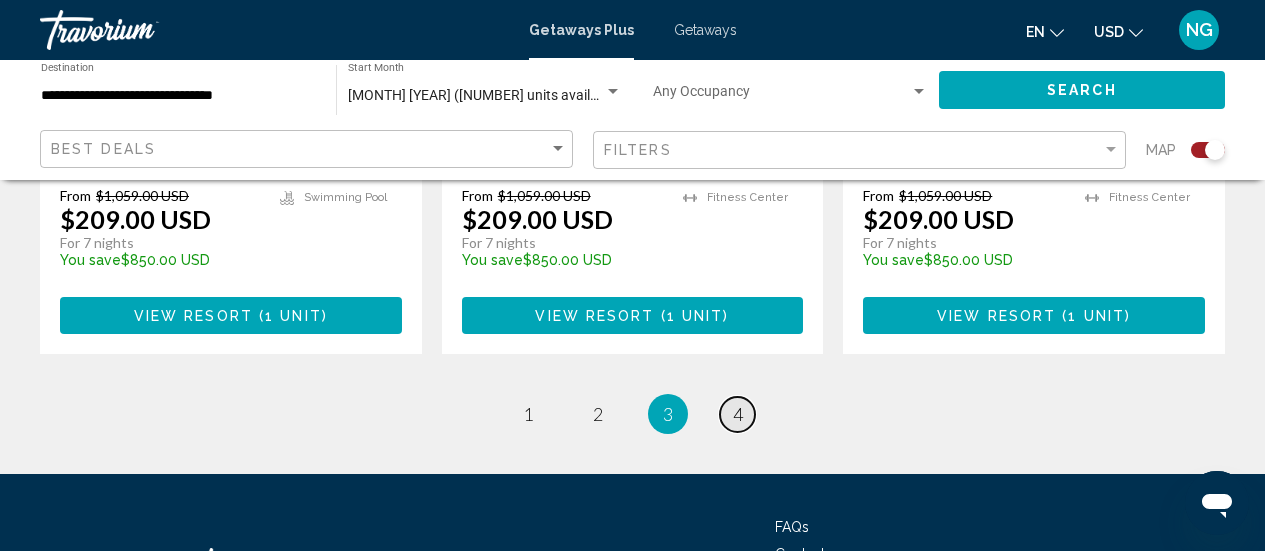 click on "4" at bounding box center (738, 414) 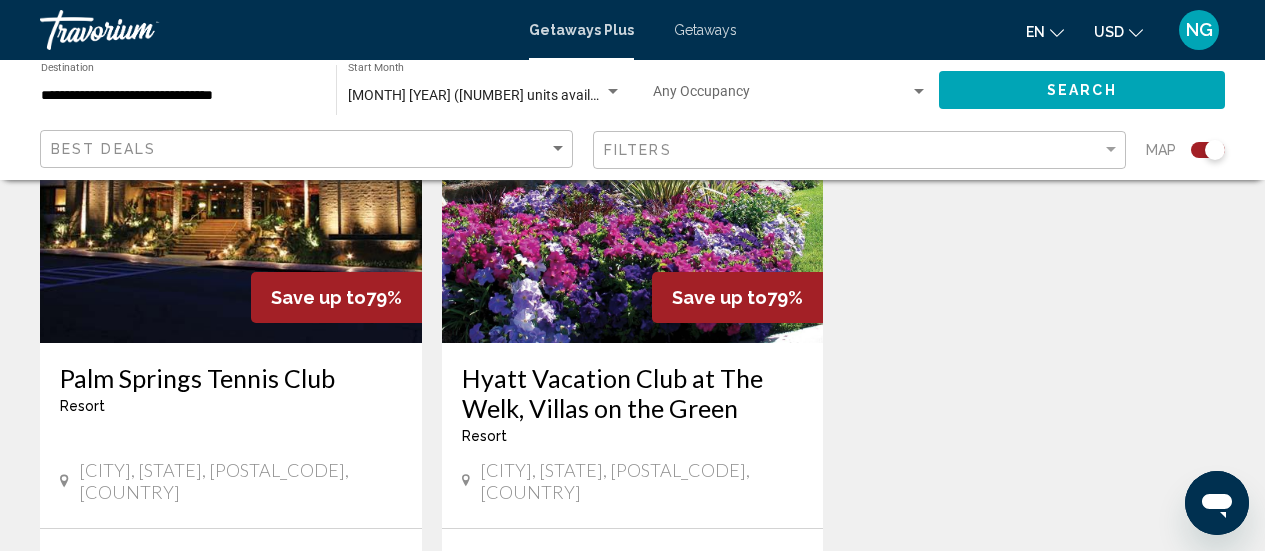 scroll, scrollTop: 1700, scrollLeft: 0, axis: vertical 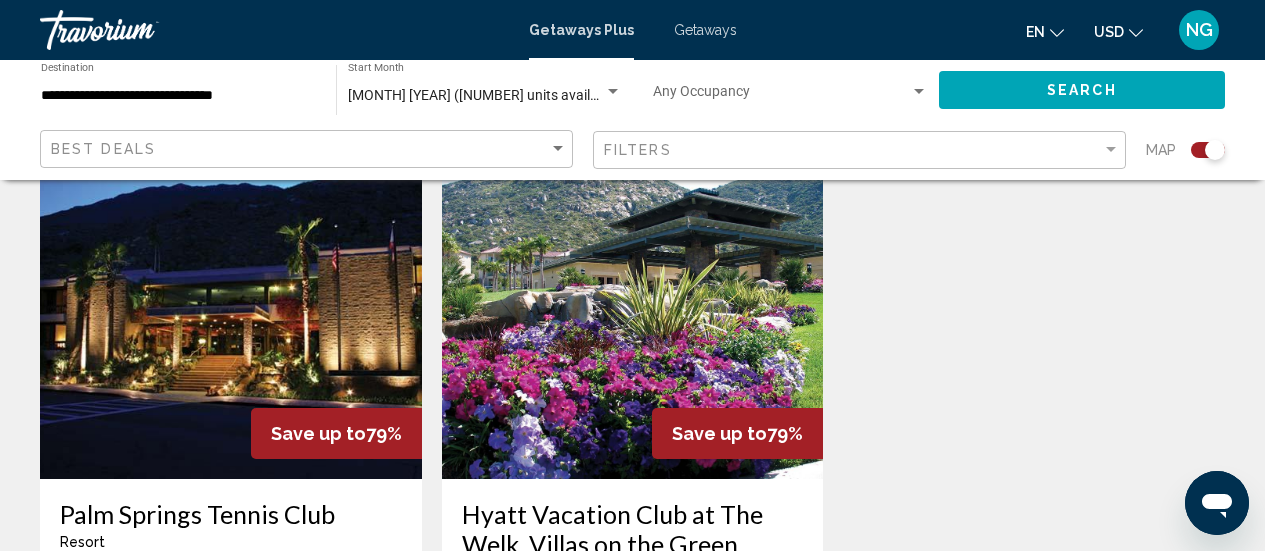 click at bounding box center (633, 319) 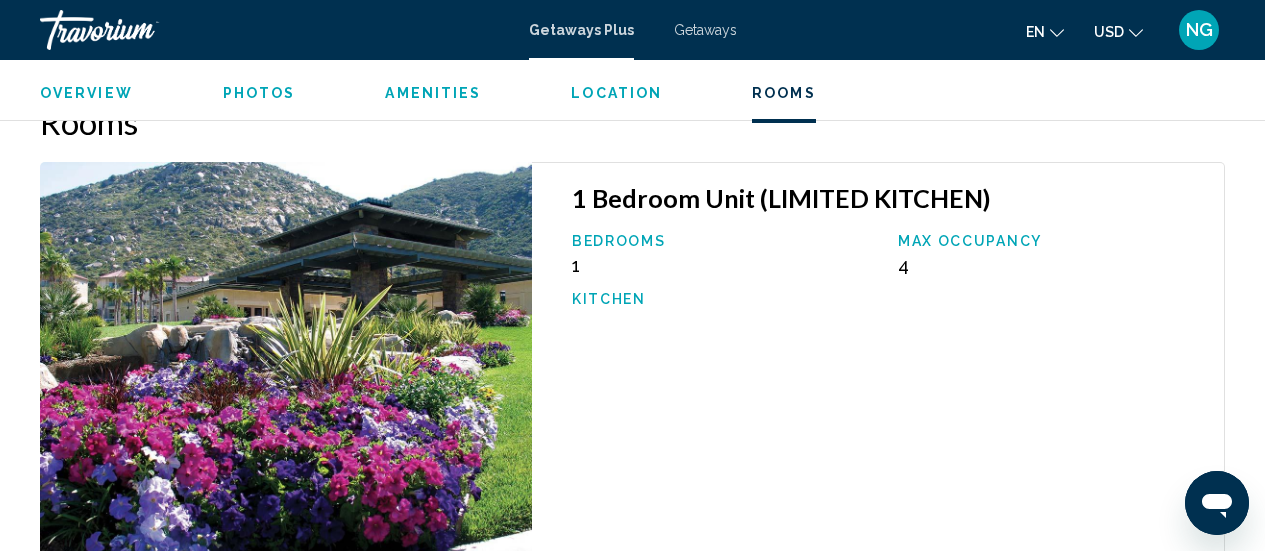 scroll, scrollTop: 3659, scrollLeft: 0, axis: vertical 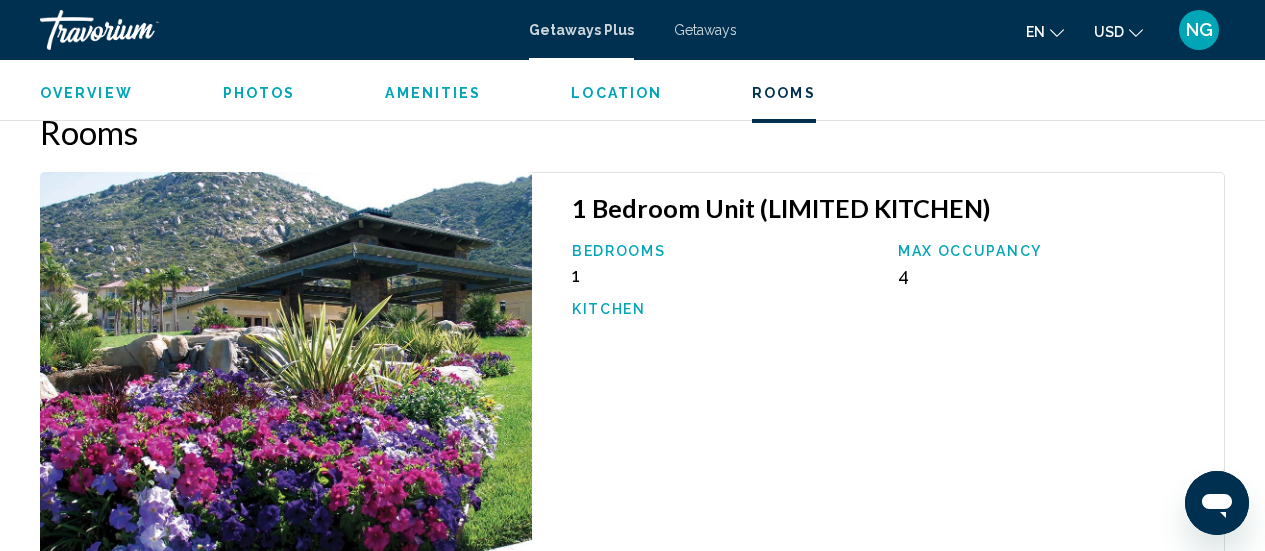 click at bounding box center [286, 369] 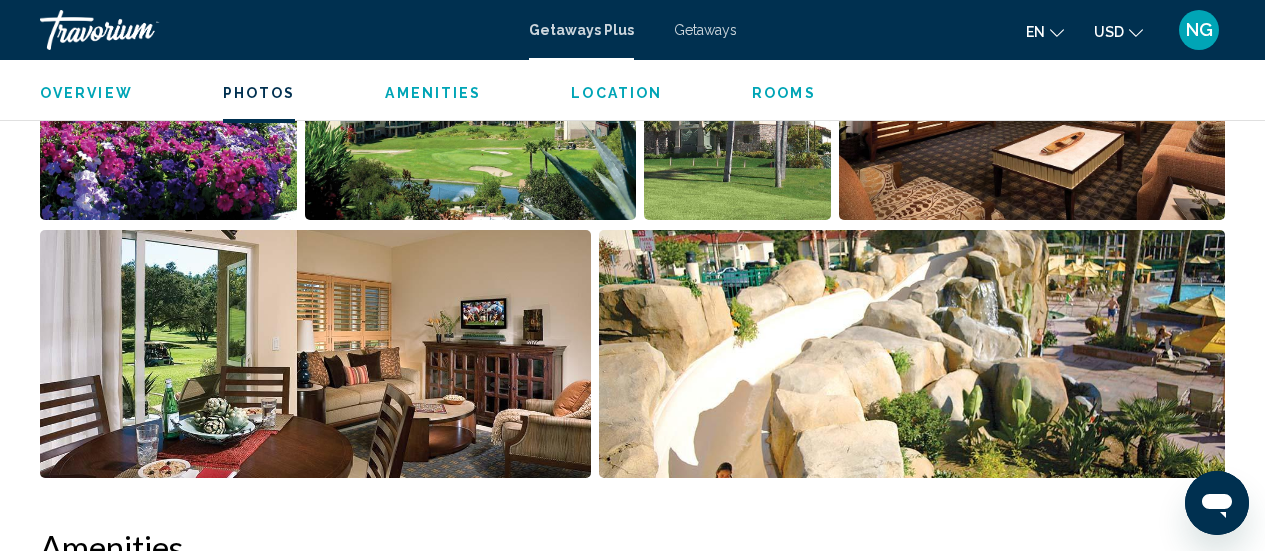 scroll, scrollTop: 1359, scrollLeft: 0, axis: vertical 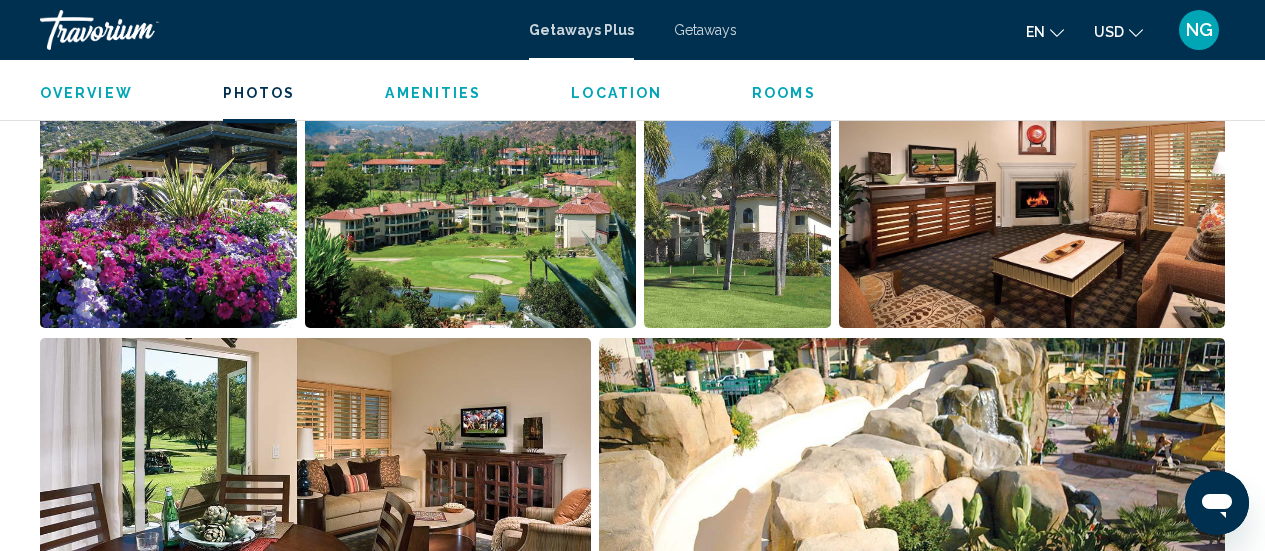 click at bounding box center (168, 204) 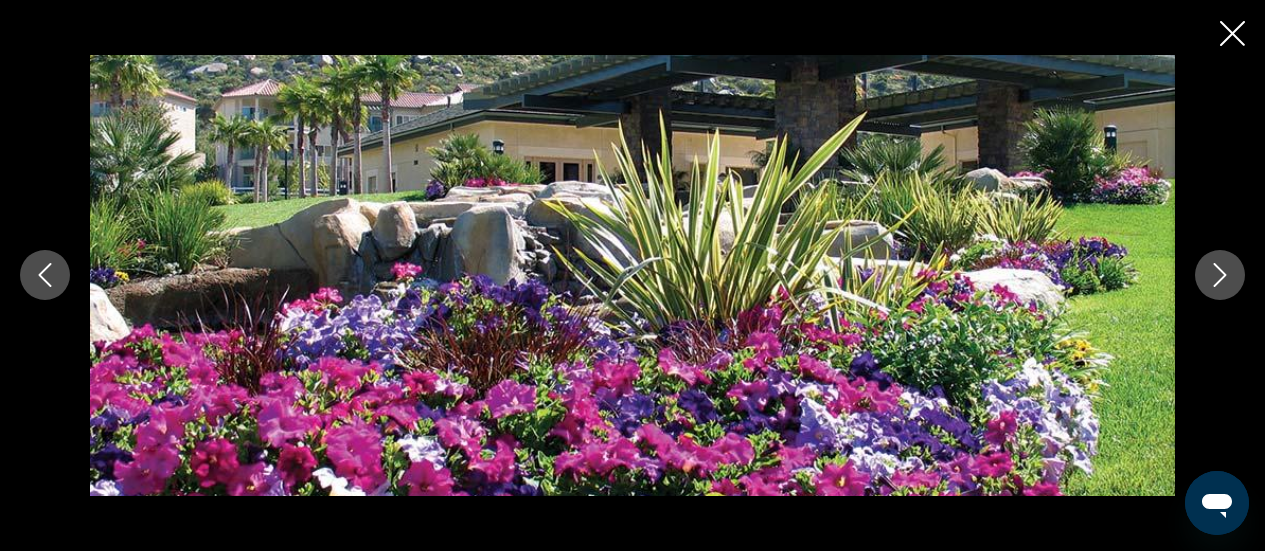 click 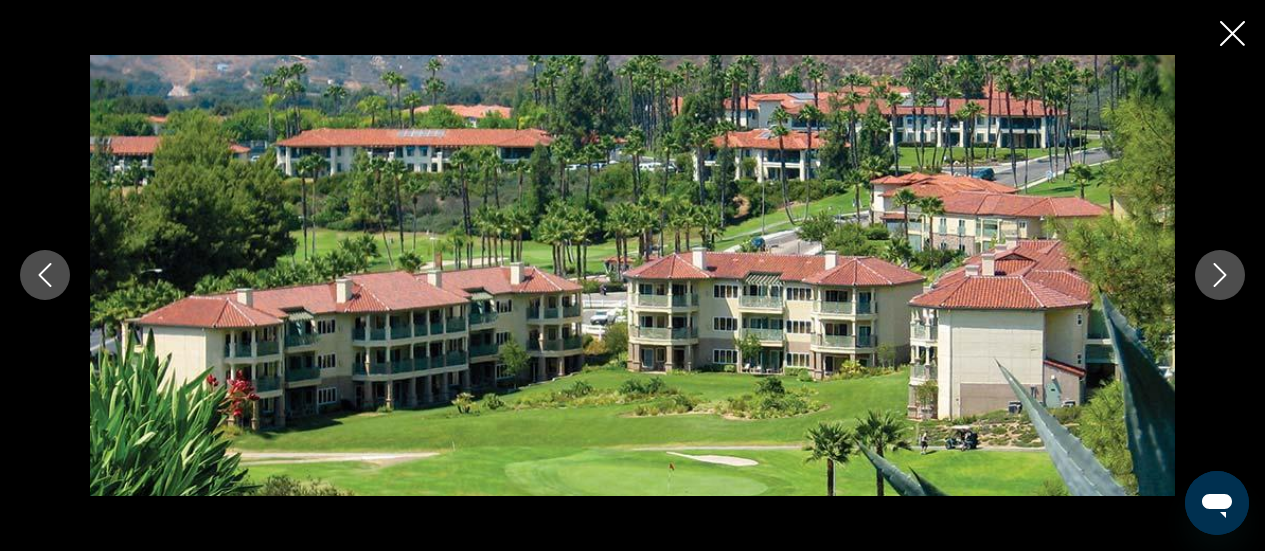 click 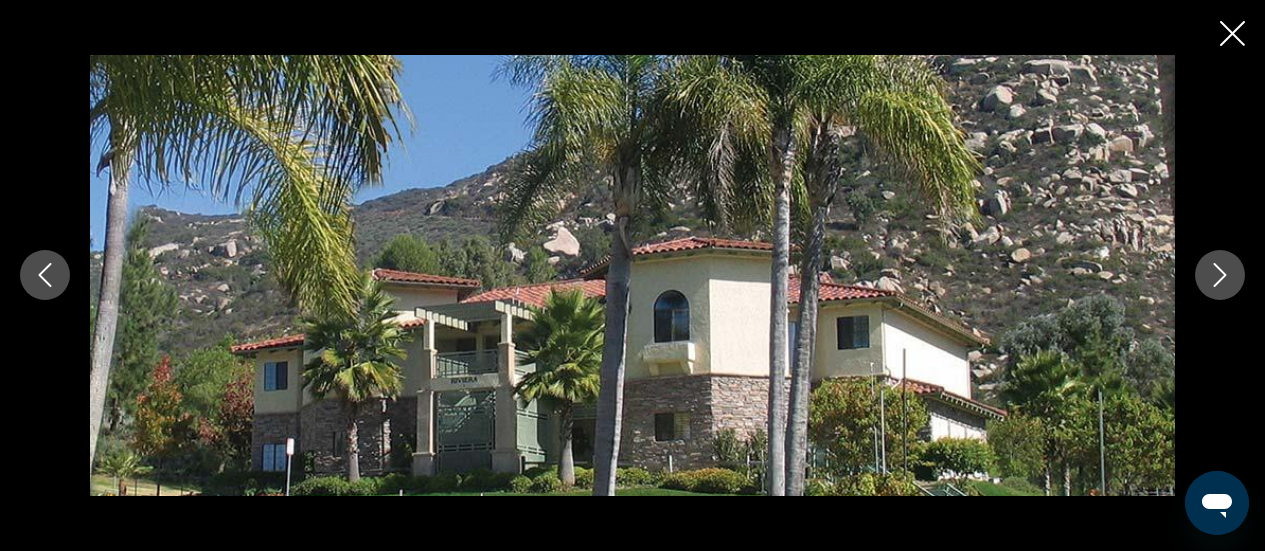 click 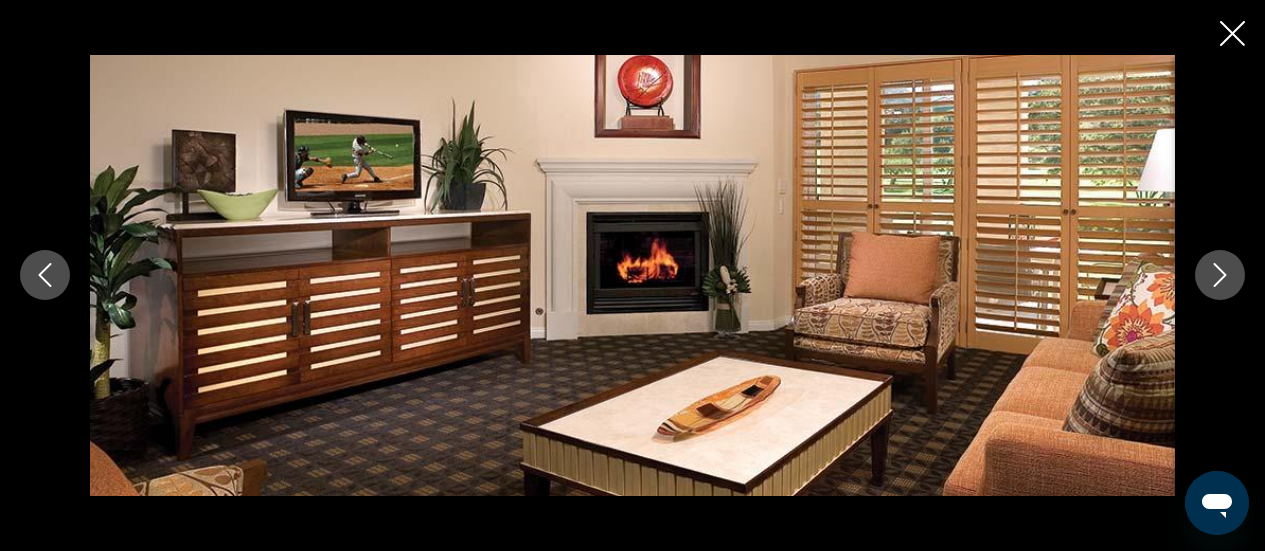 click 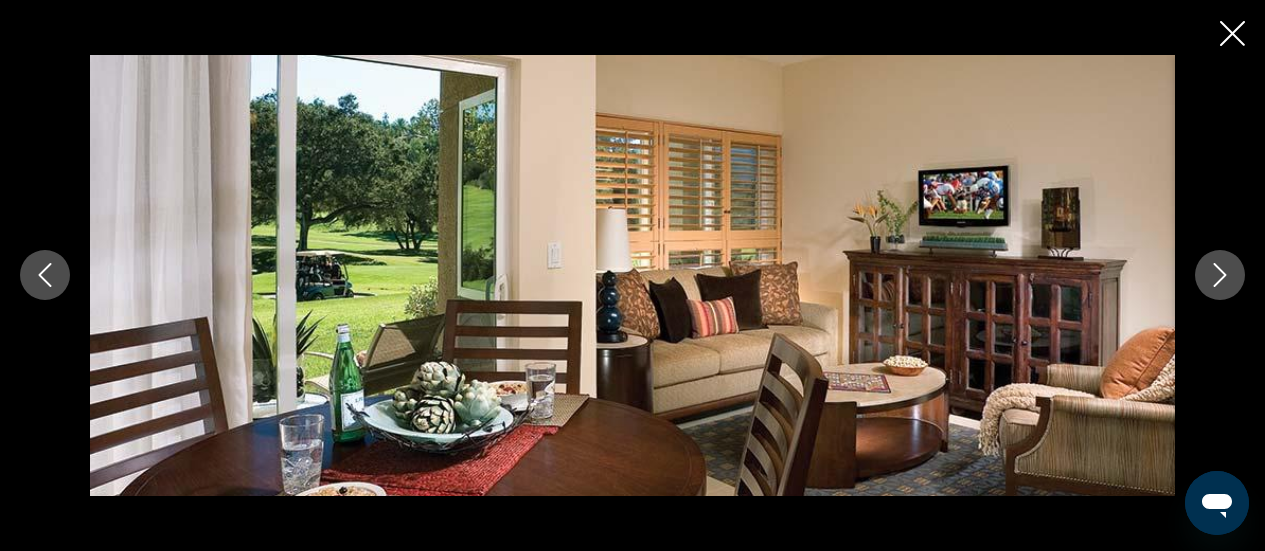 click 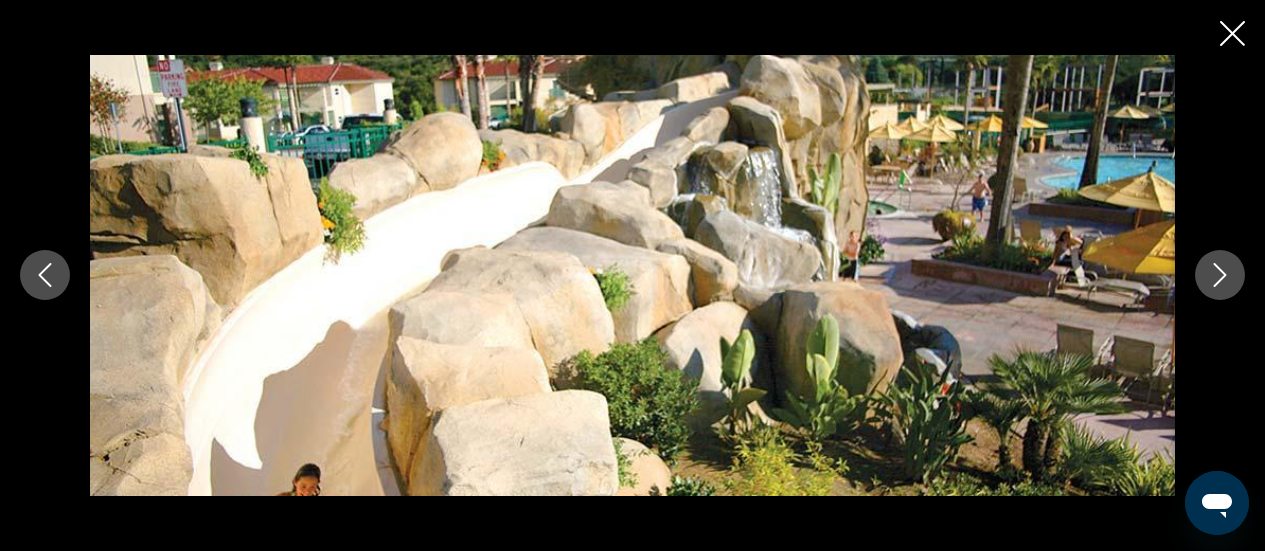 click 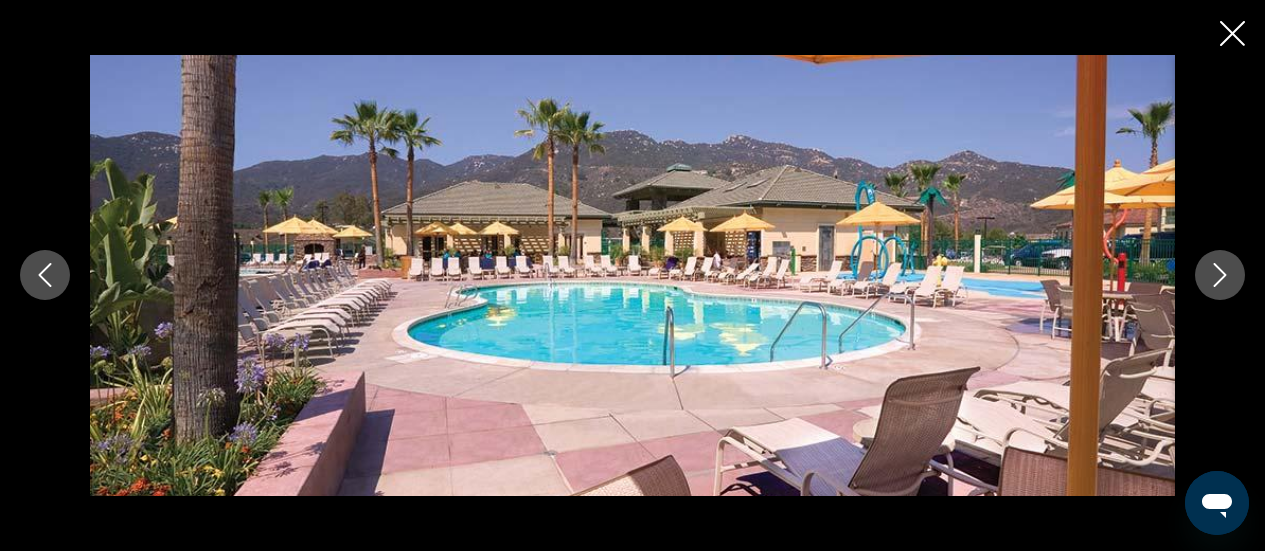 click 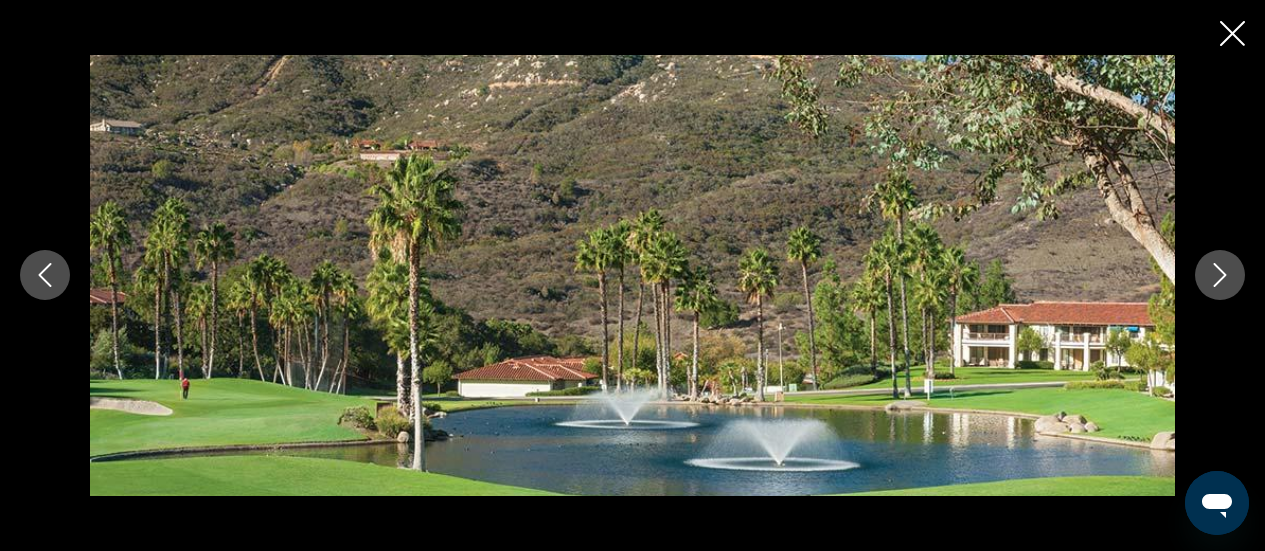 click 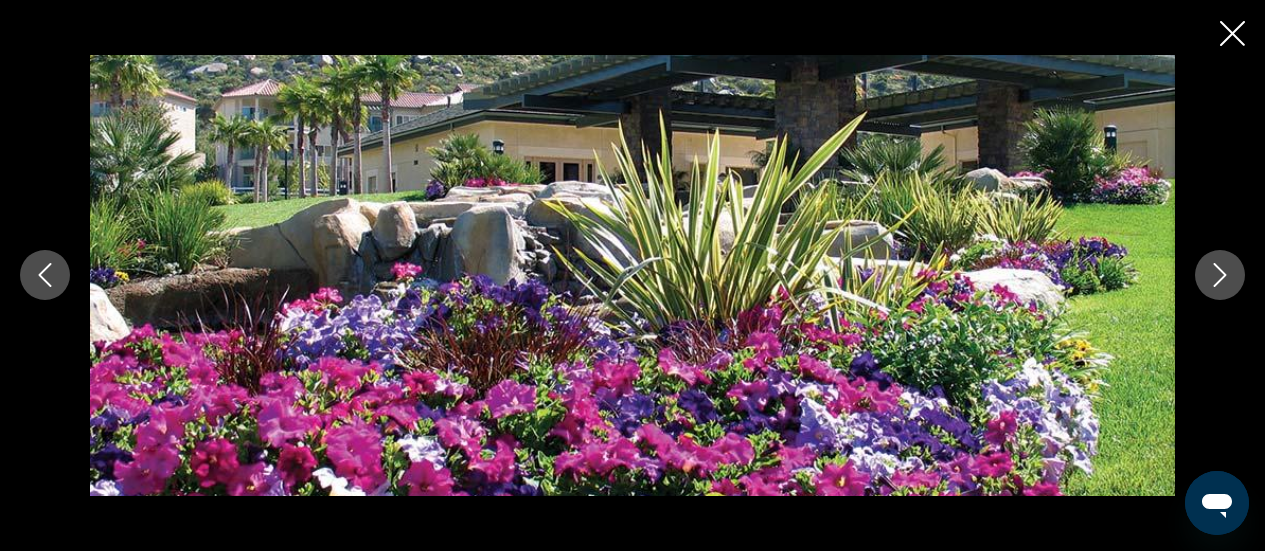 click 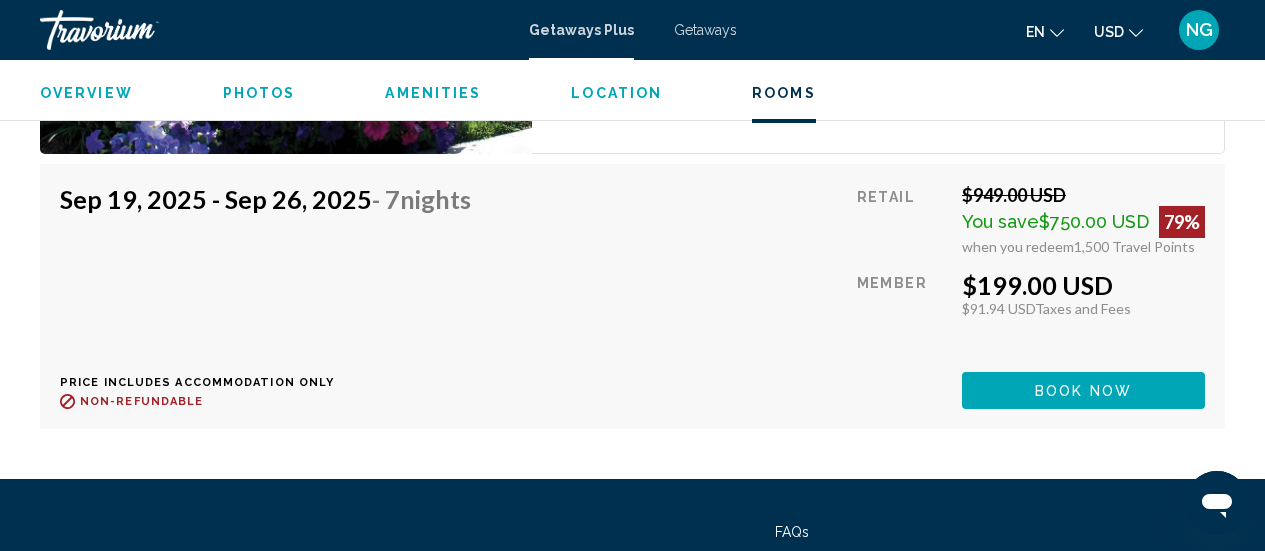 scroll, scrollTop: 4159, scrollLeft: 0, axis: vertical 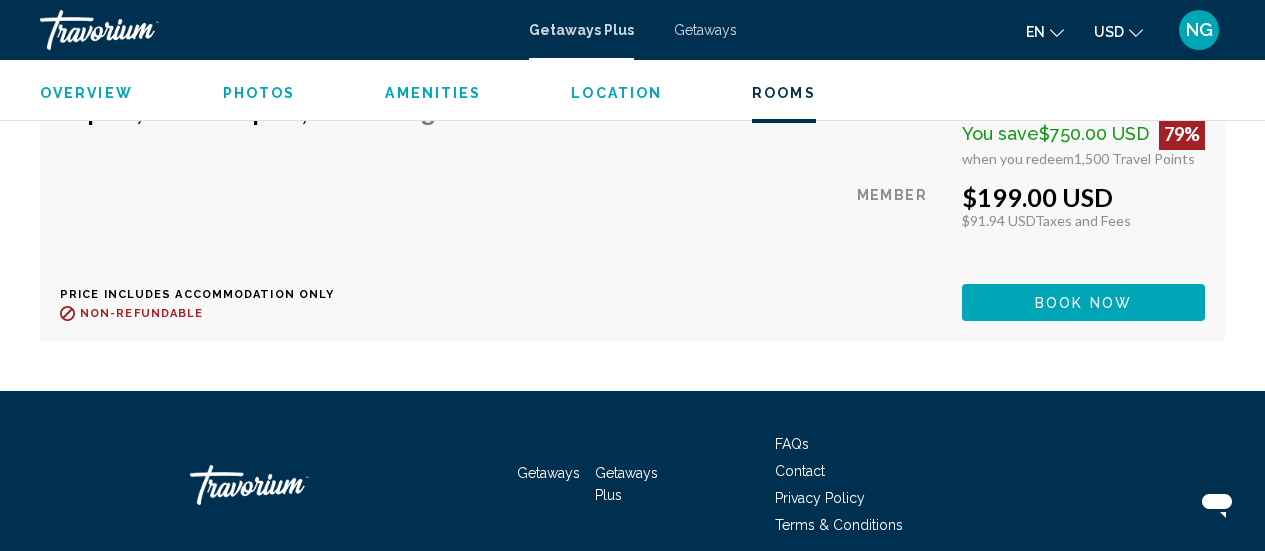 click on "Book now" at bounding box center [1083, 303] 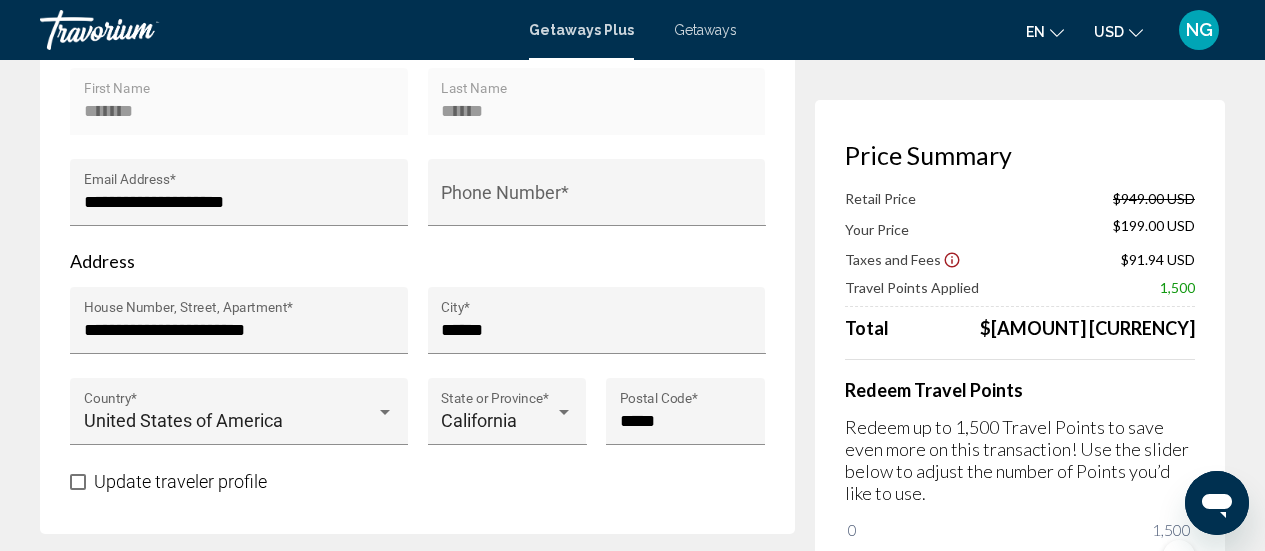 scroll, scrollTop: 700, scrollLeft: 0, axis: vertical 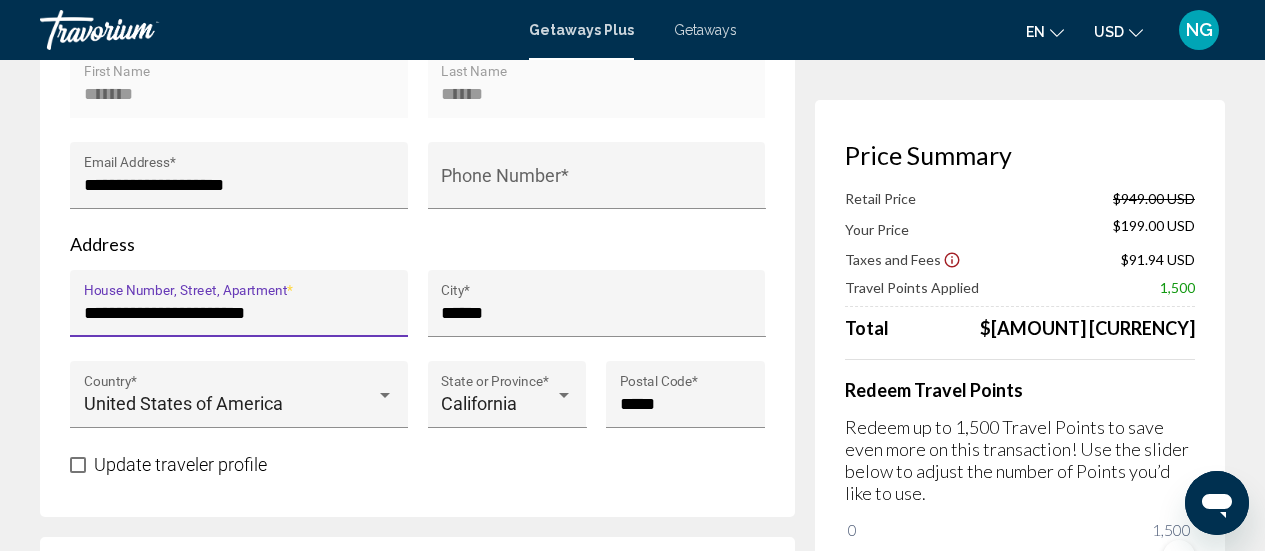 drag, startPoint x: 302, startPoint y: 314, endPoint x: 278, endPoint y: 313, distance: 24.020824 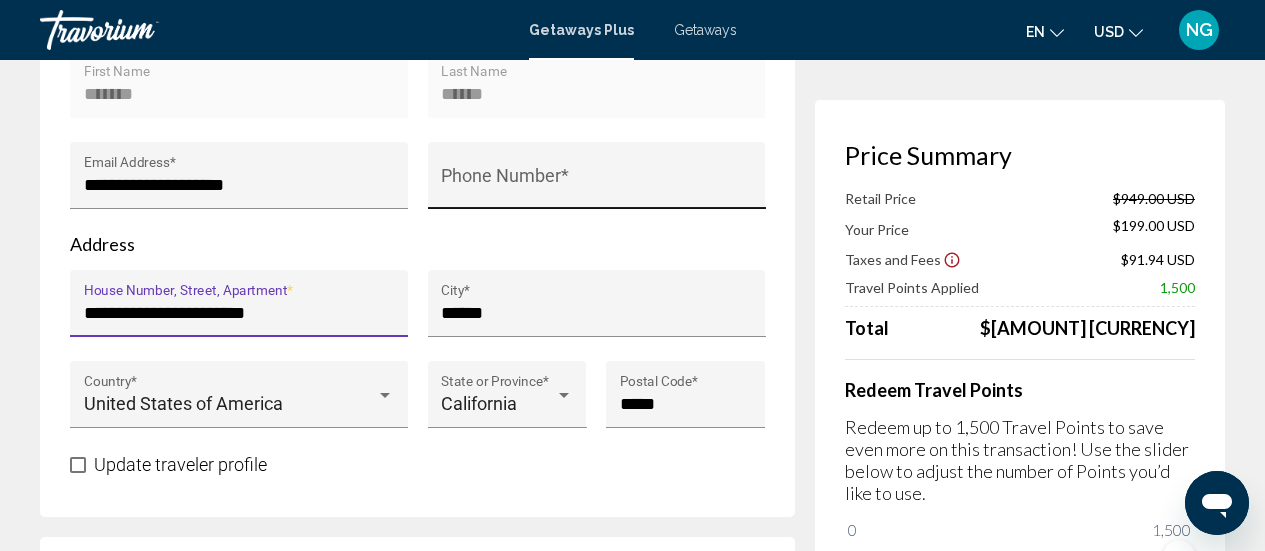 type on "**********" 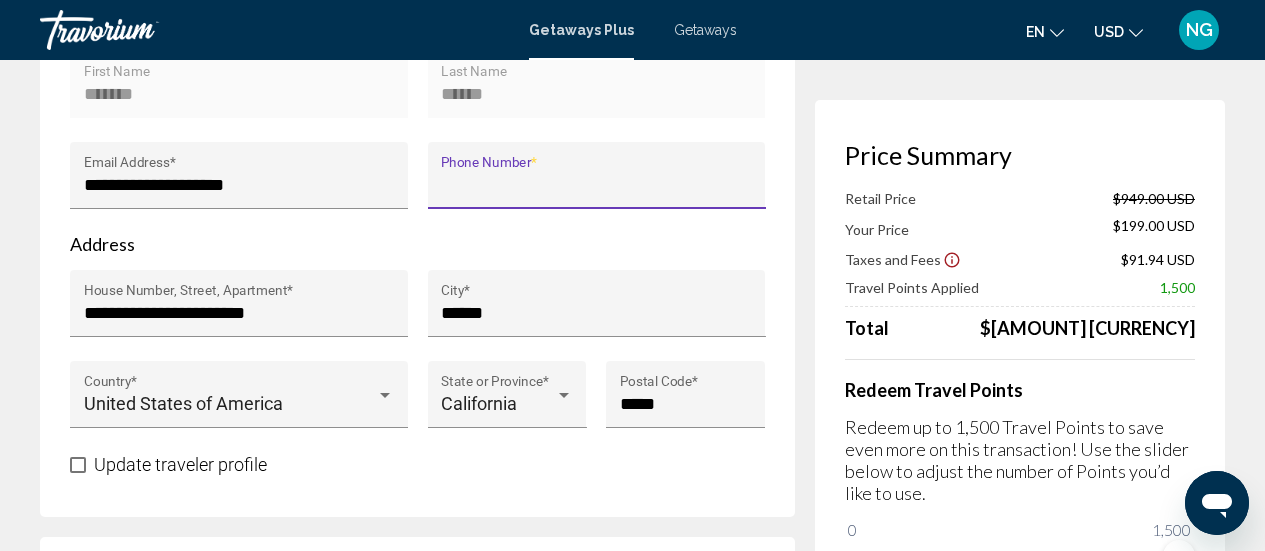 click on "Phone Number  *" at bounding box center (596, 185) 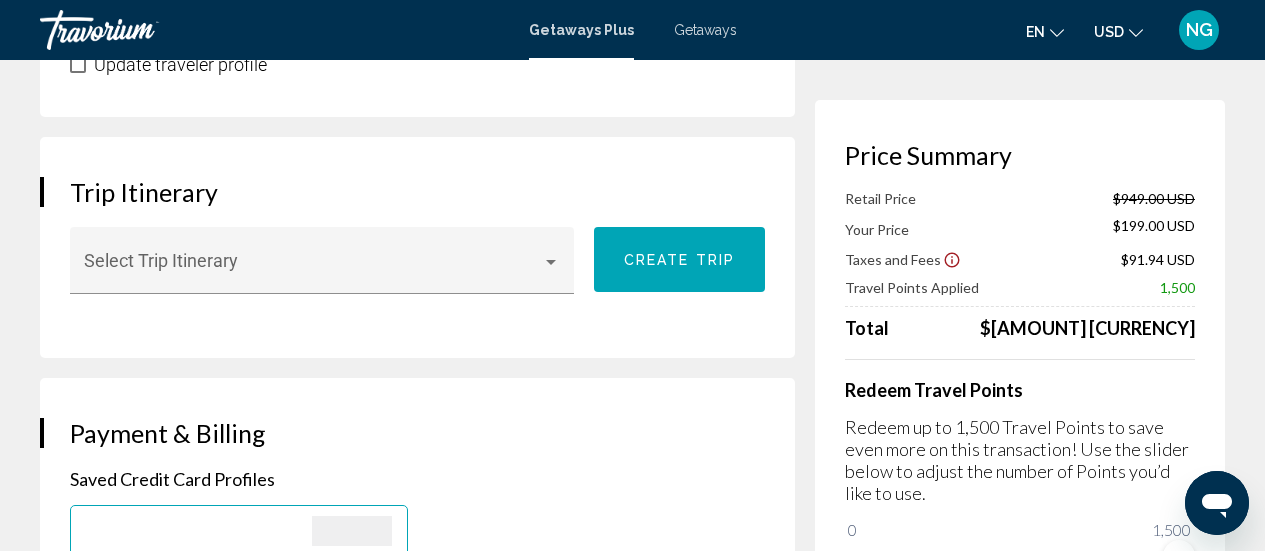 scroll, scrollTop: 1215, scrollLeft: 0, axis: vertical 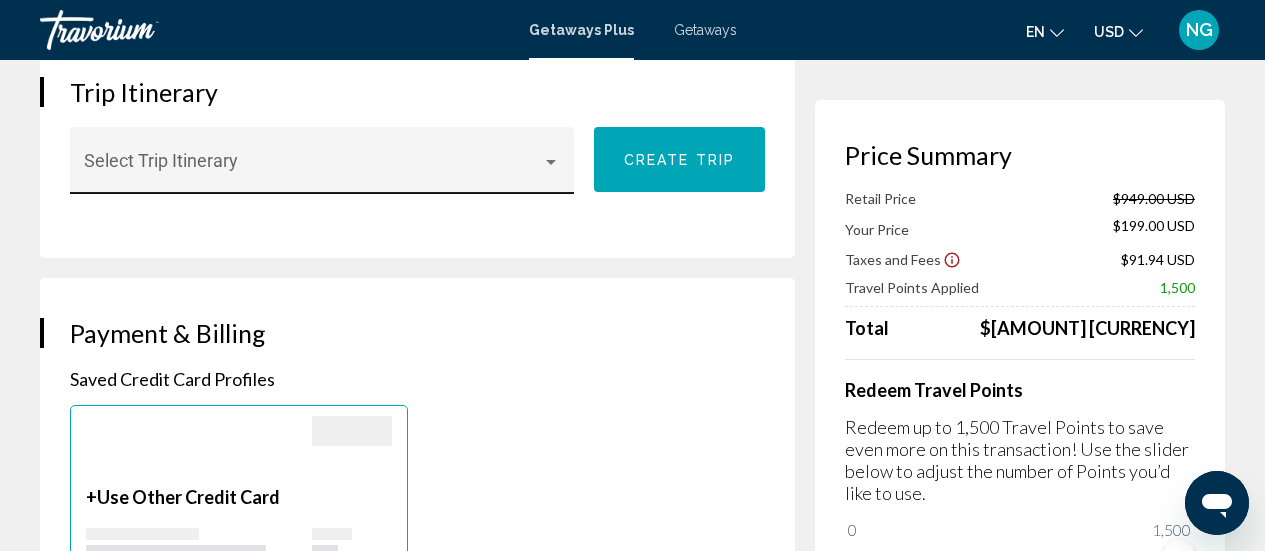 click at bounding box center (313, 170) 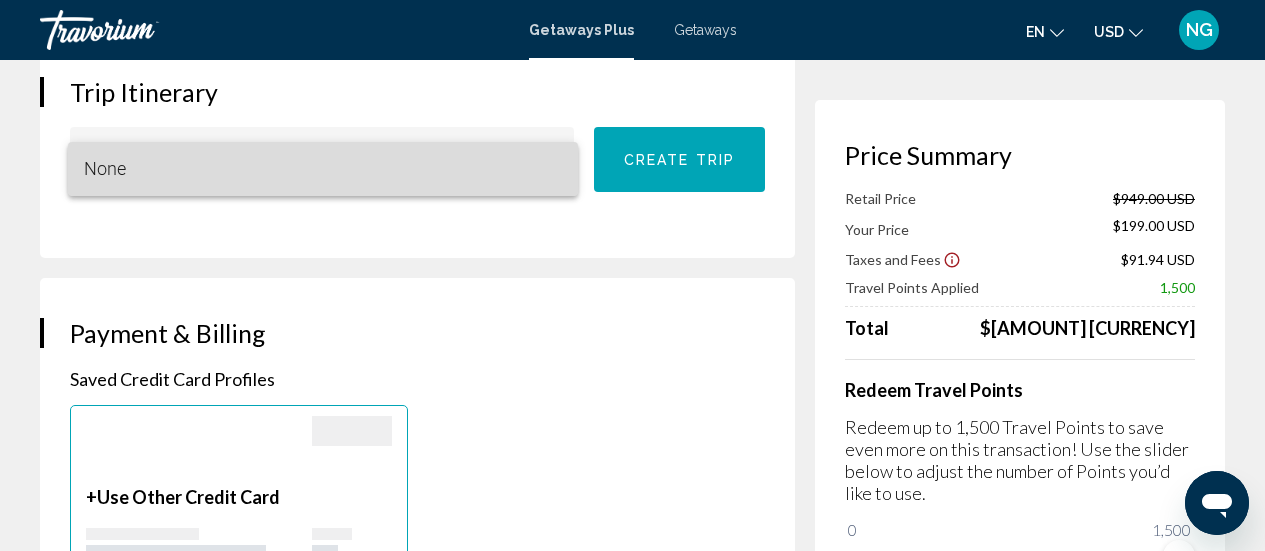 click on "None" at bounding box center [323, 169] 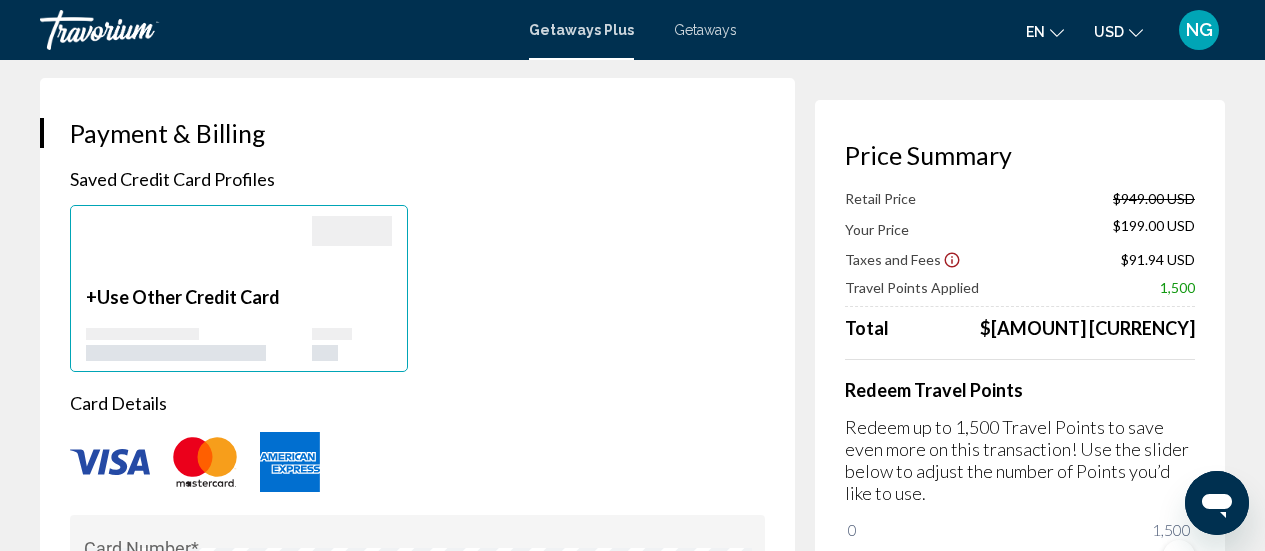scroll, scrollTop: 1615, scrollLeft: 0, axis: vertical 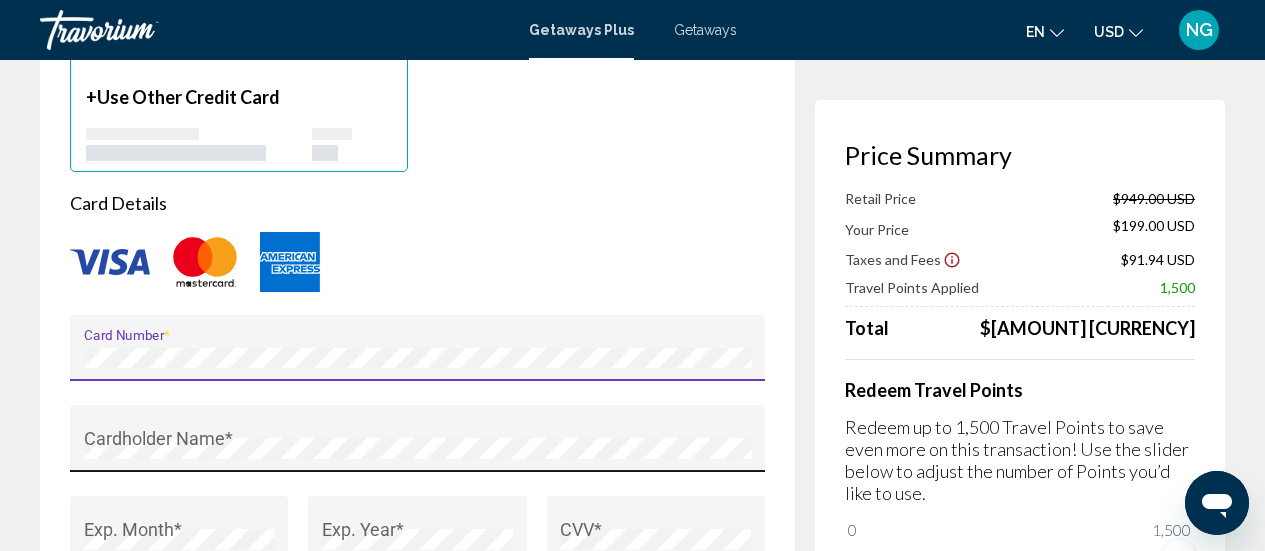 click on "Cardholder Name  *" at bounding box center (418, 445) 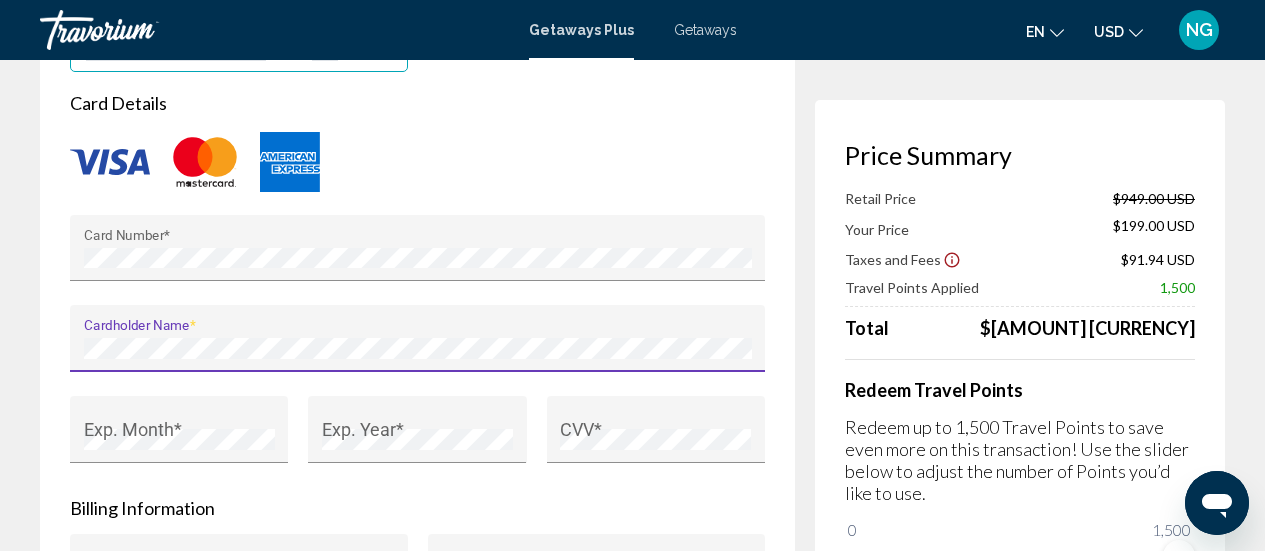 scroll, scrollTop: 1815, scrollLeft: 0, axis: vertical 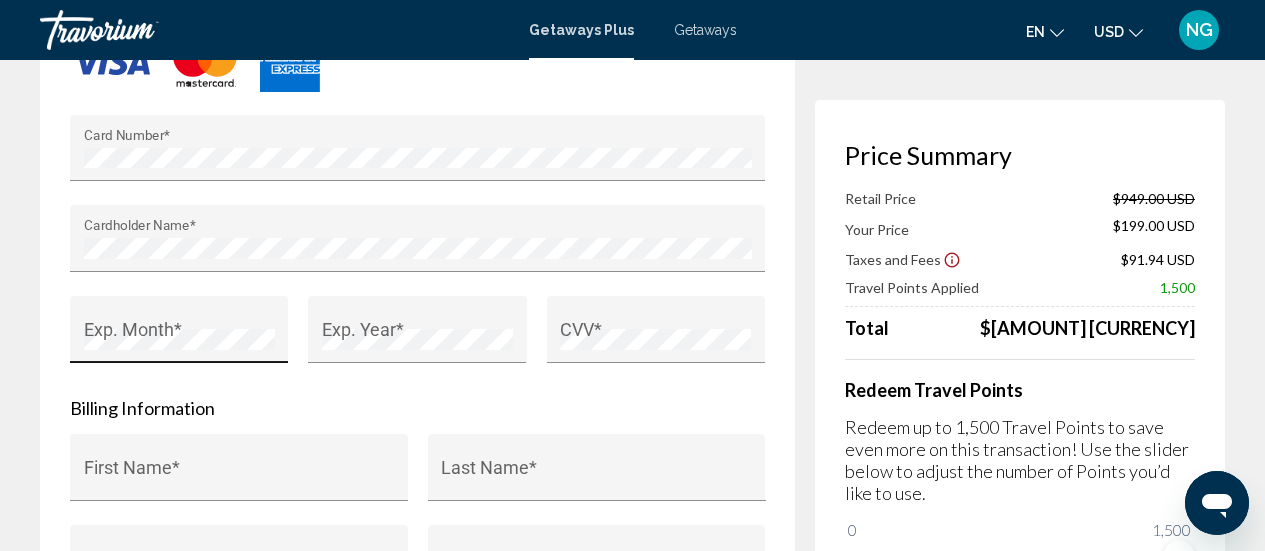 click on "Exp. Month  *" at bounding box center (179, 336) 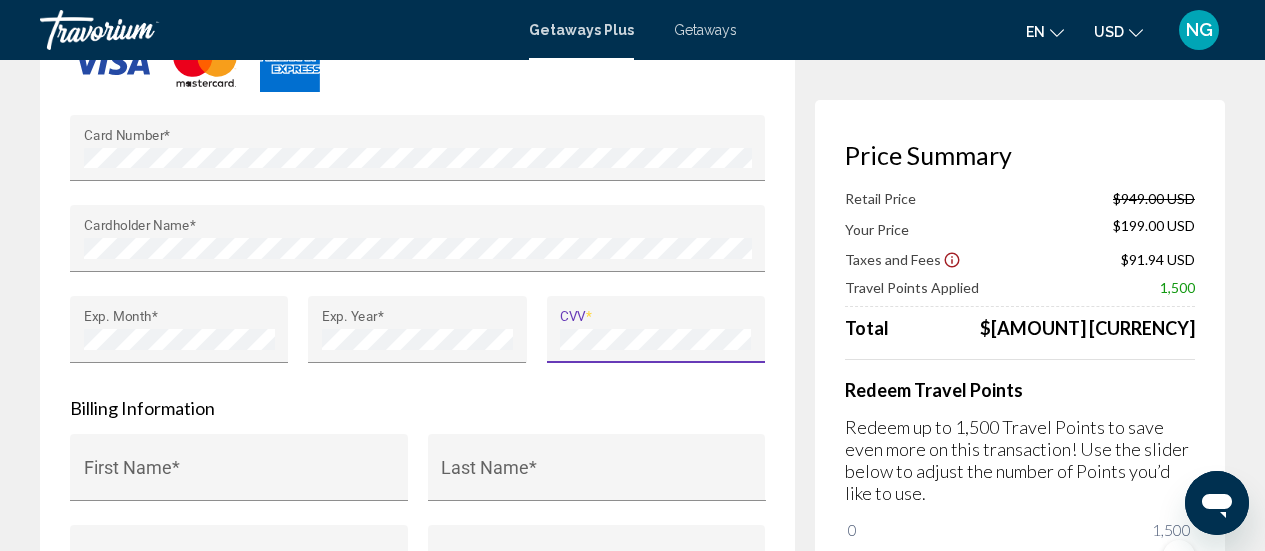 scroll, scrollTop: 2015, scrollLeft: 0, axis: vertical 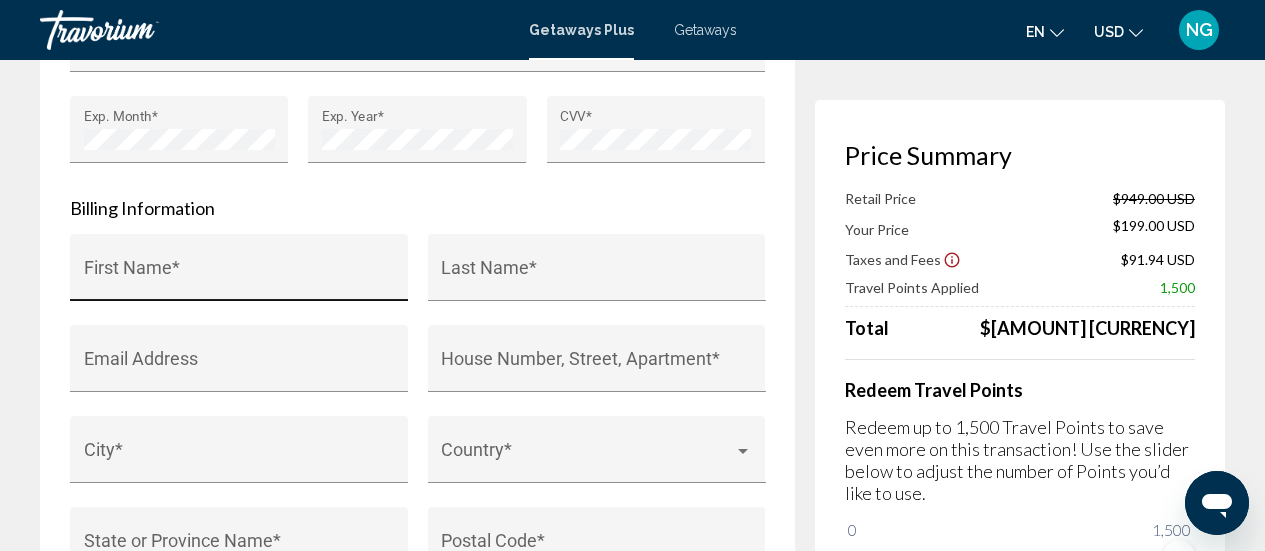 click on "First Name  *" at bounding box center [239, 274] 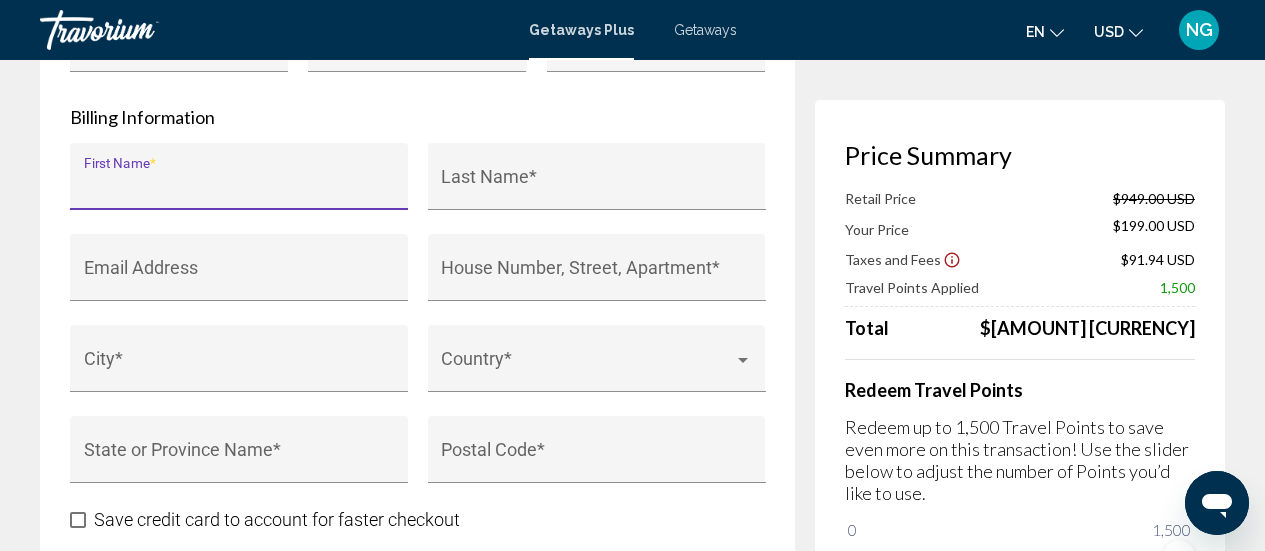 scroll, scrollTop: 2115, scrollLeft: 0, axis: vertical 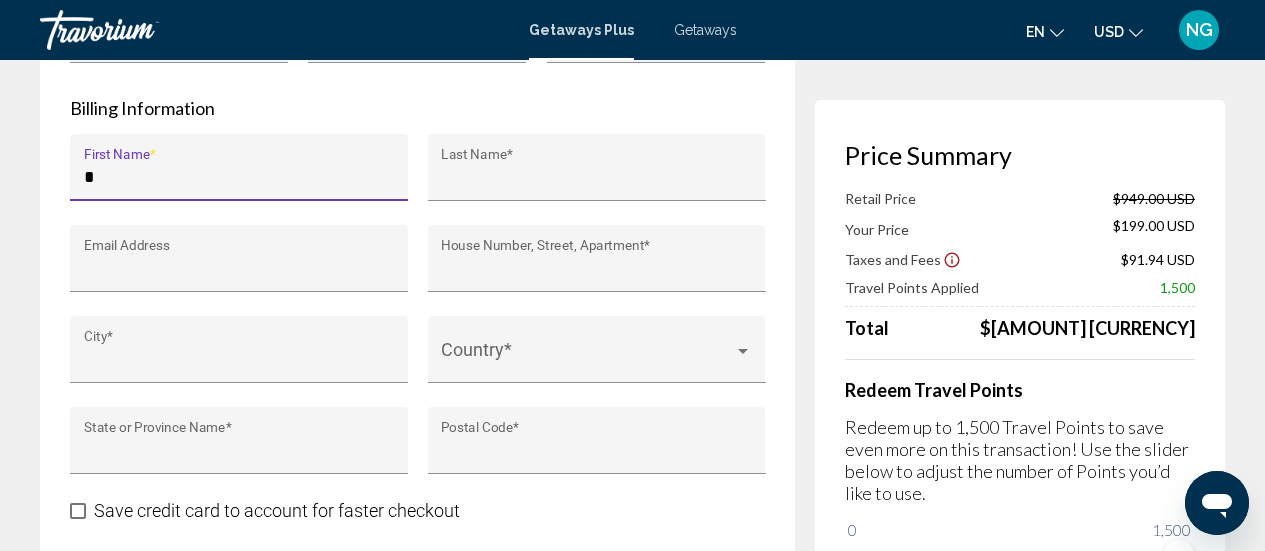 type on "*******" 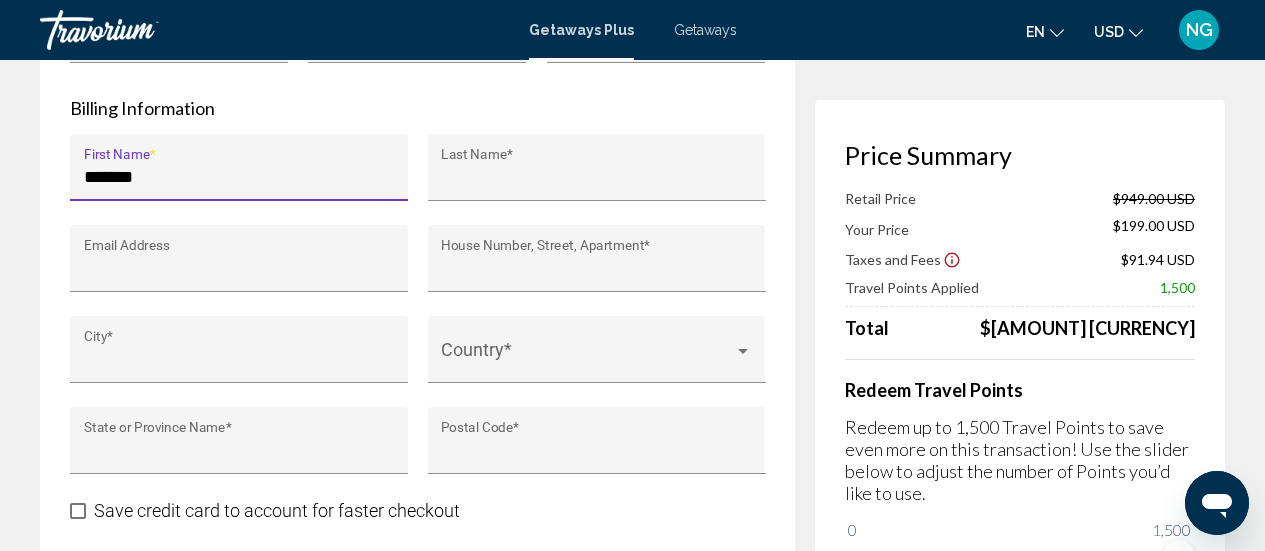 type on "******" 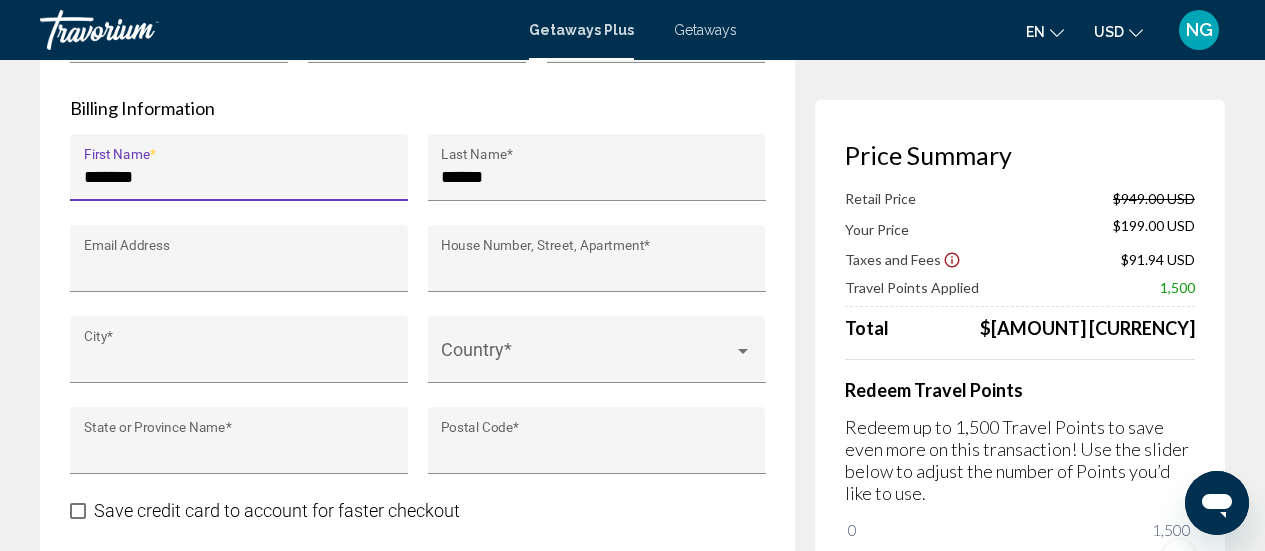 type on "**********" 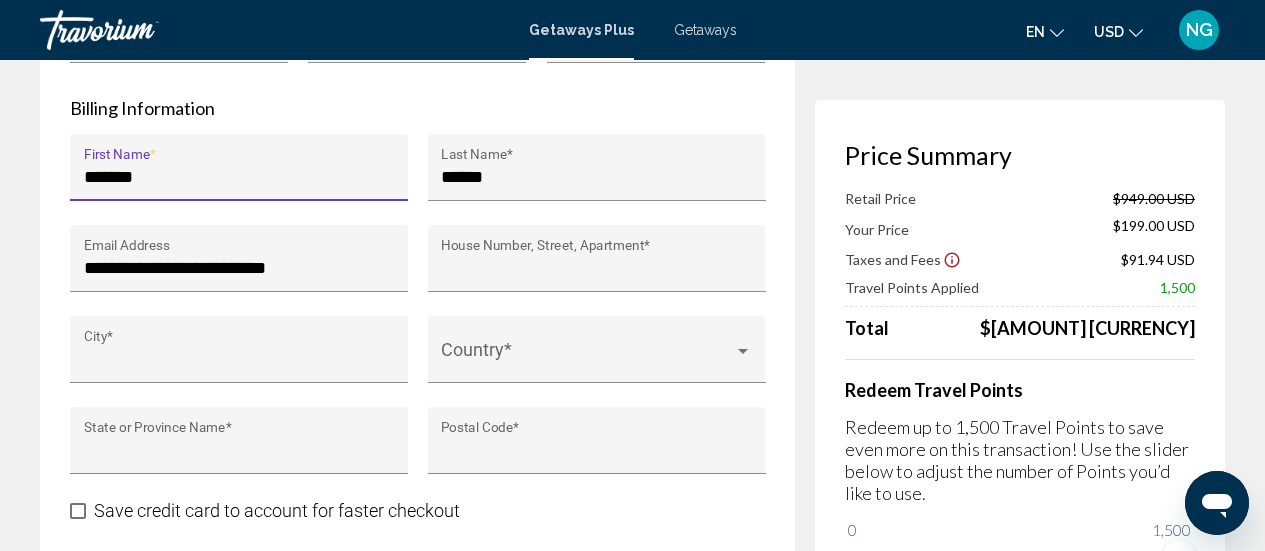 type on "**********" 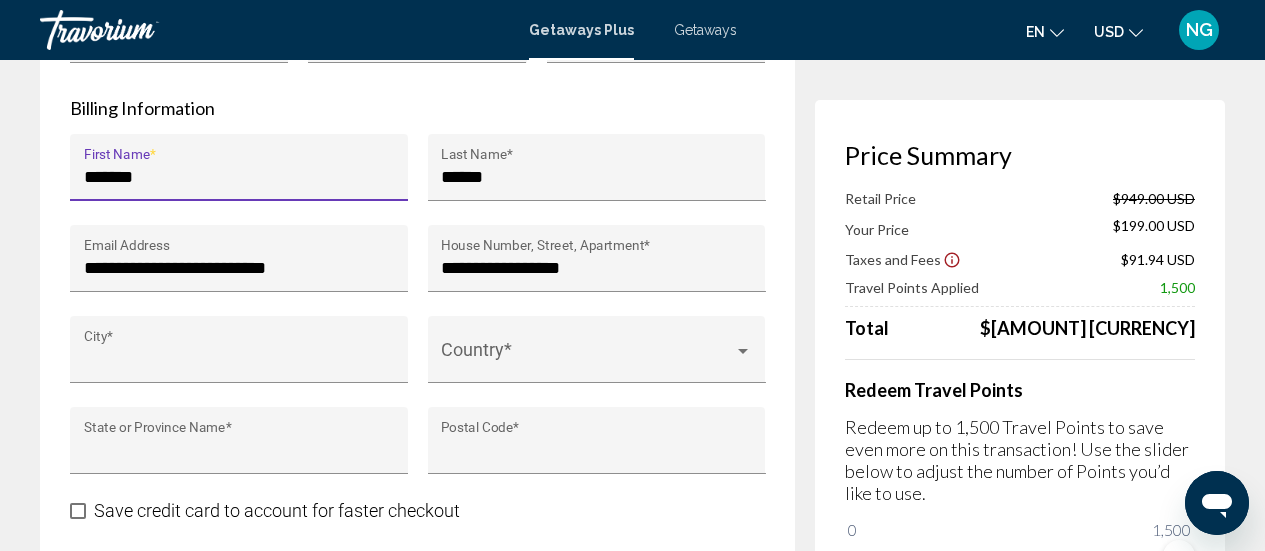 type on "******" 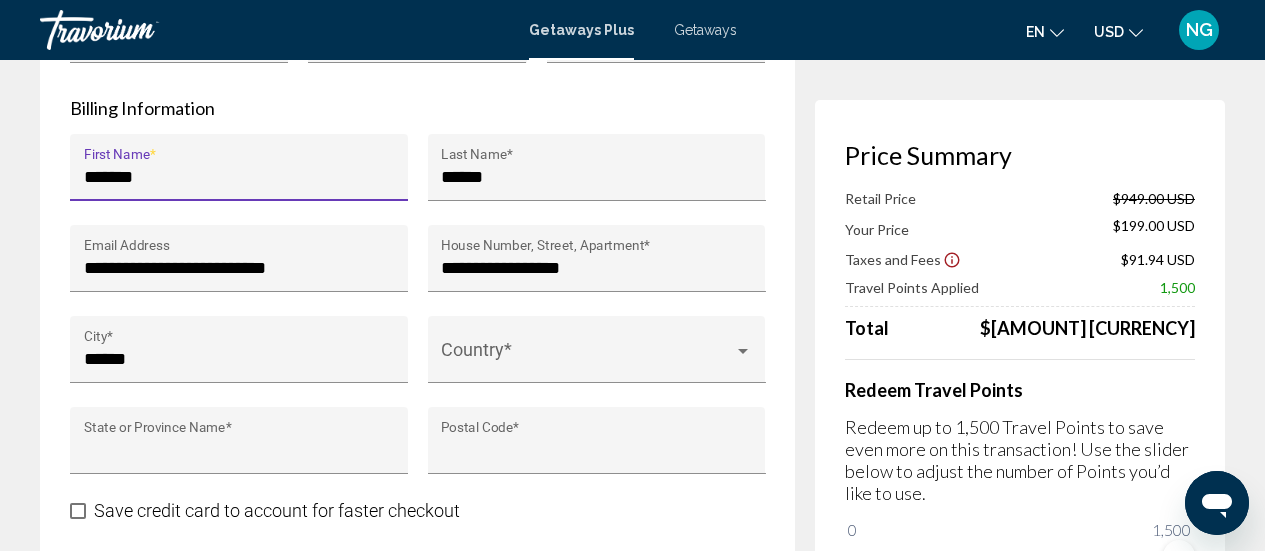 type on "**" 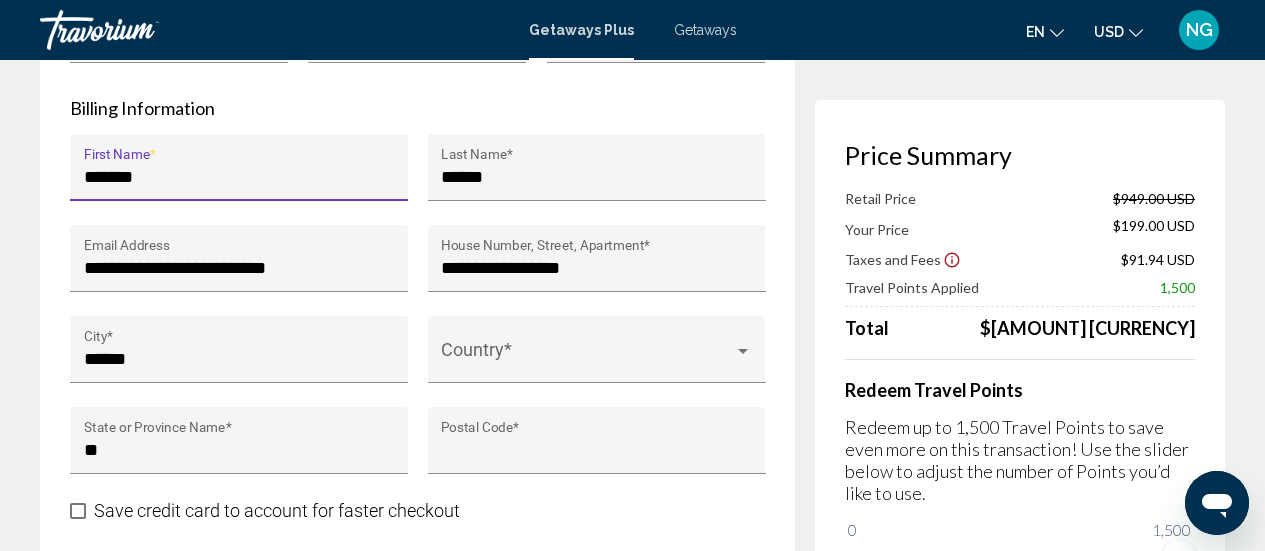 type on "*****" 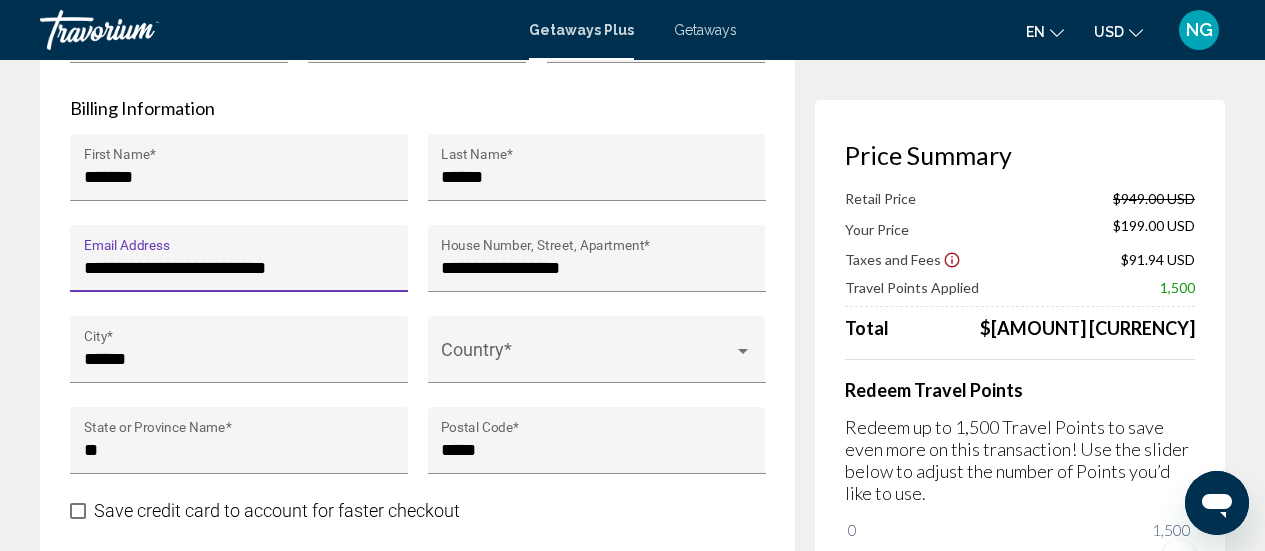 drag, startPoint x: 135, startPoint y: 267, endPoint x: 94, endPoint y: 267, distance: 41 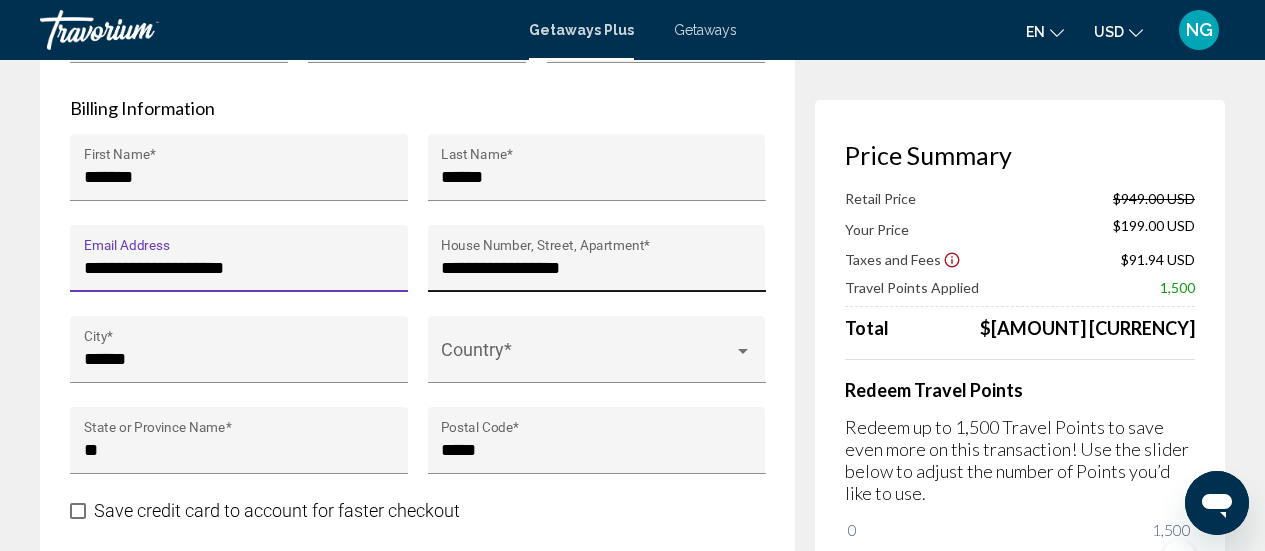 type on "**********" 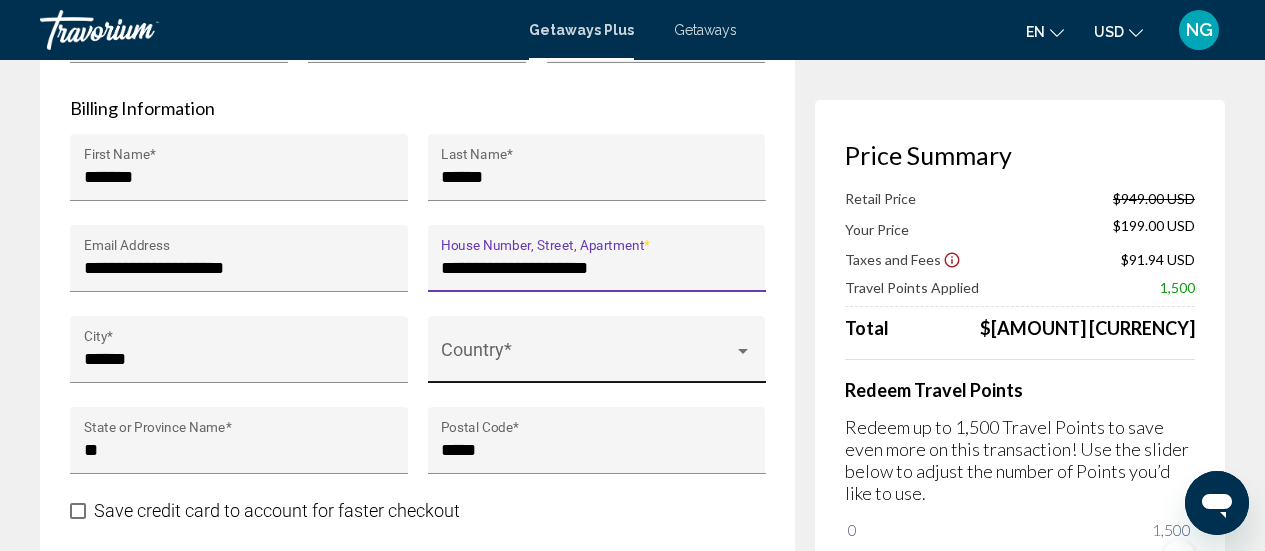 type on "**********" 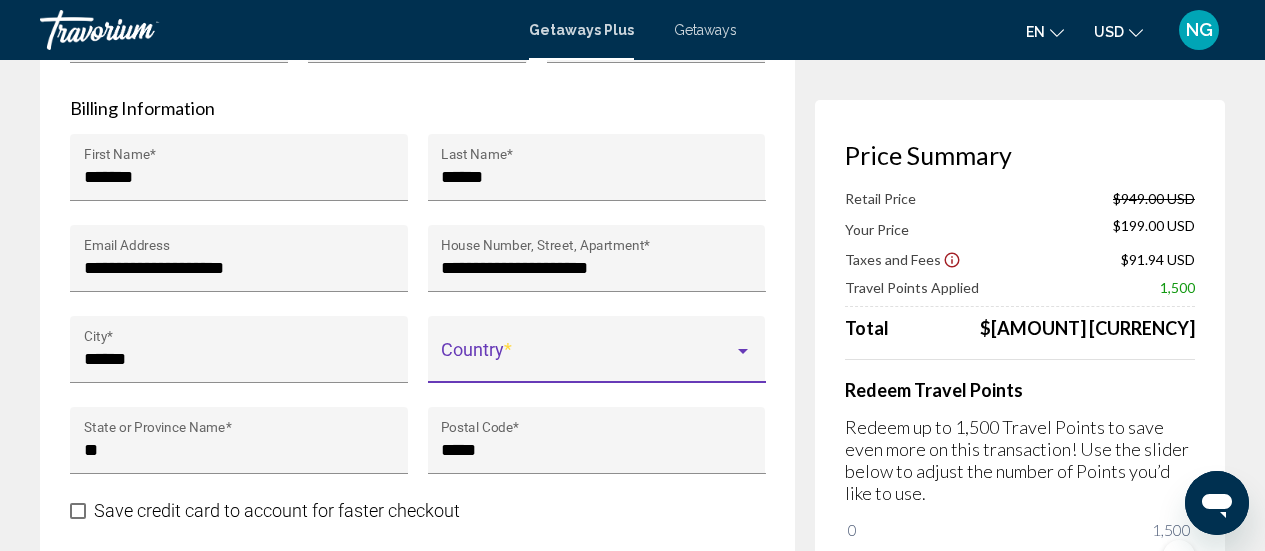 click at bounding box center (587, 359) 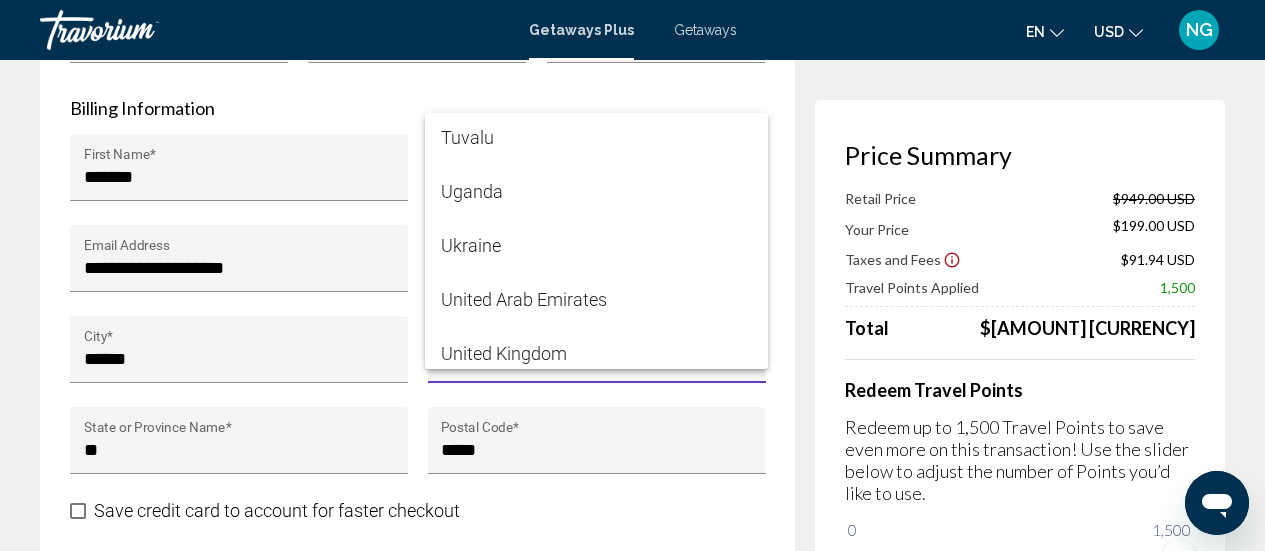 scroll, scrollTop: 12900, scrollLeft: 0, axis: vertical 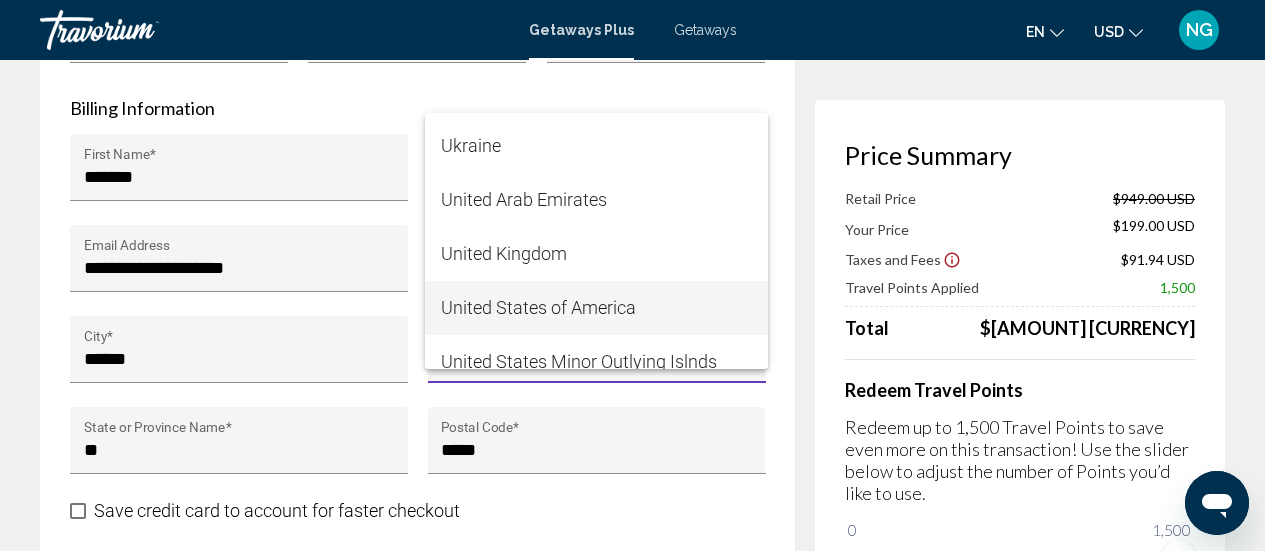 click on "United States of America" at bounding box center (596, 308) 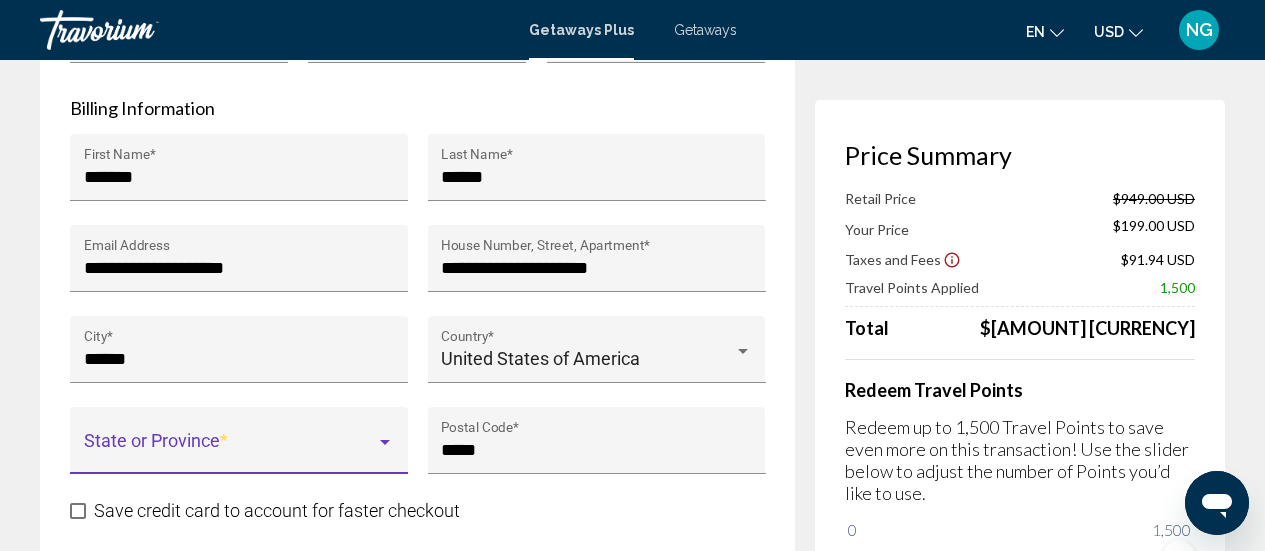 click at bounding box center [230, 450] 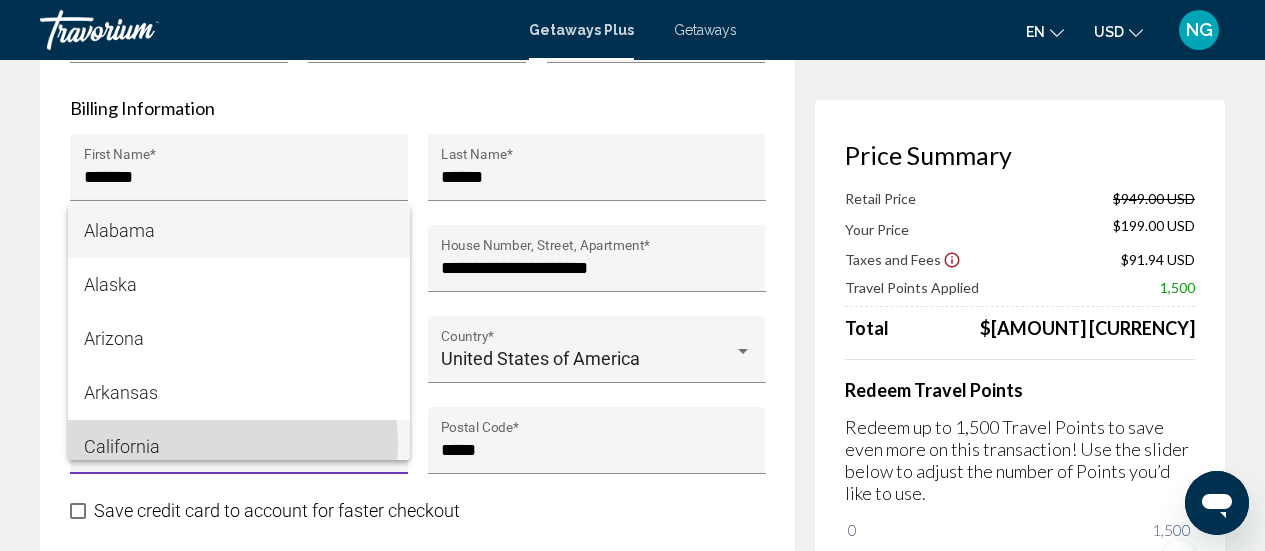click on "California" at bounding box center (239, 447) 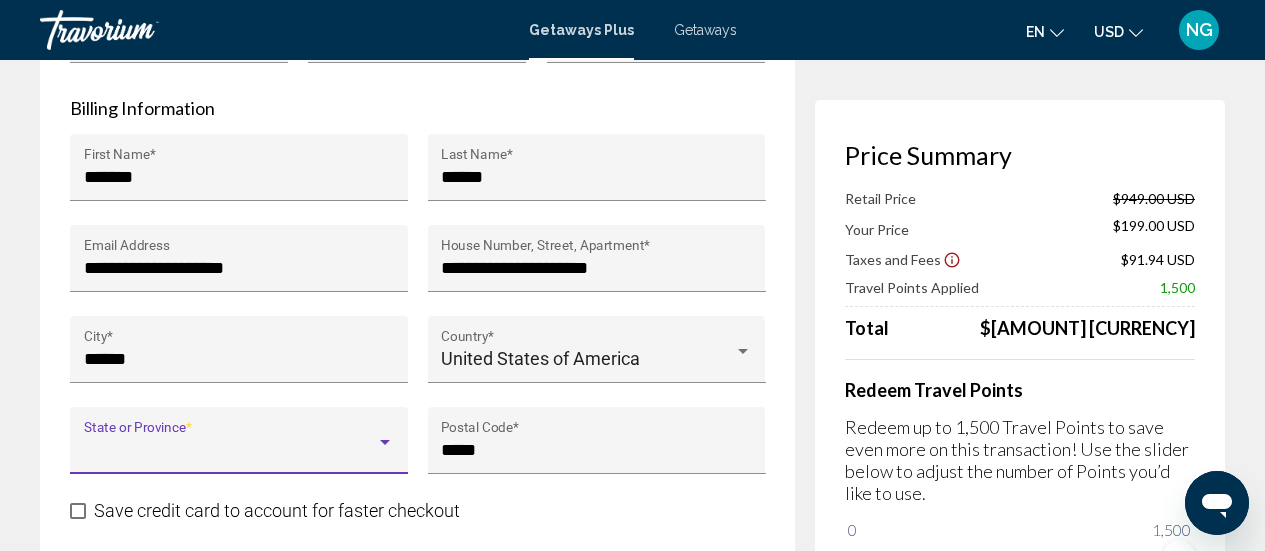 scroll, scrollTop: 14, scrollLeft: 0, axis: vertical 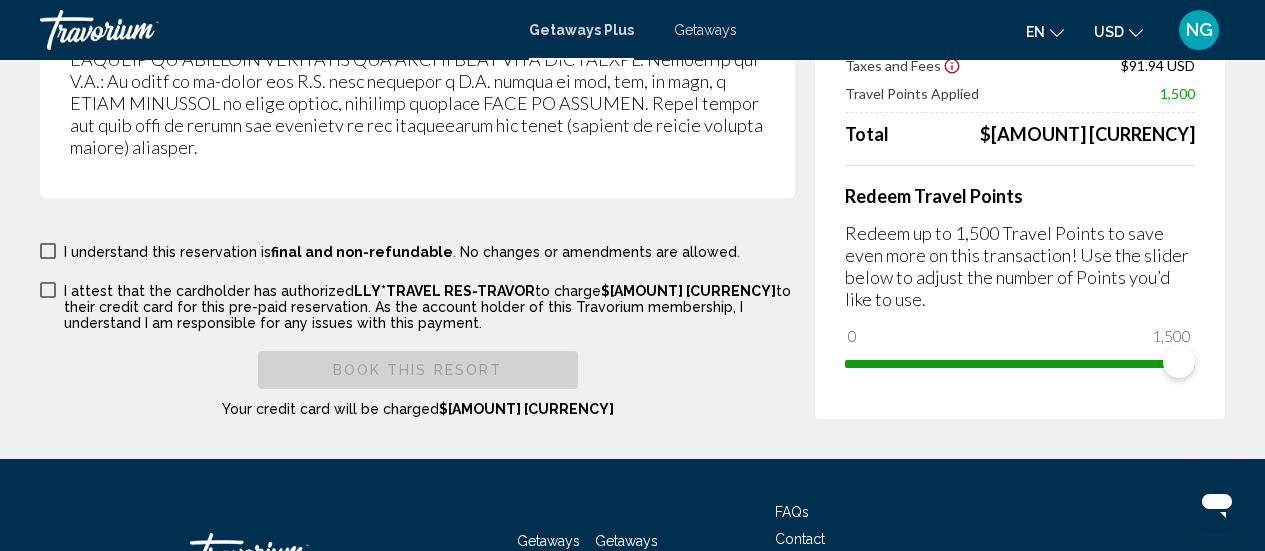 click at bounding box center (48, 251) 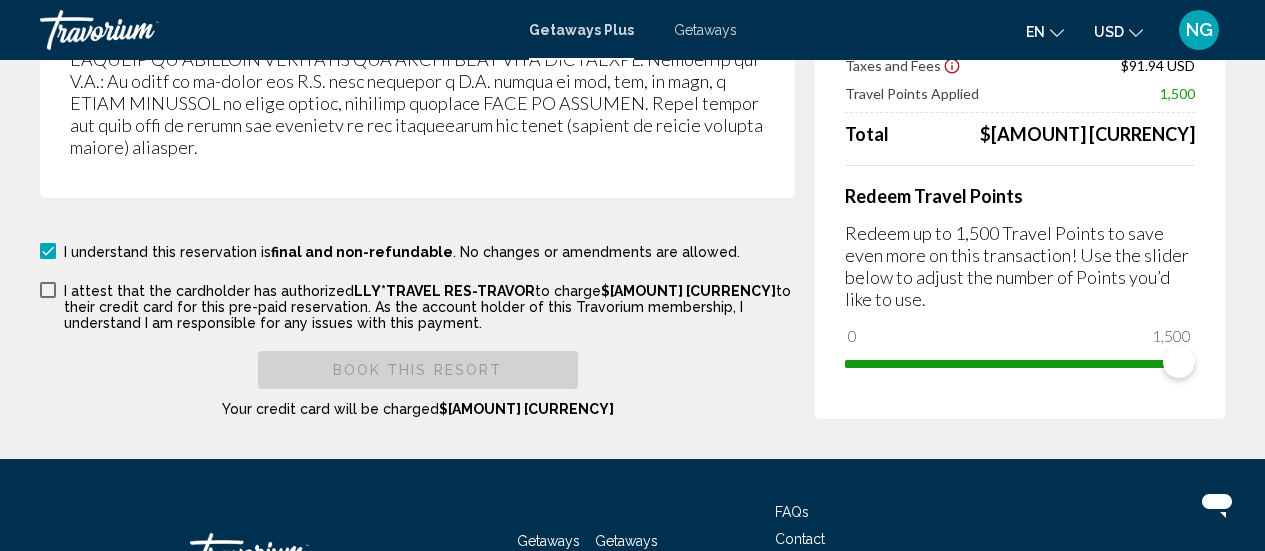 click at bounding box center (48, 290) 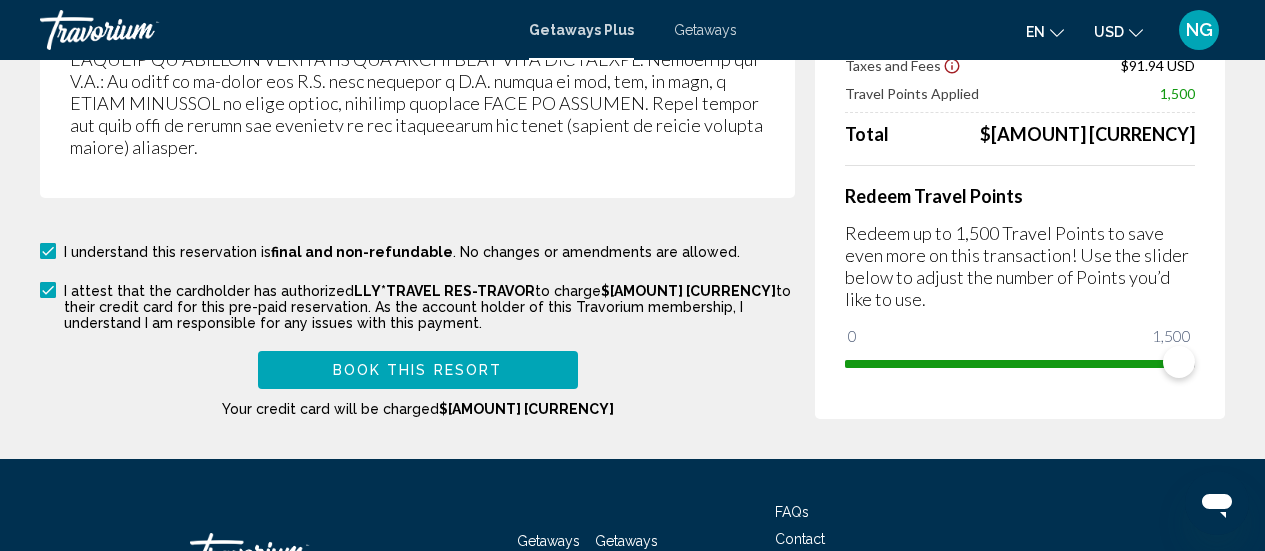 click on "Book this Resort" at bounding box center [418, 371] 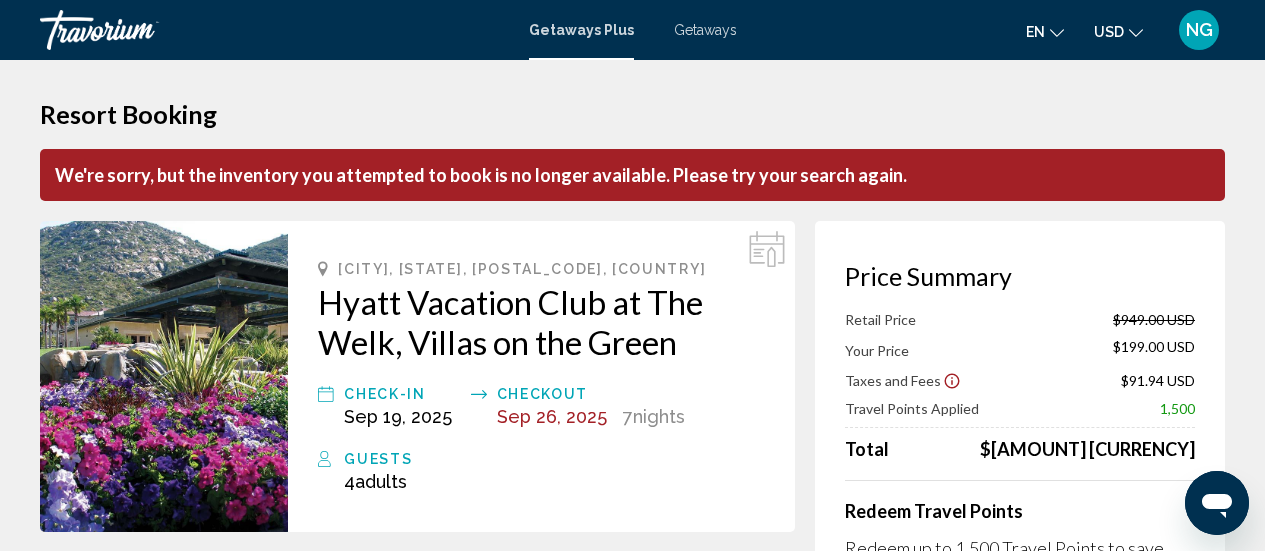 scroll, scrollTop: 0, scrollLeft: 0, axis: both 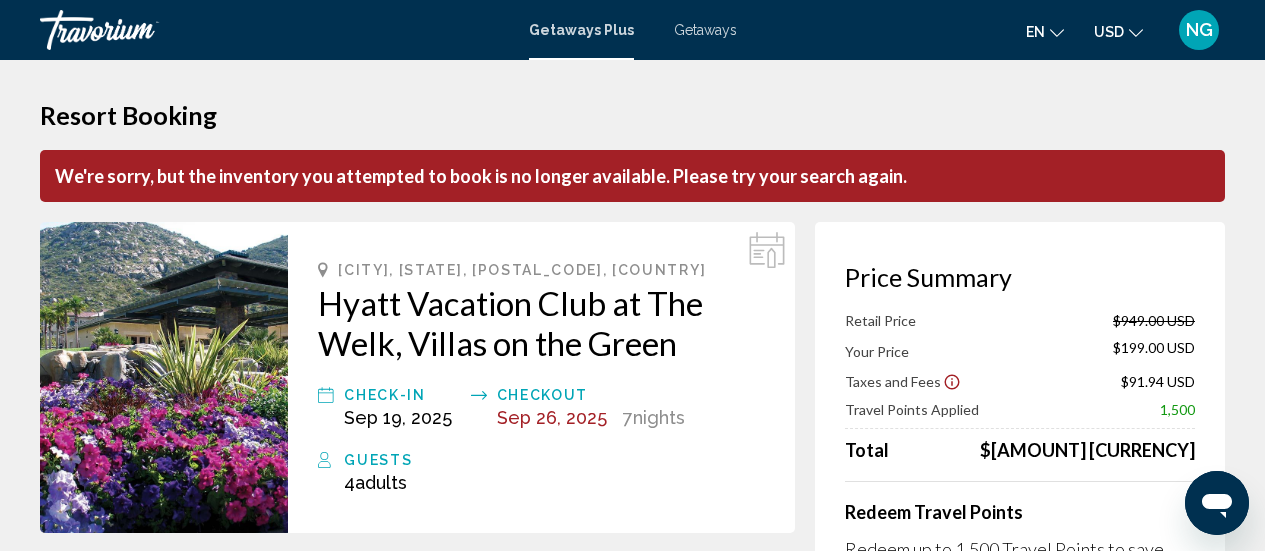 click on "Sep 26, 2025" at bounding box center (552, 417) 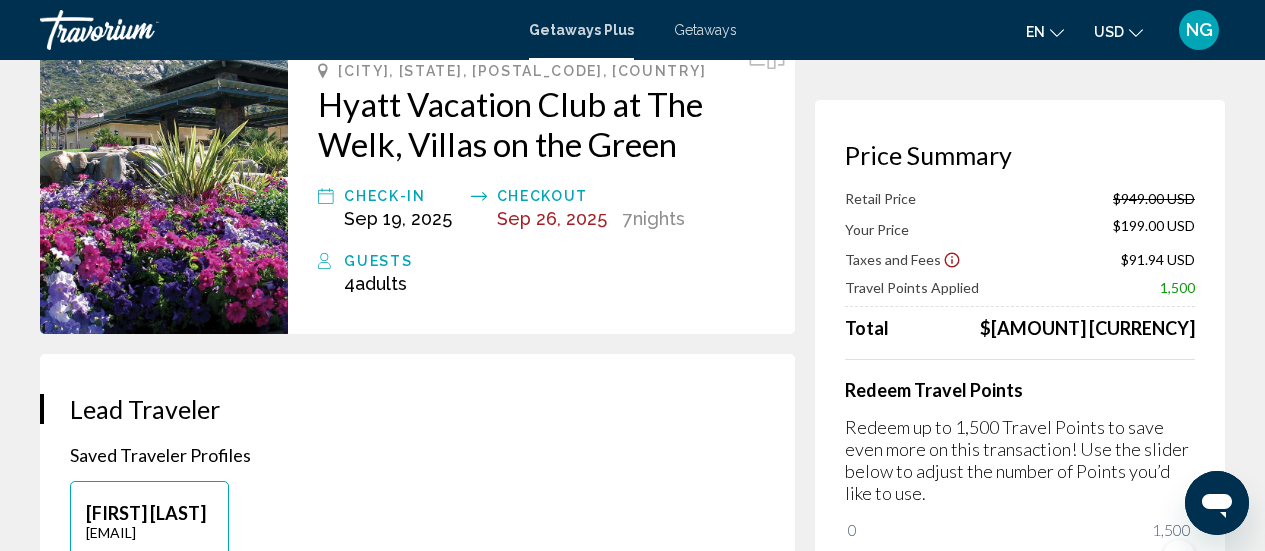 scroll, scrollTop: 400, scrollLeft: 0, axis: vertical 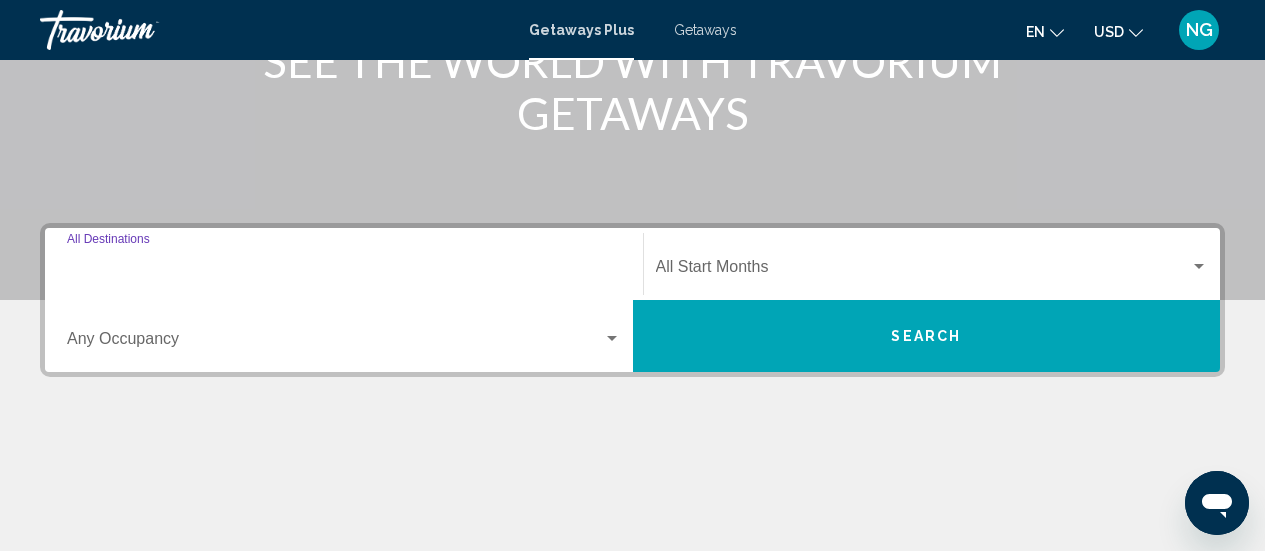click on "Destination All Destinations" at bounding box center (344, 271) 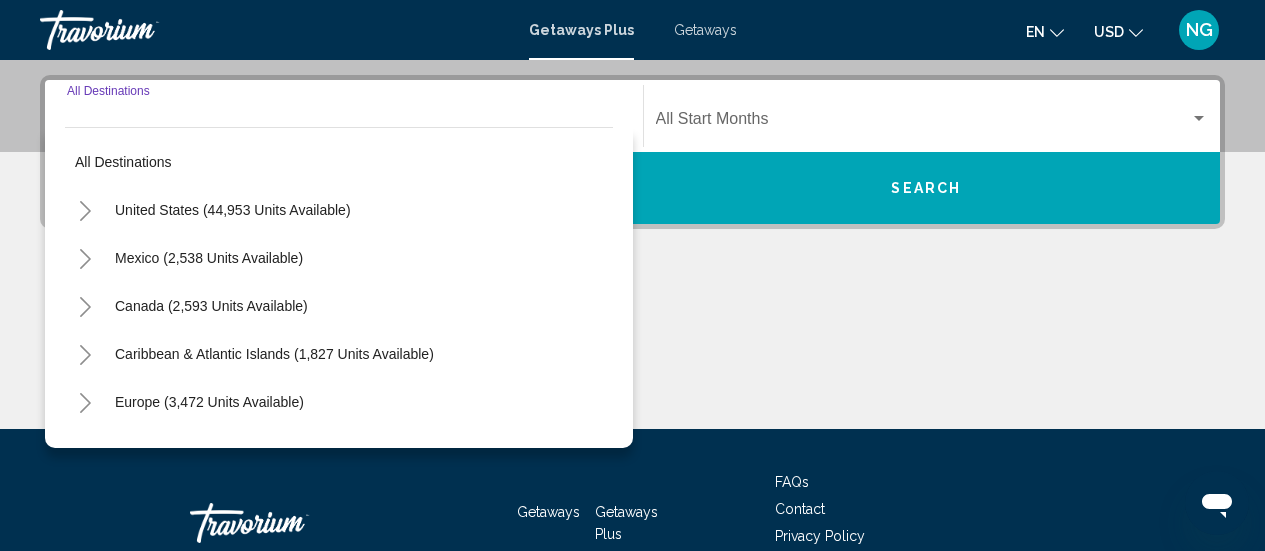 scroll, scrollTop: 458, scrollLeft: 0, axis: vertical 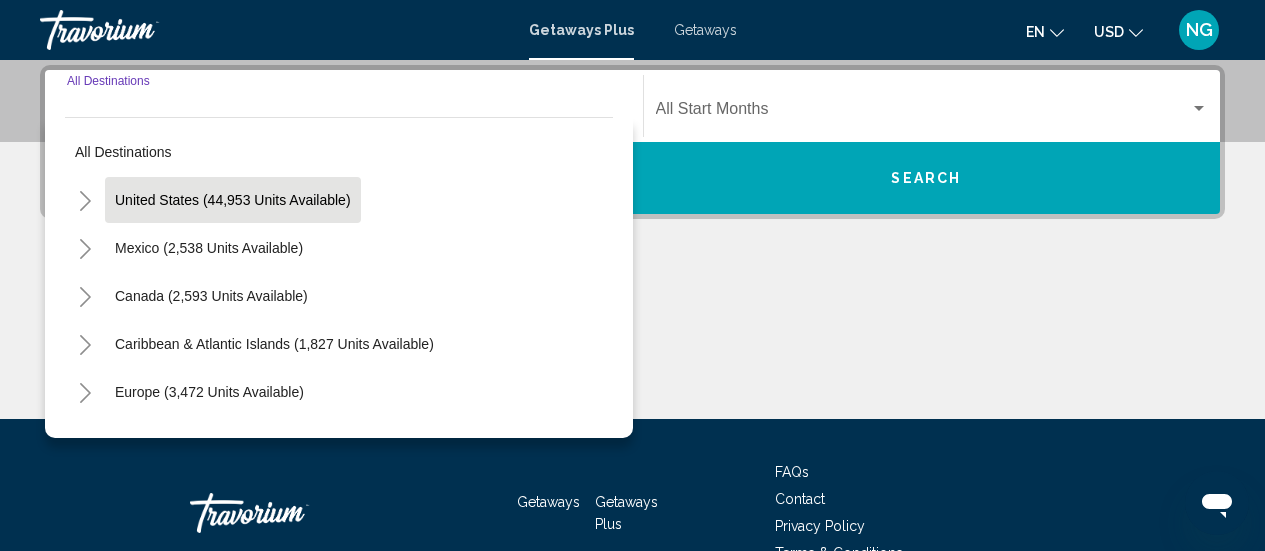 click on "United States (44,953 units available)" at bounding box center [209, 248] 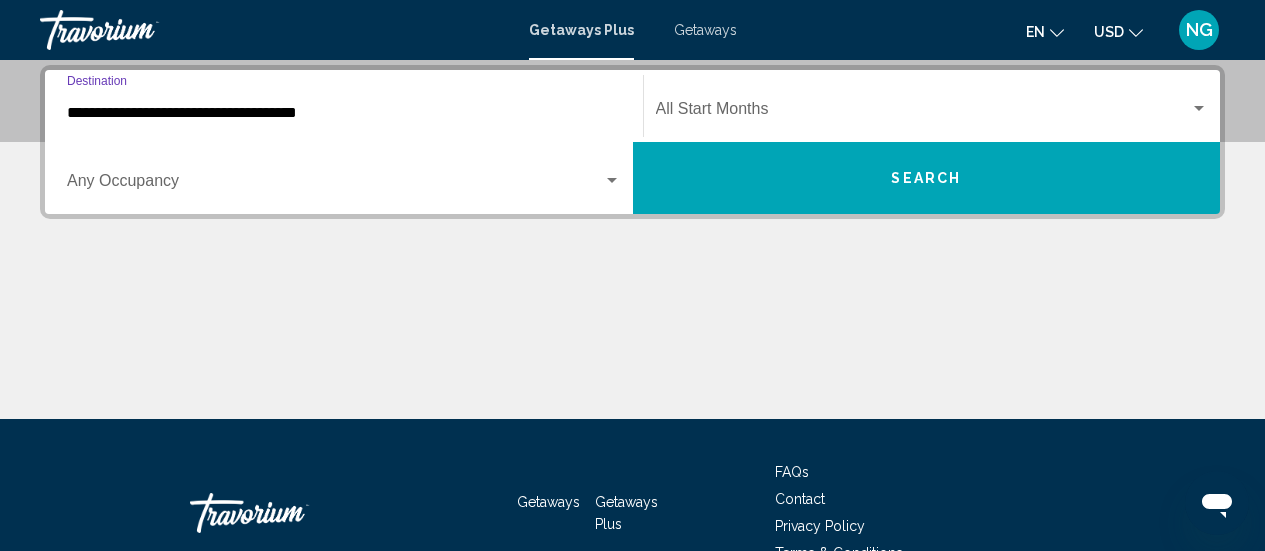 click on "**********" at bounding box center [344, 113] 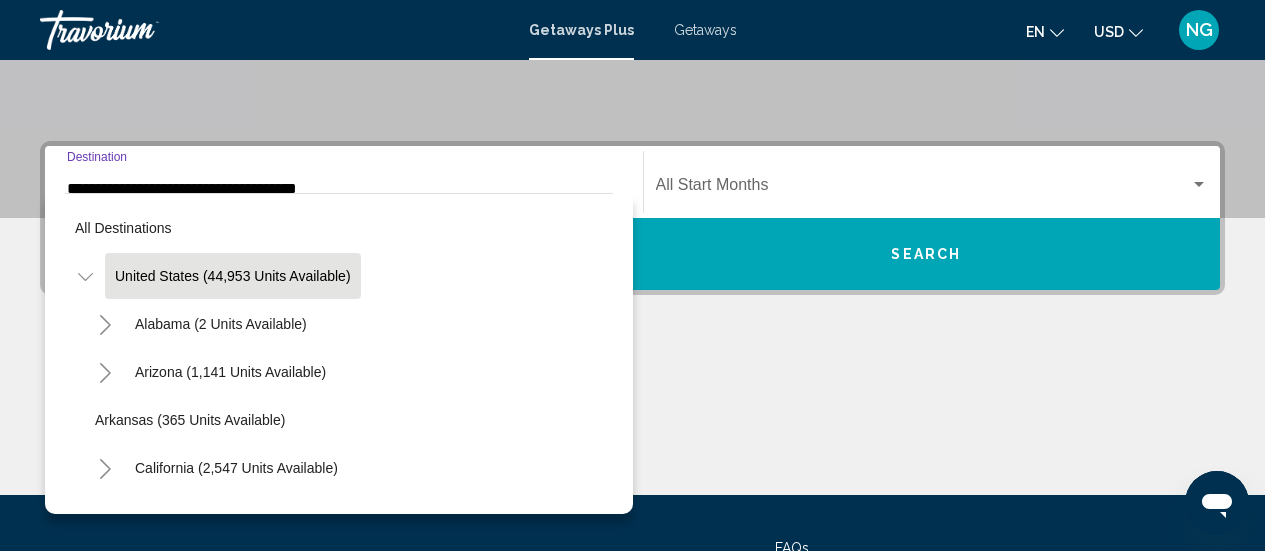 click 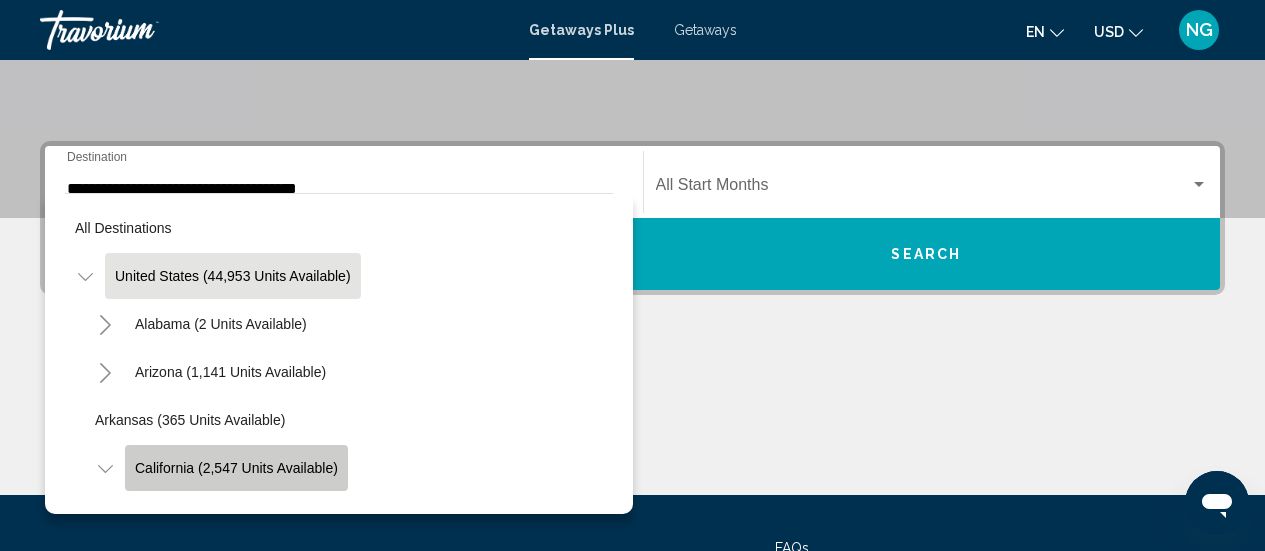 click on "California (2,547 units available)" 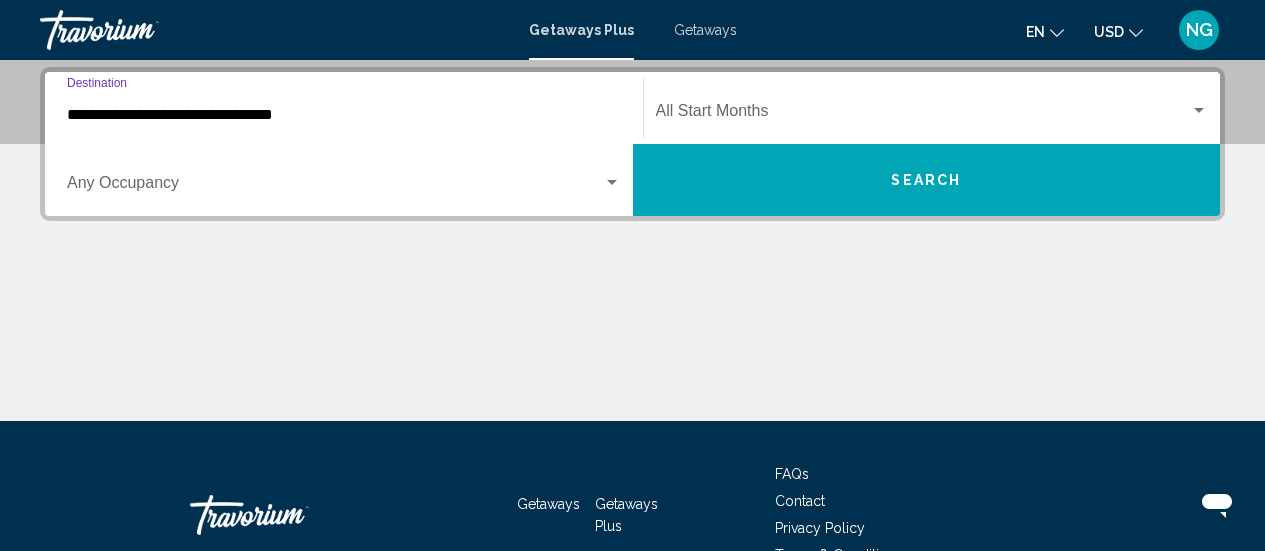scroll, scrollTop: 458, scrollLeft: 0, axis: vertical 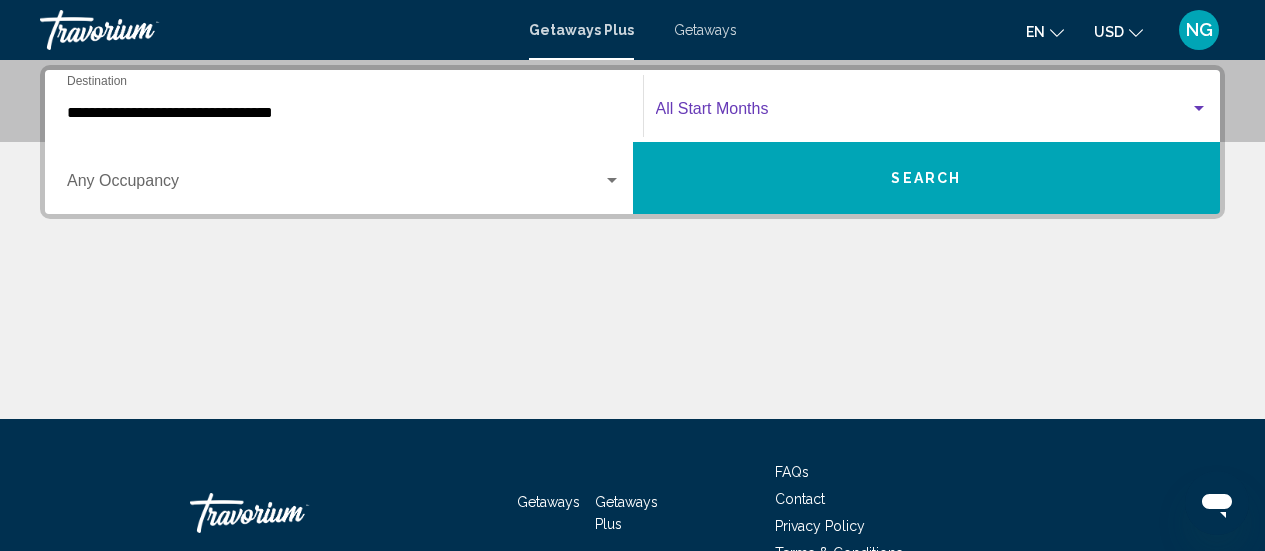 click at bounding box center (923, 113) 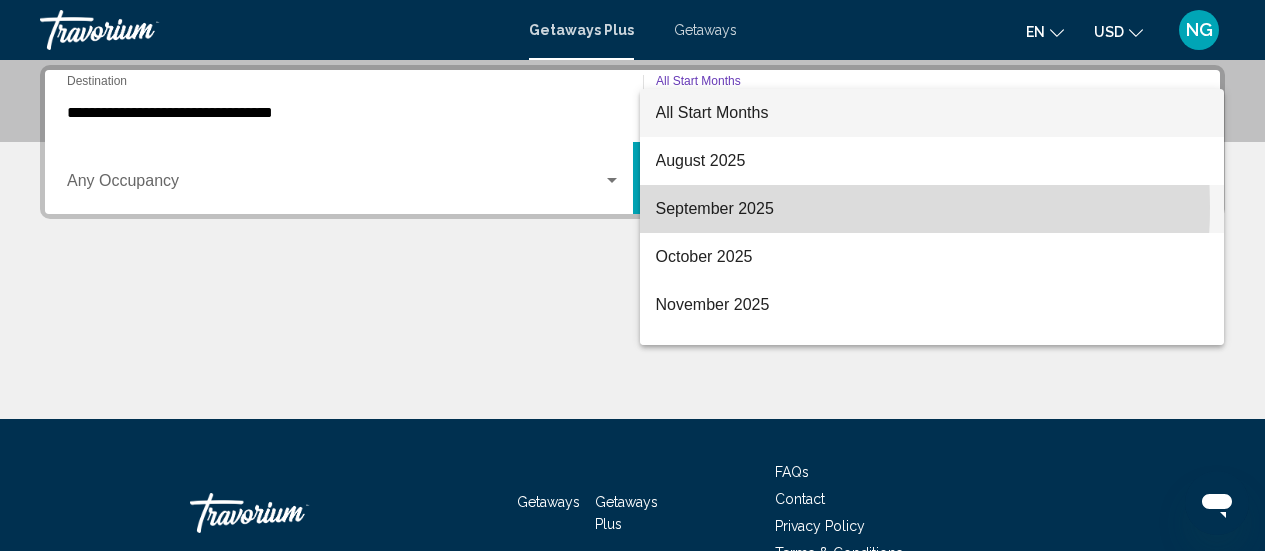 click on "September 2025" at bounding box center [932, 209] 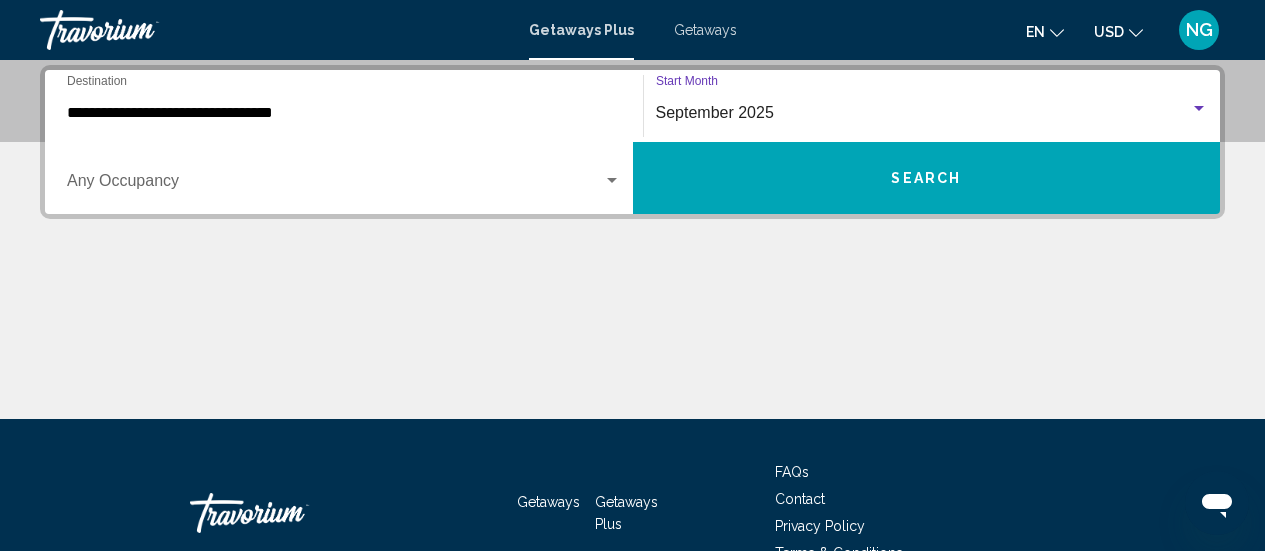 click on "Search" at bounding box center [927, 178] 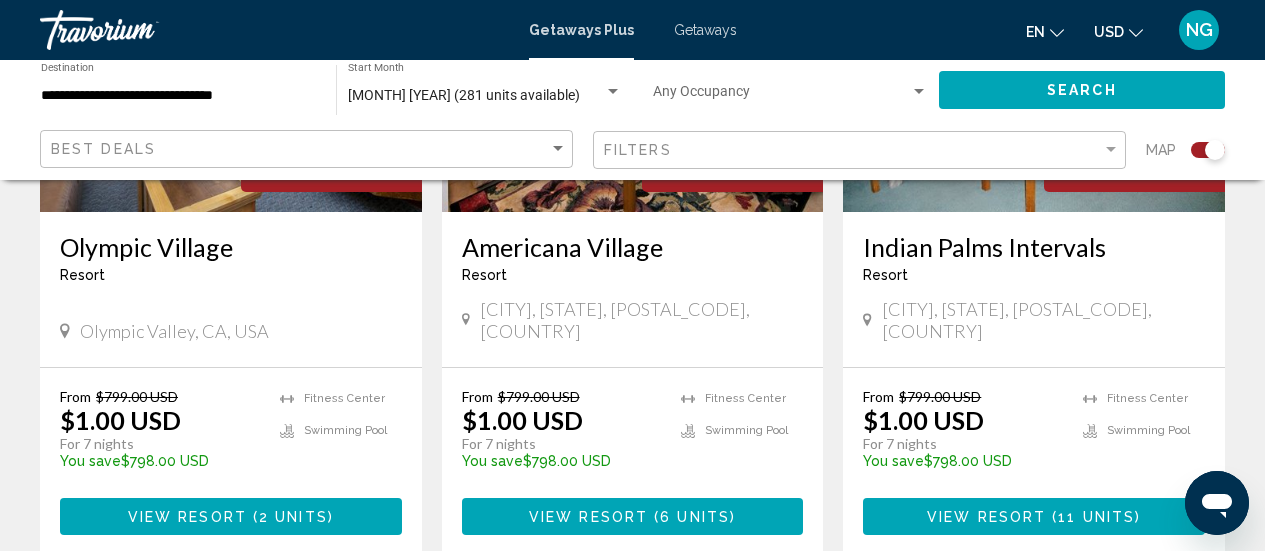 scroll, scrollTop: 3478, scrollLeft: 0, axis: vertical 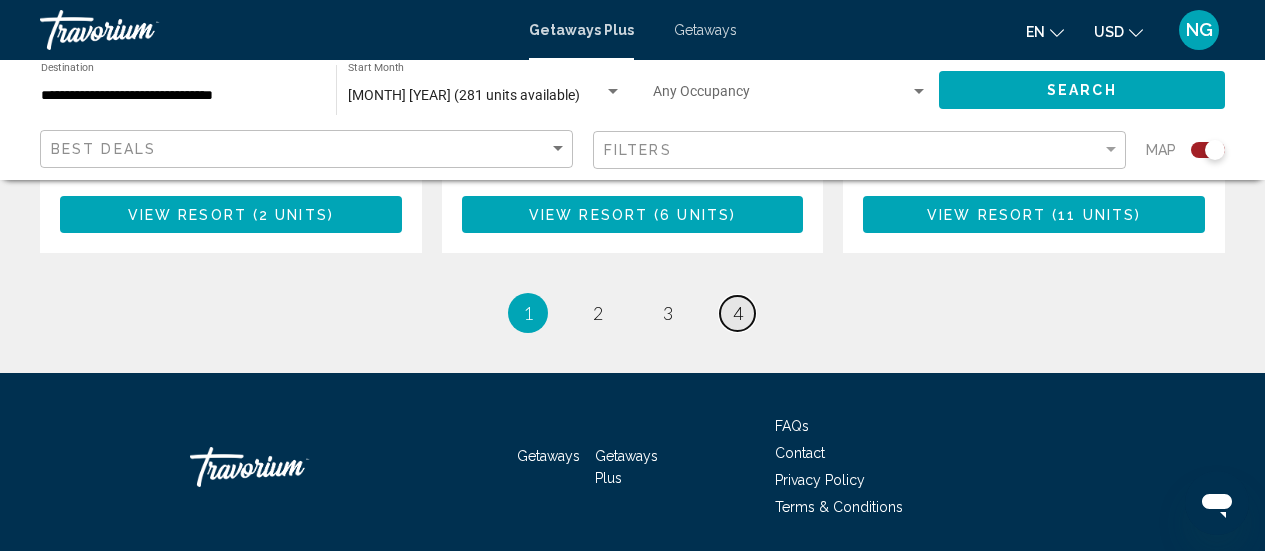 click on "4" at bounding box center [738, 313] 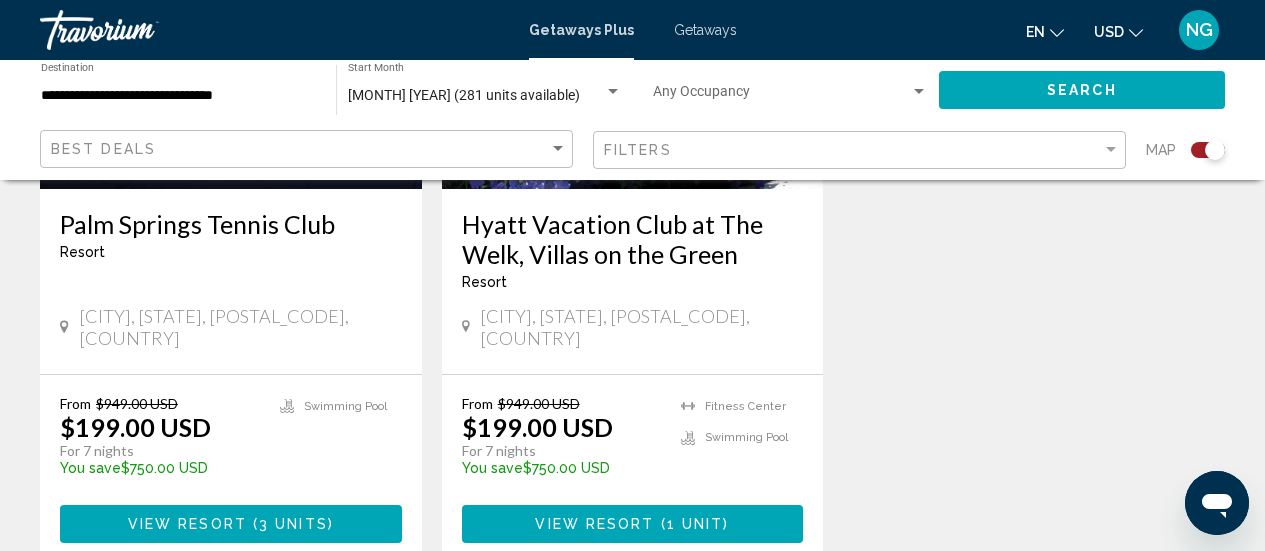 scroll, scrollTop: 1600, scrollLeft: 0, axis: vertical 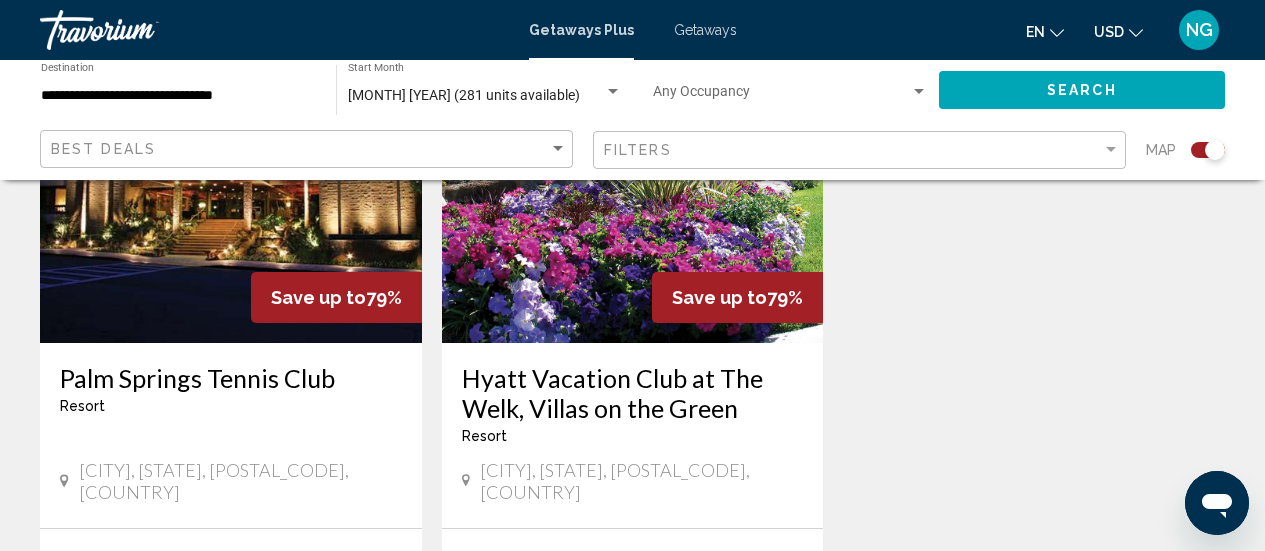 click at bounding box center (633, 183) 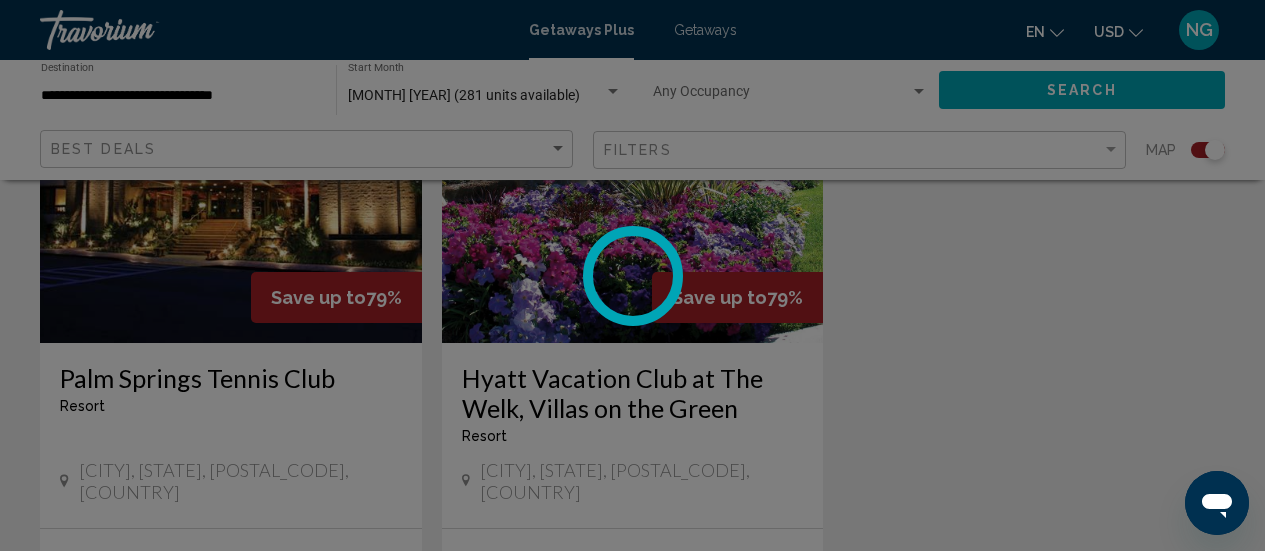 scroll, scrollTop: 0, scrollLeft: 0, axis: both 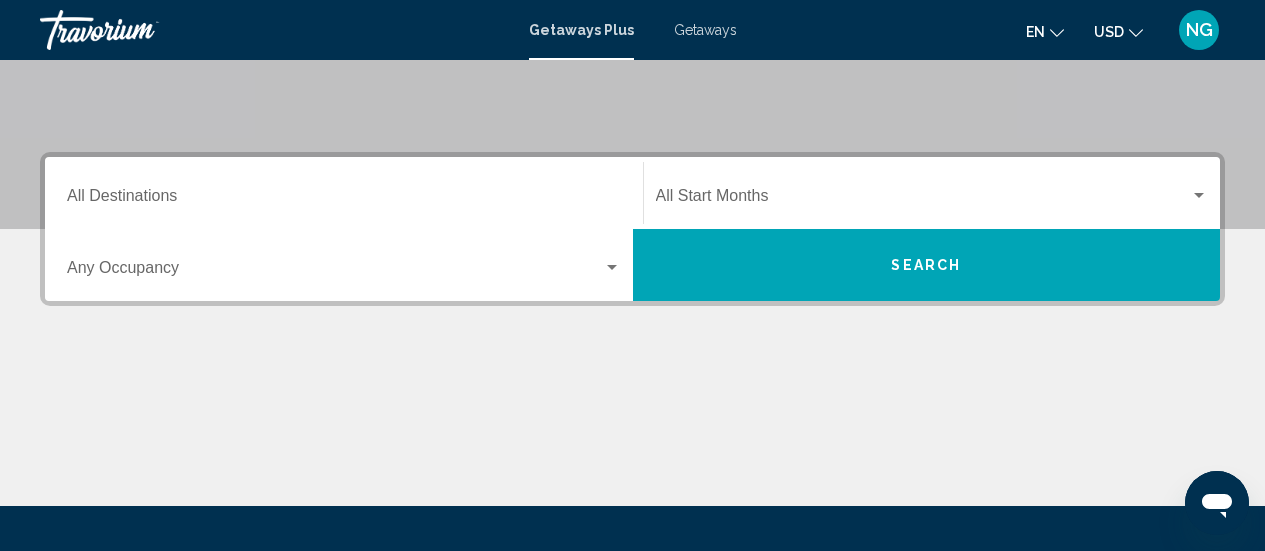 click on "Destination All Destinations" at bounding box center (344, 193) 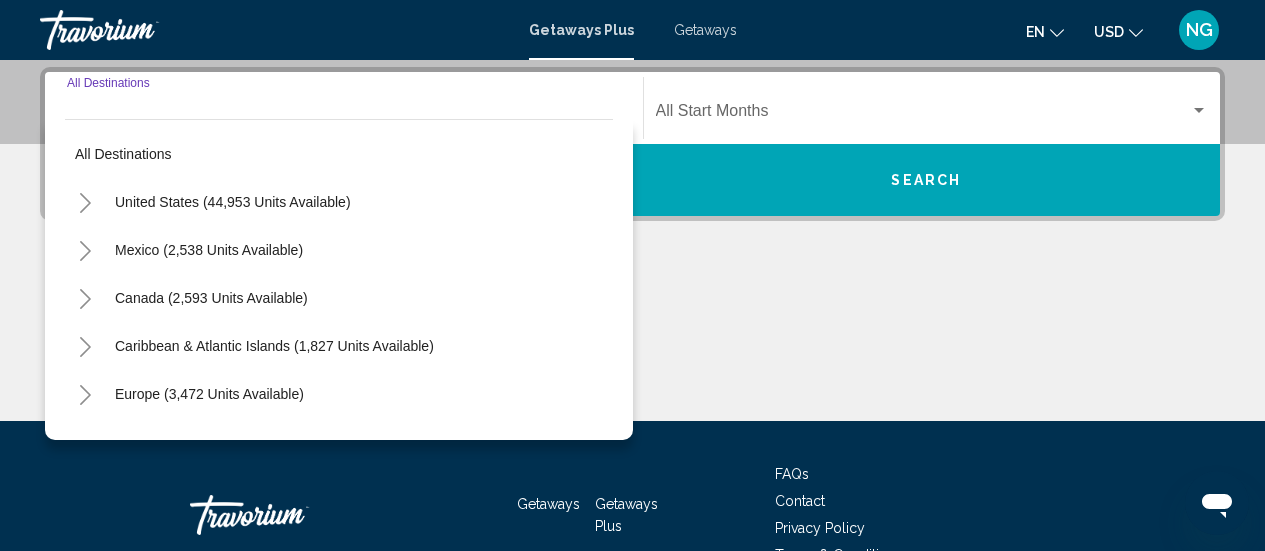 scroll, scrollTop: 458, scrollLeft: 0, axis: vertical 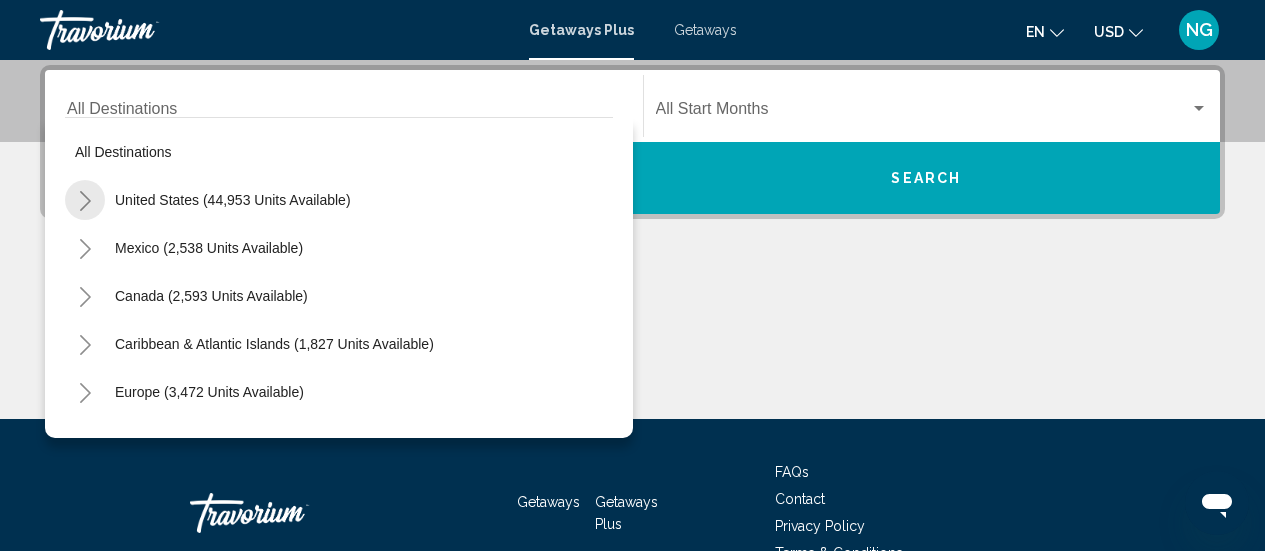 click 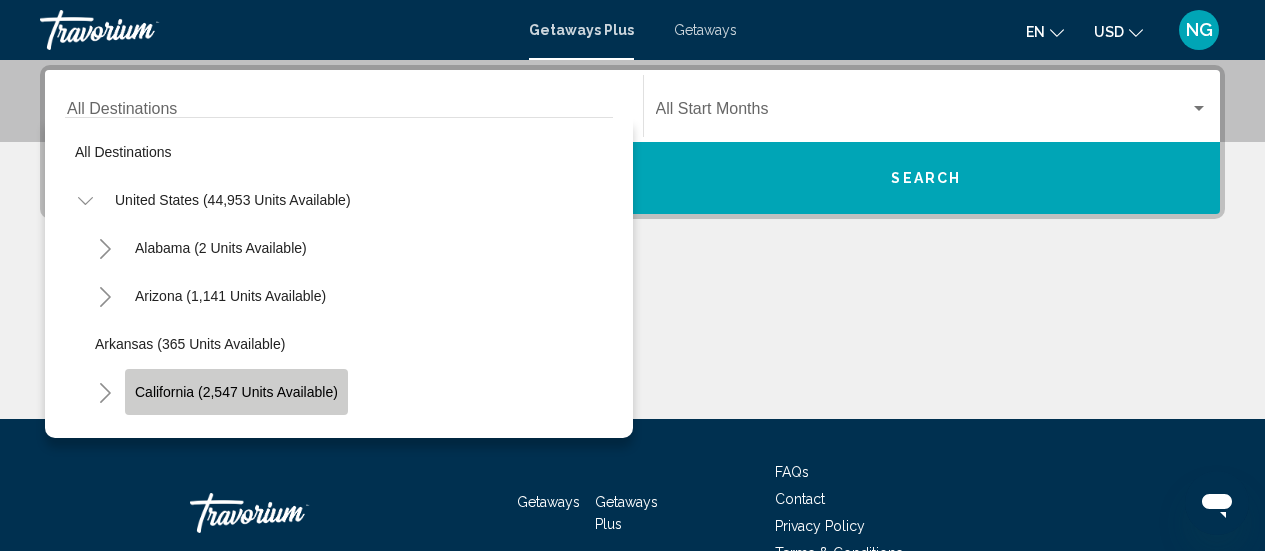 click on "California (2,547 units available)" 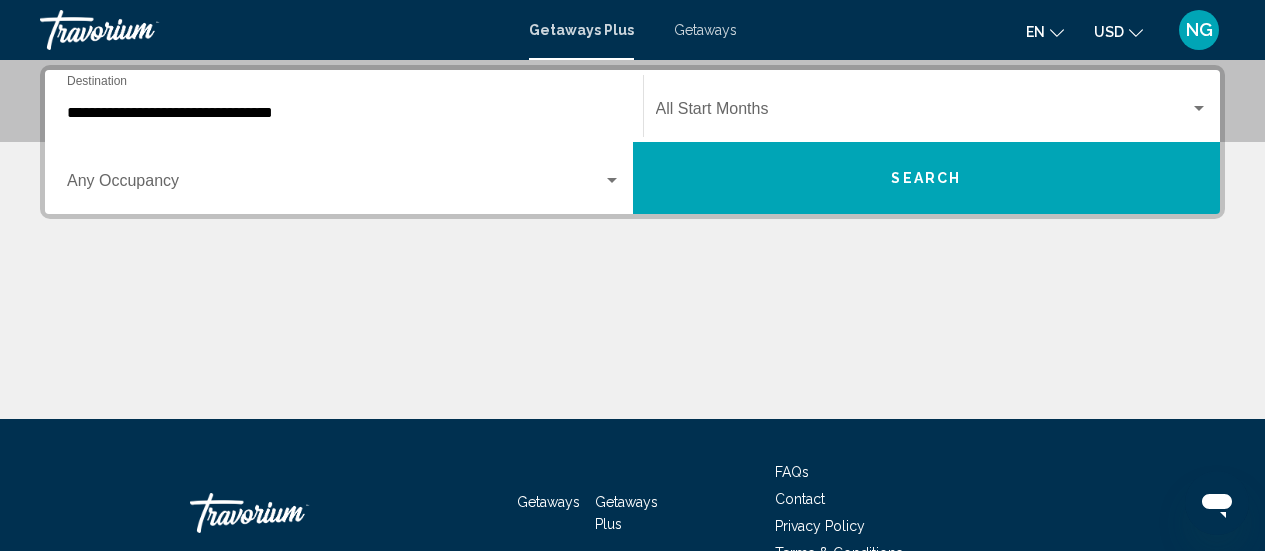 click on "Start Month All Start Months" 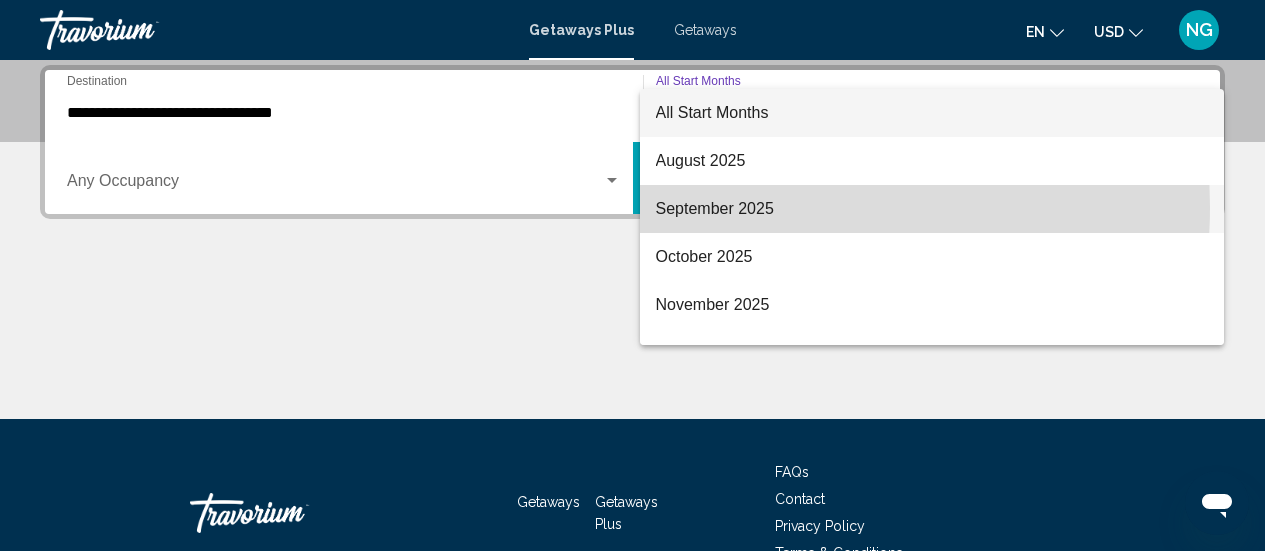click on "September 2025" at bounding box center [932, 209] 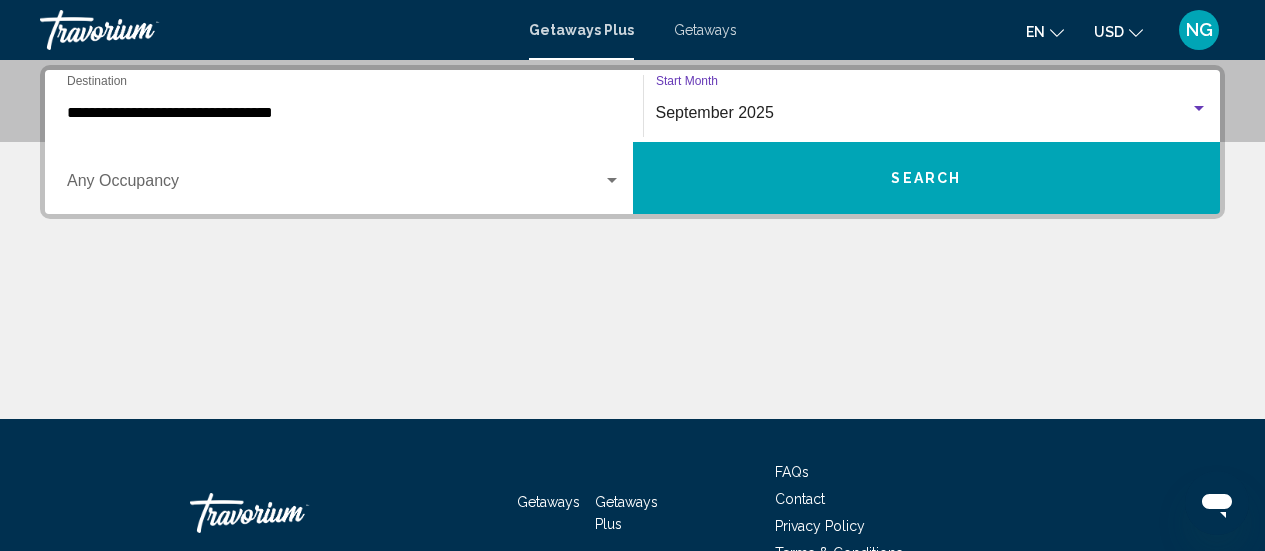 click on "Search" at bounding box center [927, 178] 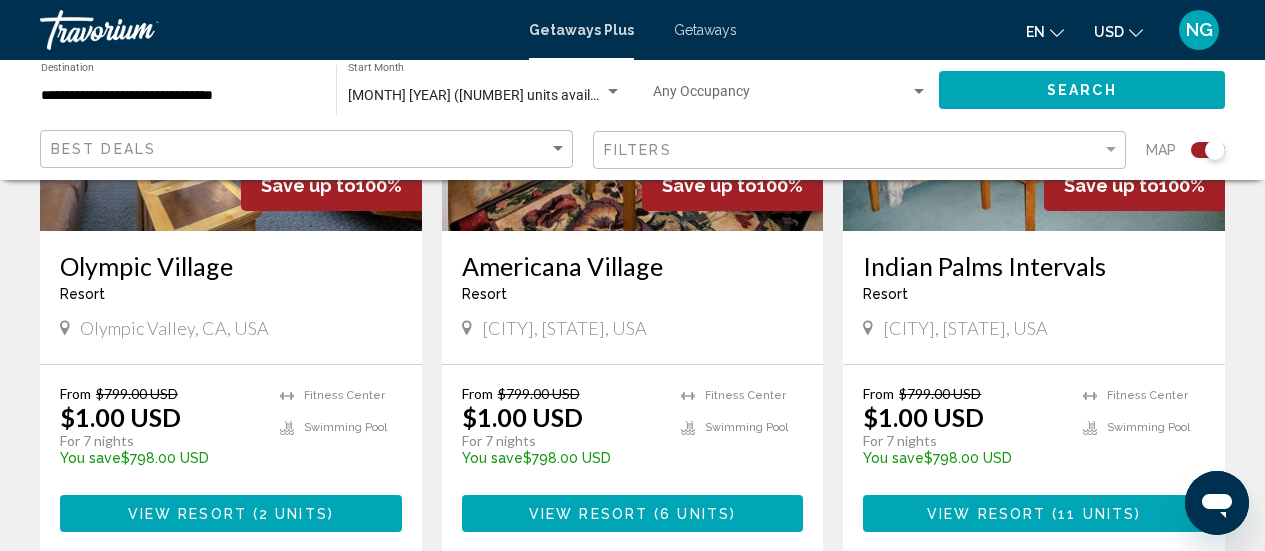 scroll, scrollTop: 3478, scrollLeft: 0, axis: vertical 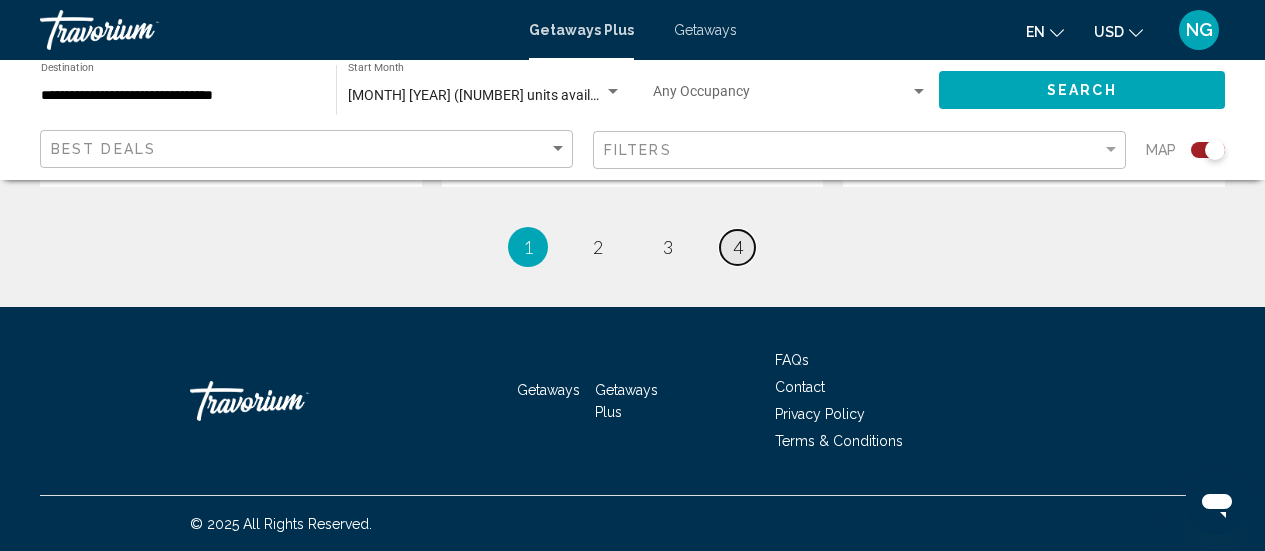 click on "4" at bounding box center (738, 247) 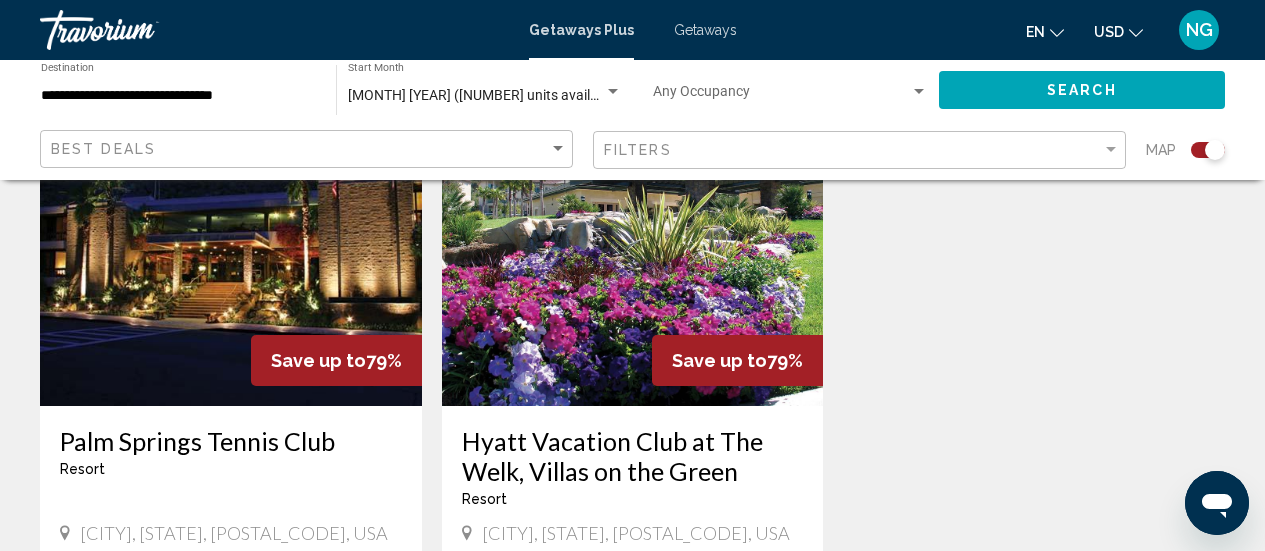scroll, scrollTop: 1586, scrollLeft: 0, axis: vertical 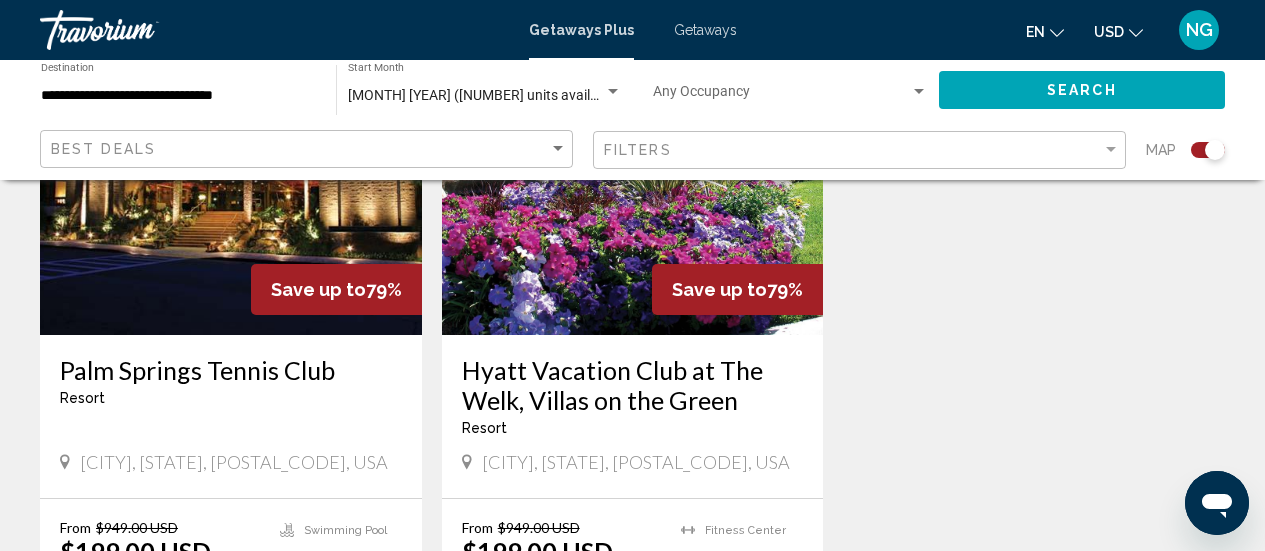 click at bounding box center [633, 175] 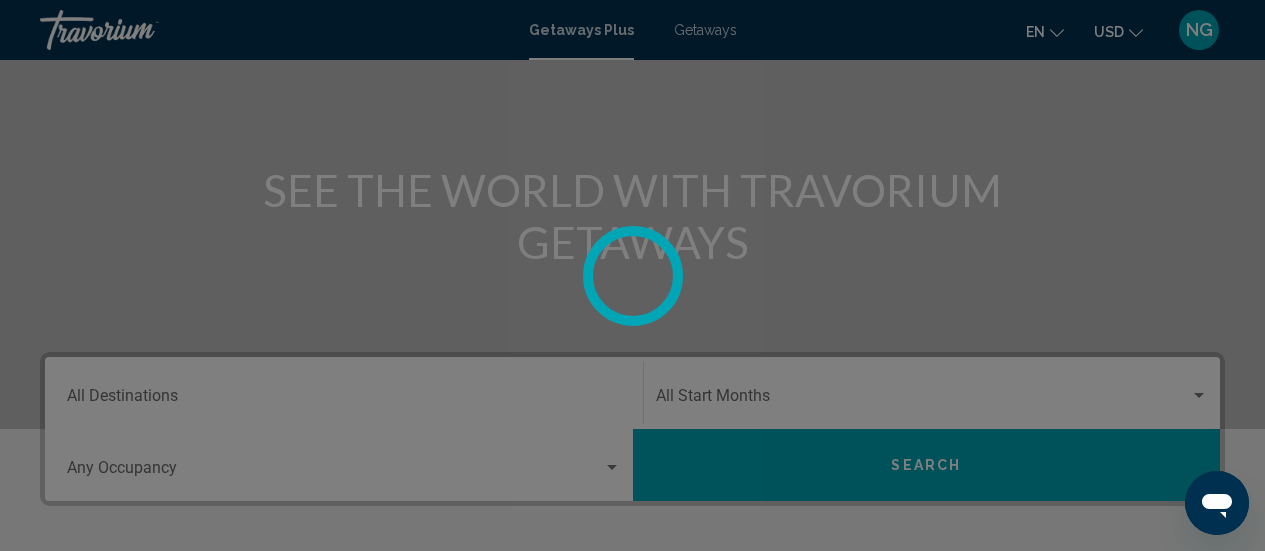 scroll, scrollTop: 0, scrollLeft: 0, axis: both 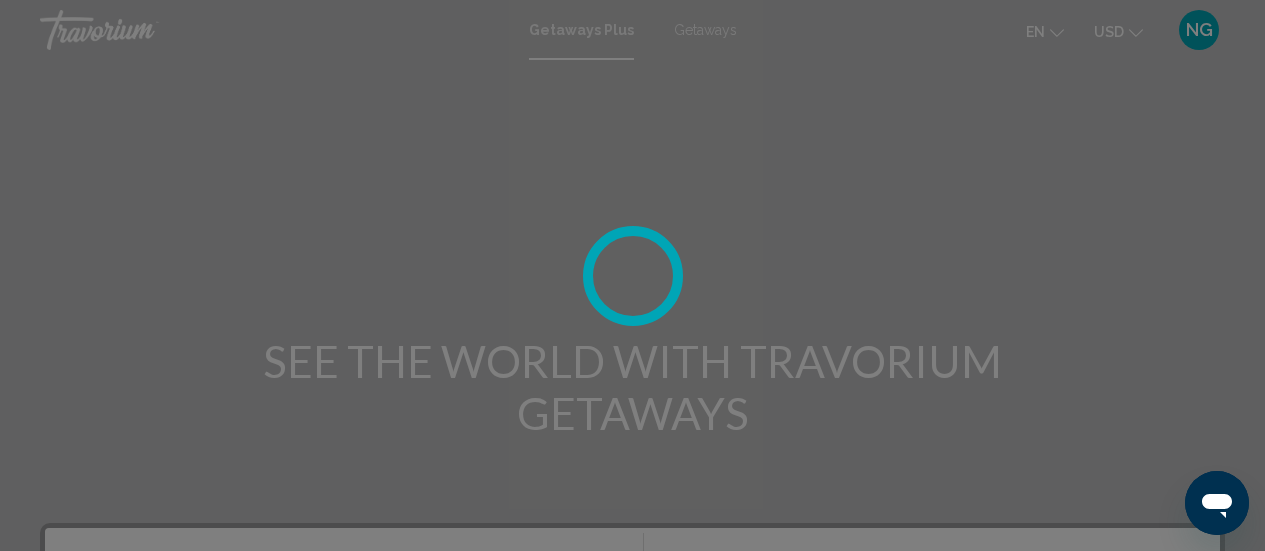 click at bounding box center (632, 275) 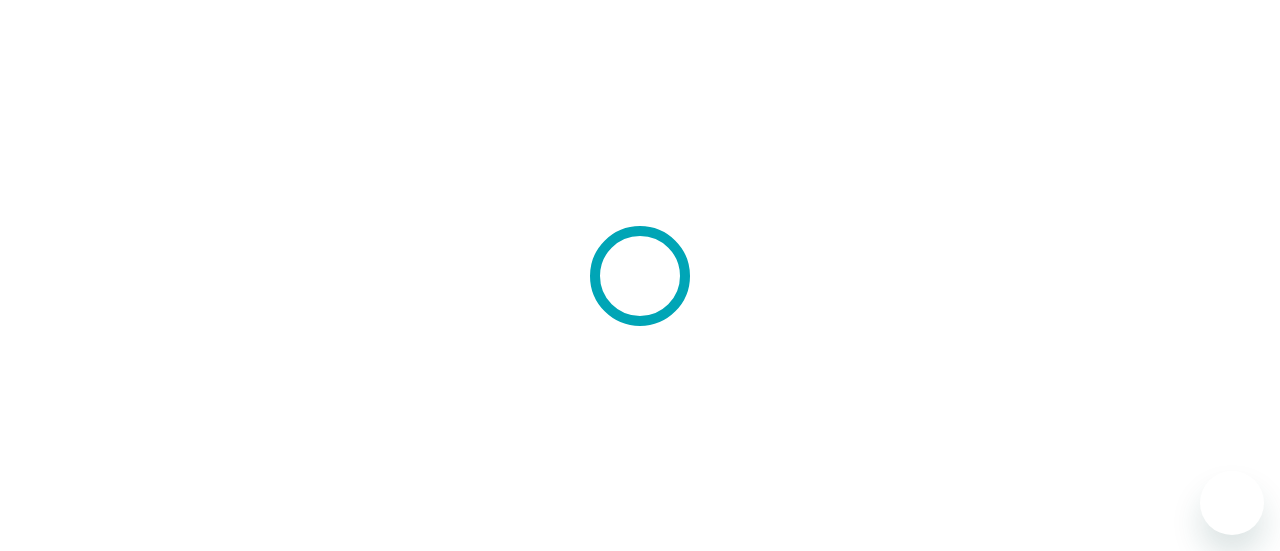 scroll, scrollTop: 0, scrollLeft: 0, axis: both 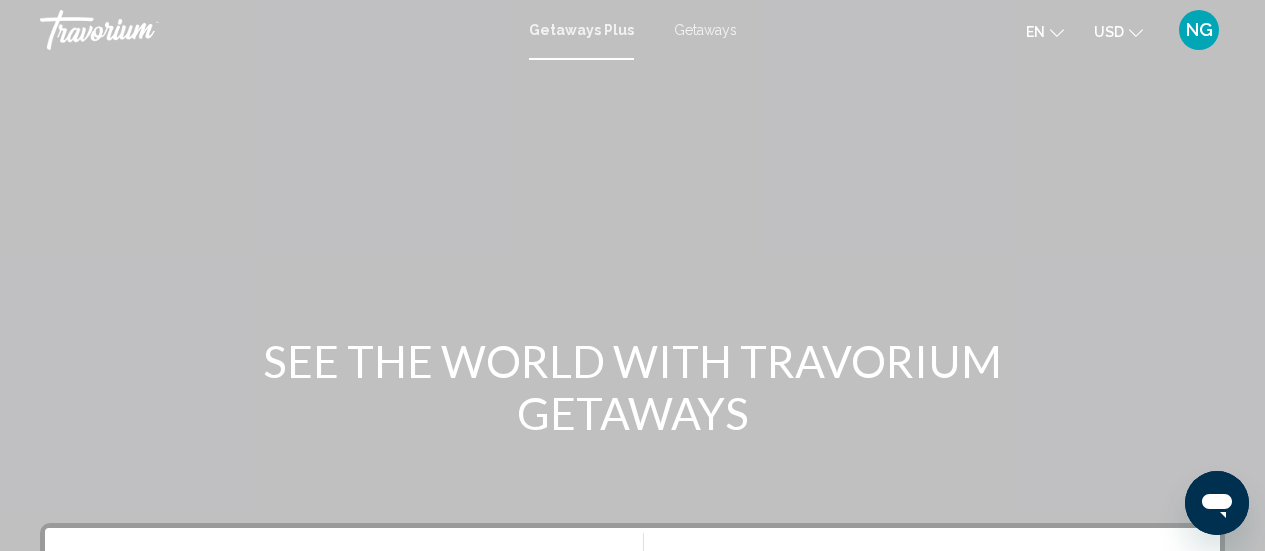 click on "Getaways" at bounding box center (705, 30) 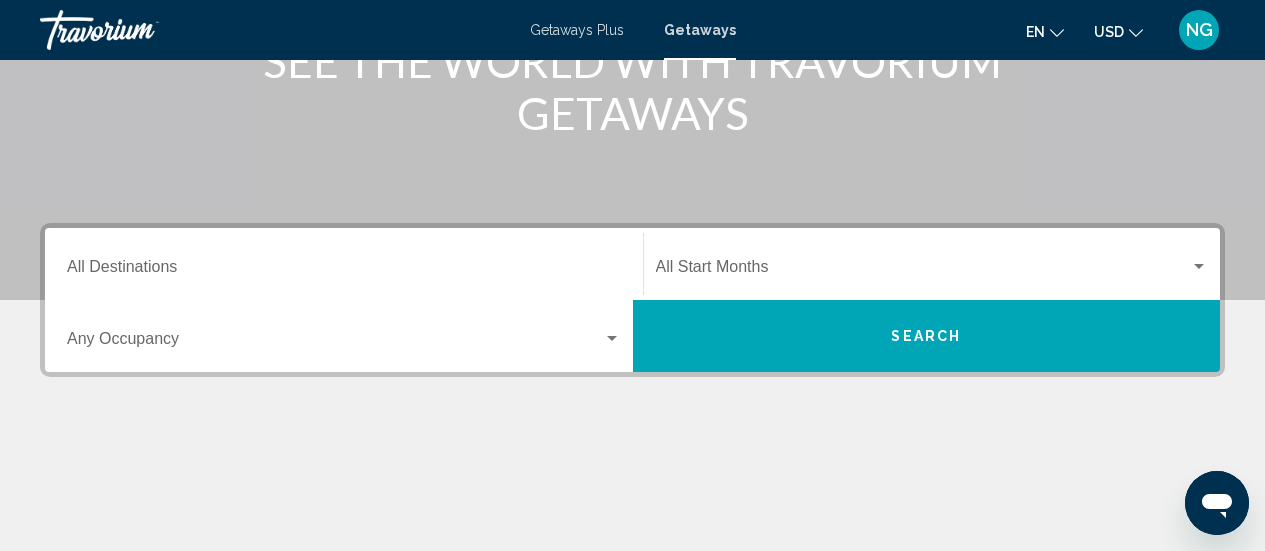 click on "Destination All Destinations" at bounding box center (344, 264) 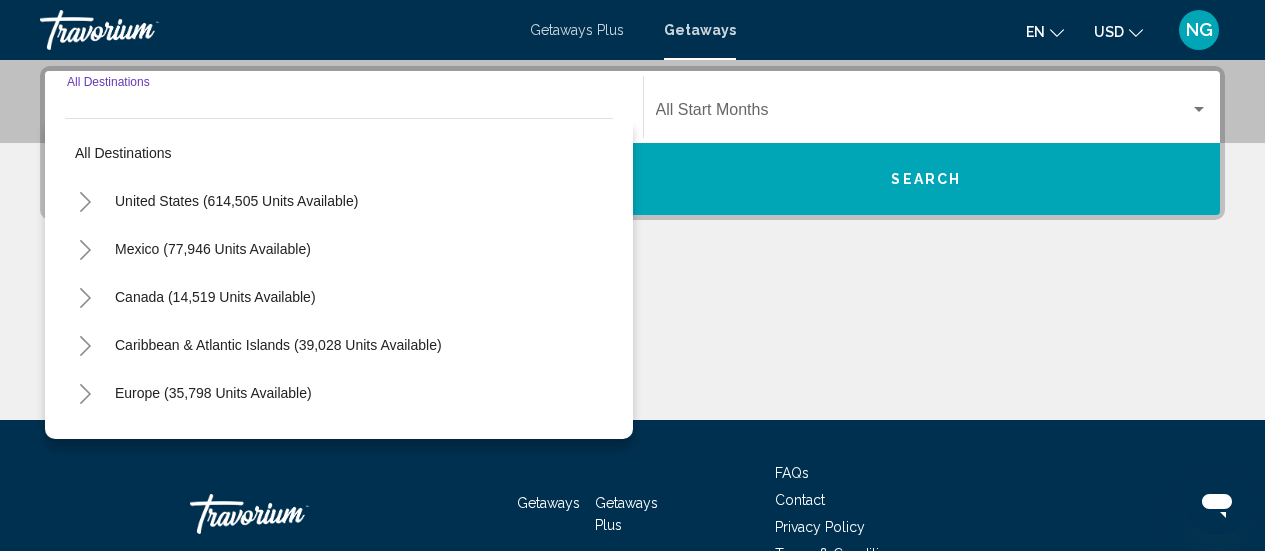 scroll, scrollTop: 458, scrollLeft: 0, axis: vertical 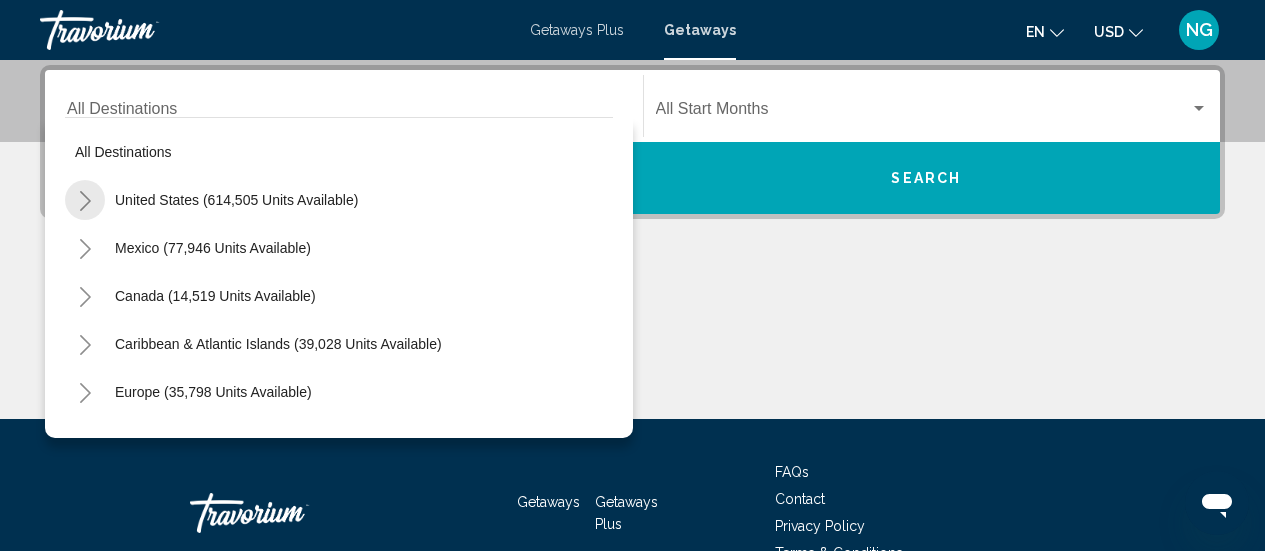 click 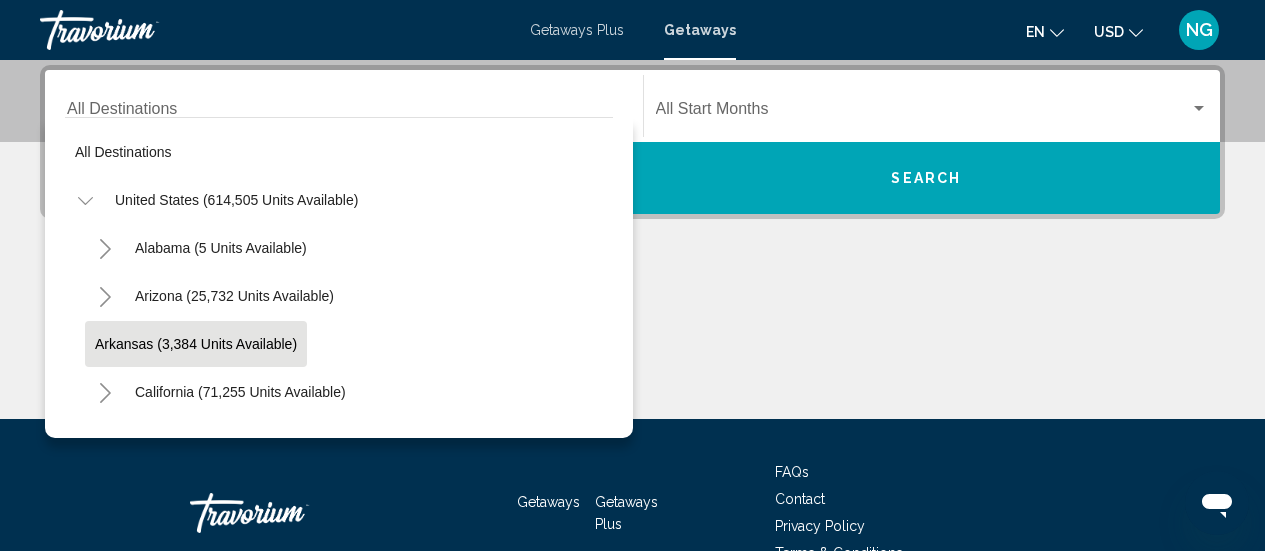 scroll, scrollTop: 200, scrollLeft: 0, axis: vertical 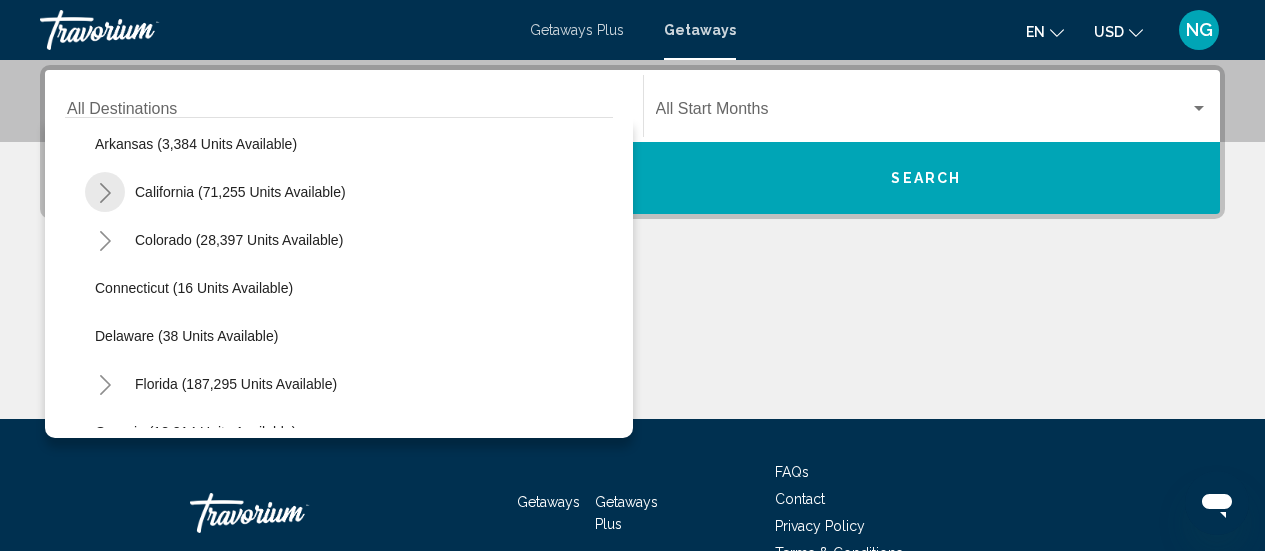 click 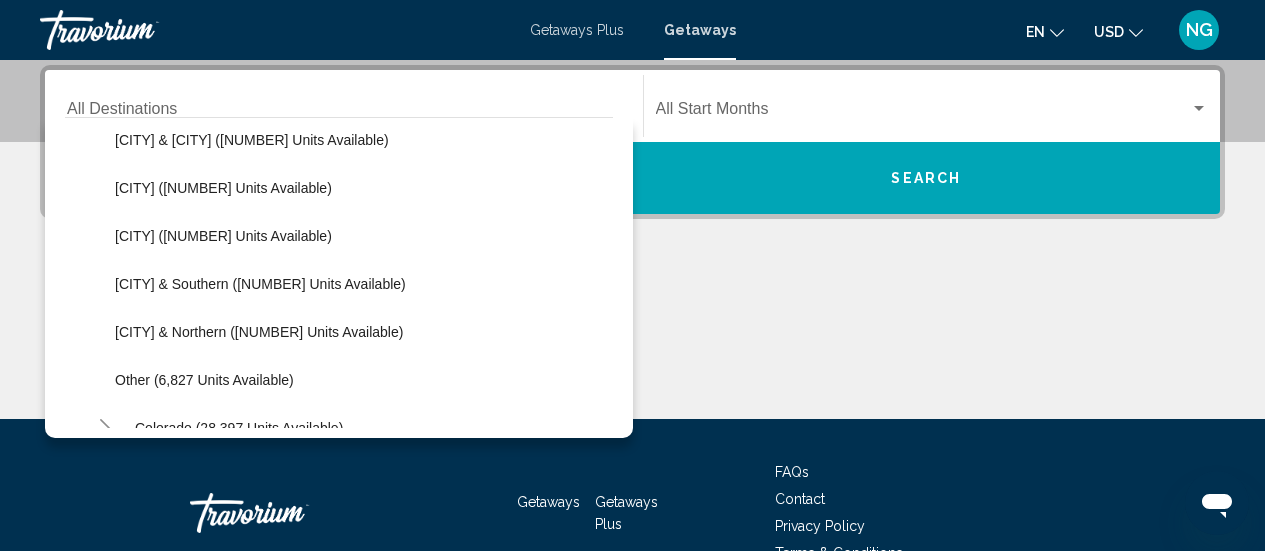 scroll, scrollTop: 100, scrollLeft: 0, axis: vertical 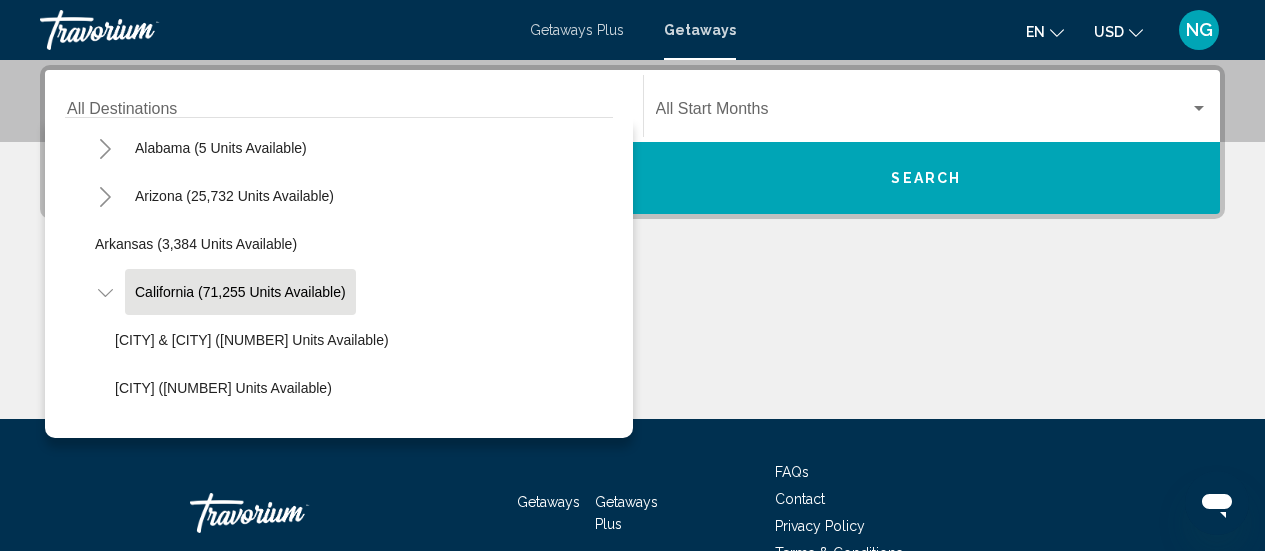 click on "California (71,255 units available)" 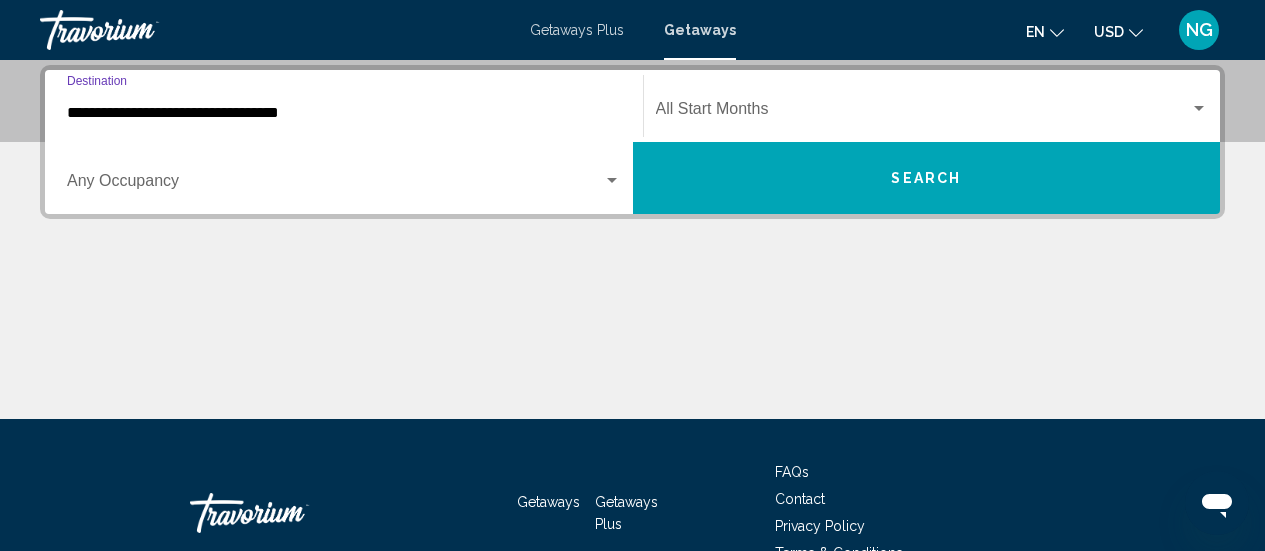 click on "Start Month All Start Months" 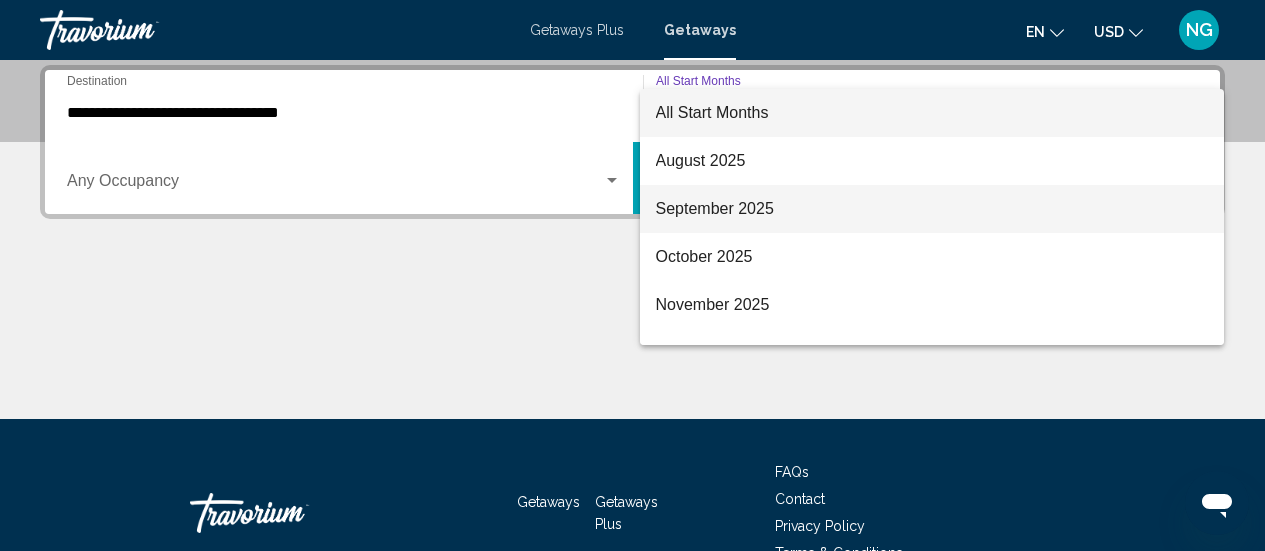 click on "September 2025" at bounding box center [932, 209] 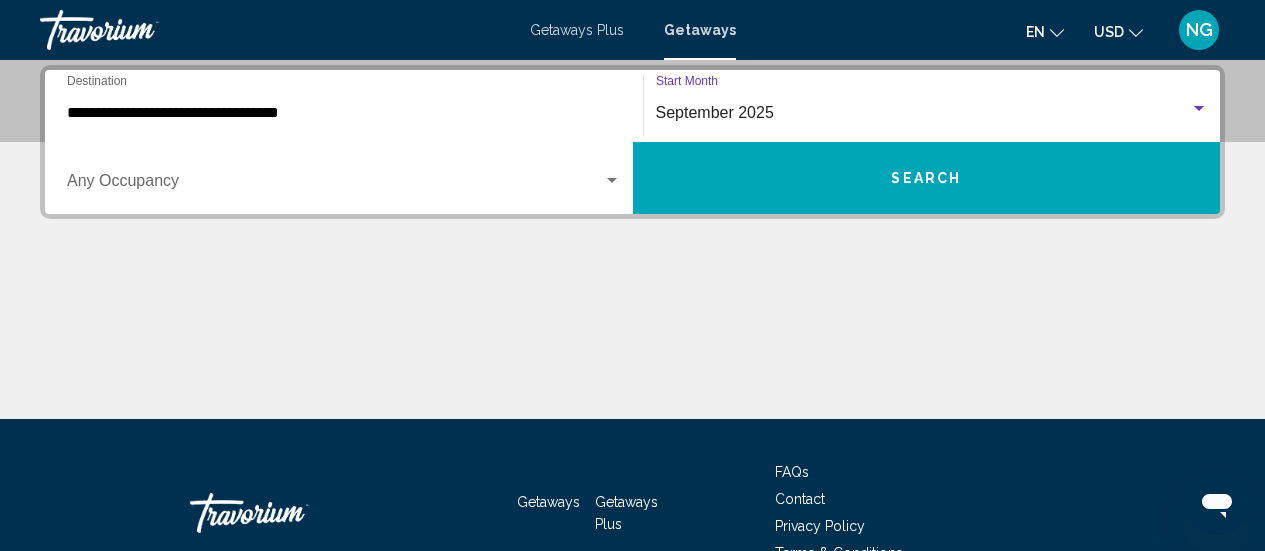 click on "Search" at bounding box center (927, 178) 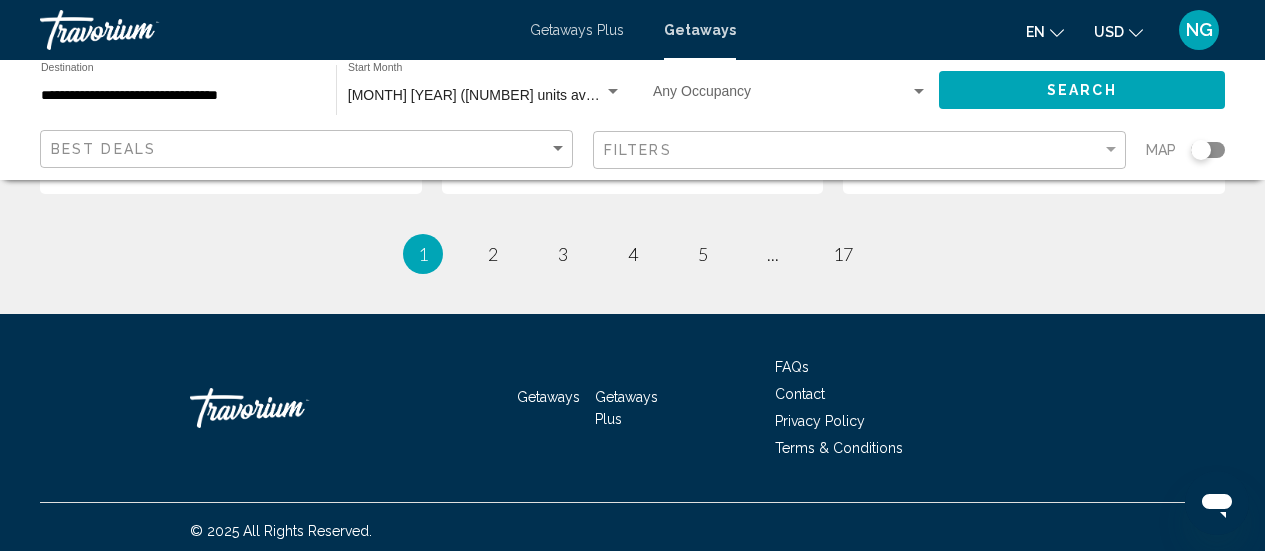 scroll, scrollTop: 2921, scrollLeft: 0, axis: vertical 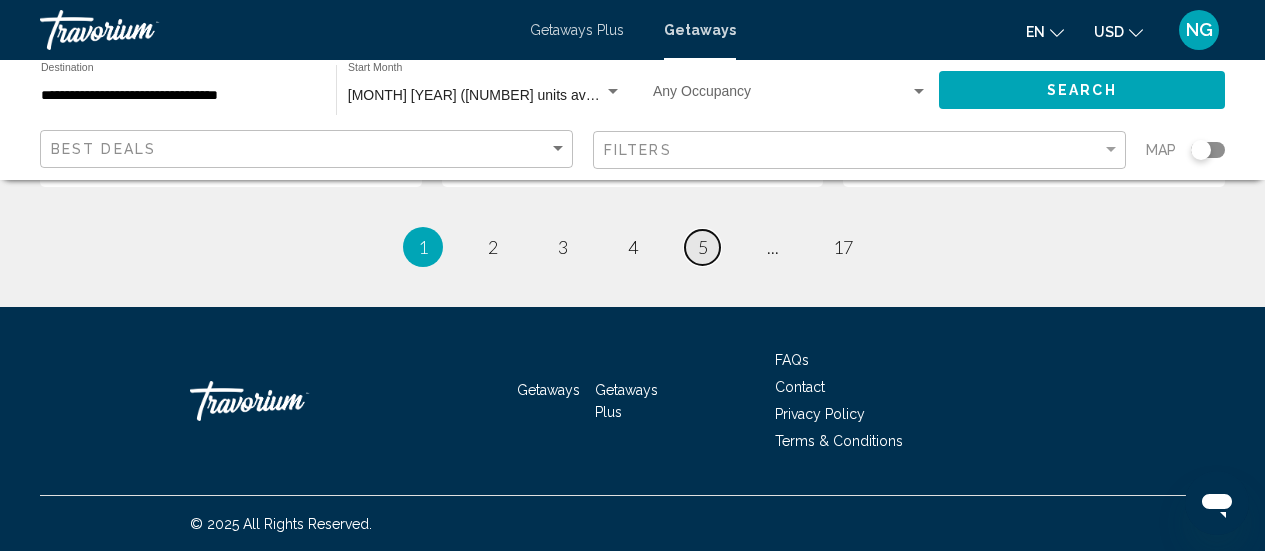 click on "5" at bounding box center [703, 247] 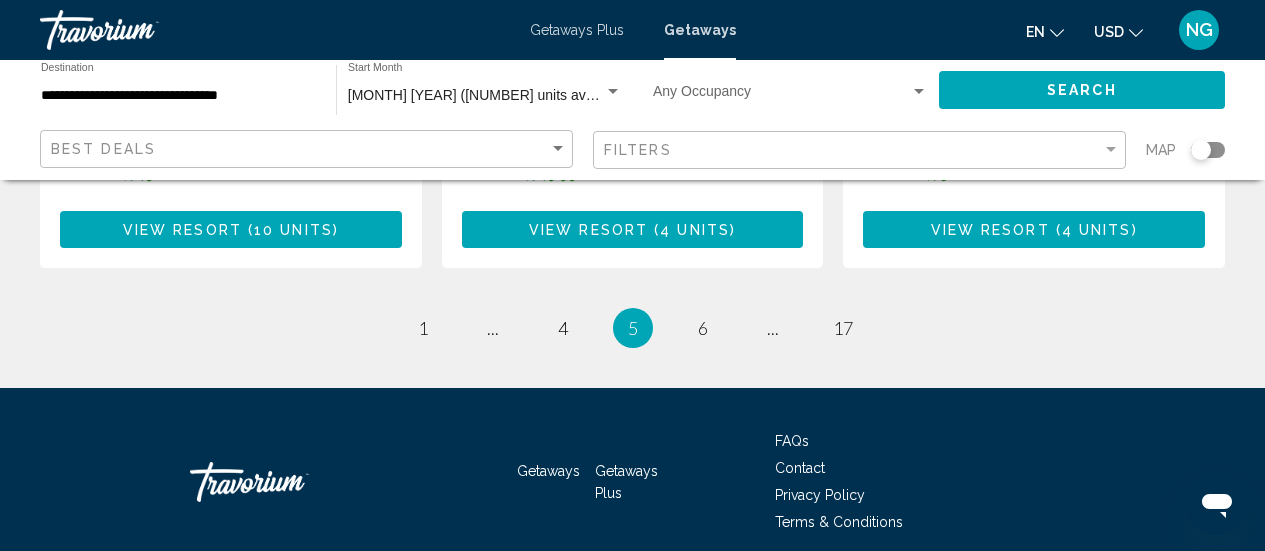 scroll, scrollTop: 2858, scrollLeft: 0, axis: vertical 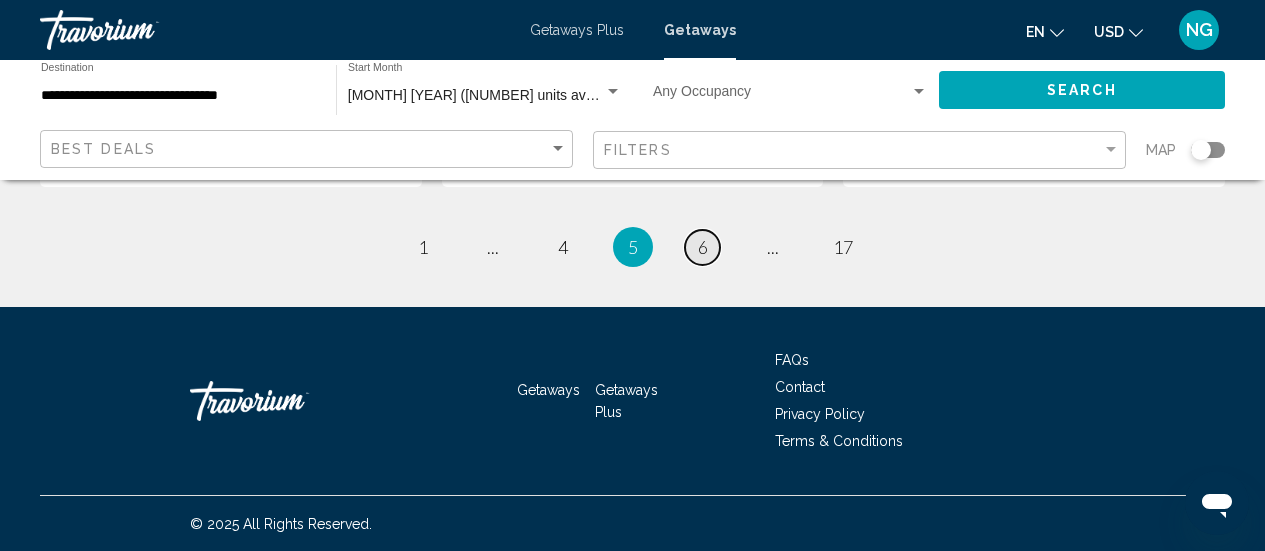 click on "6" at bounding box center [703, 247] 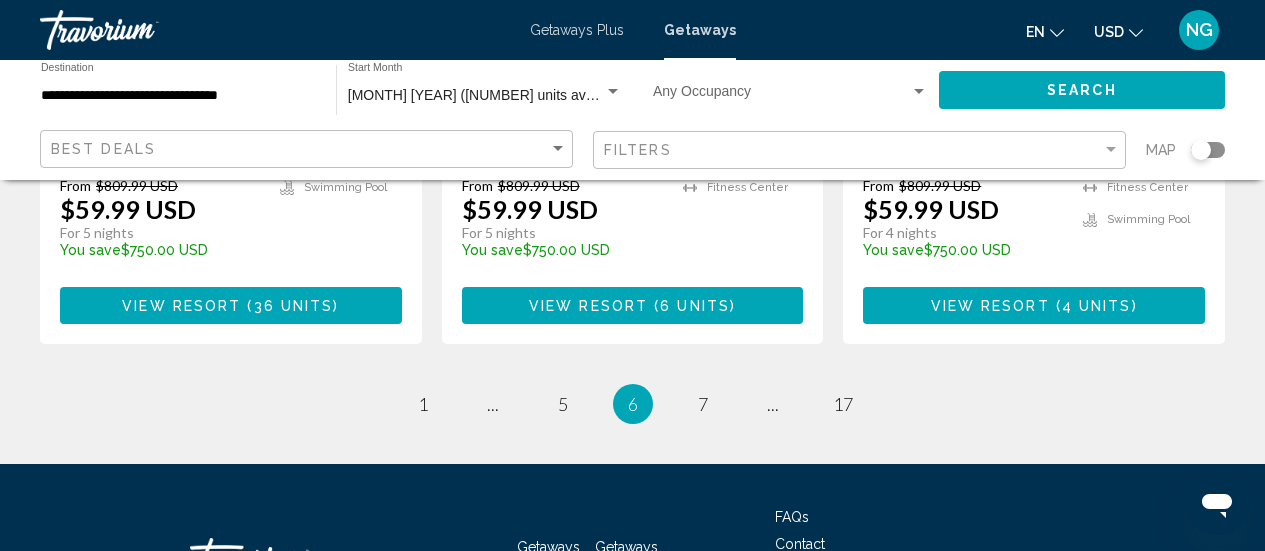 scroll, scrollTop: 2919, scrollLeft: 0, axis: vertical 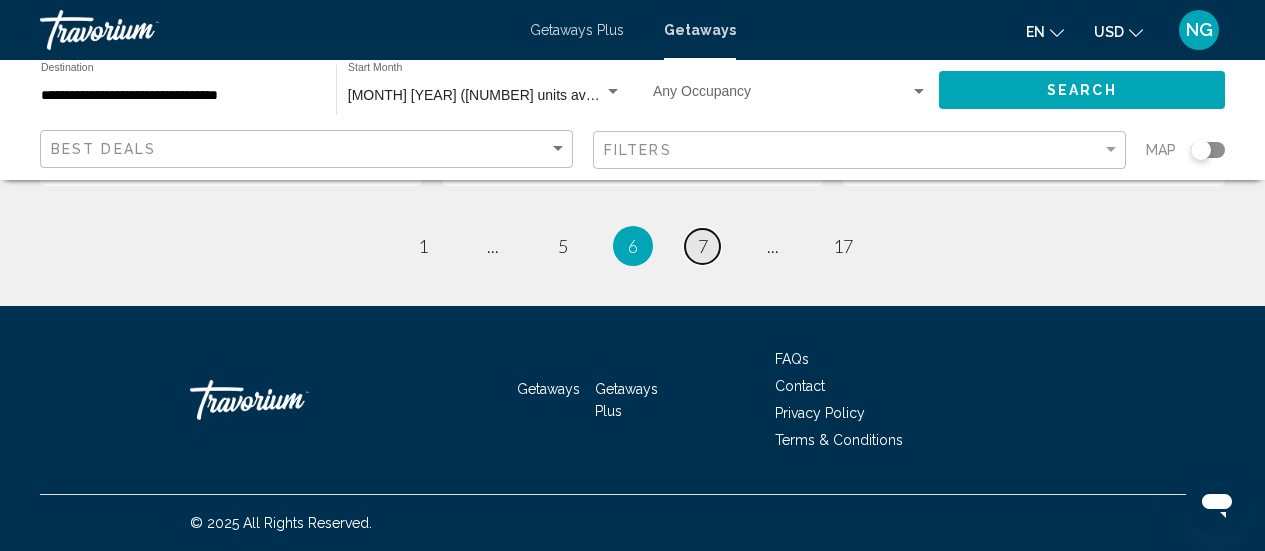 click on "7" at bounding box center [703, 246] 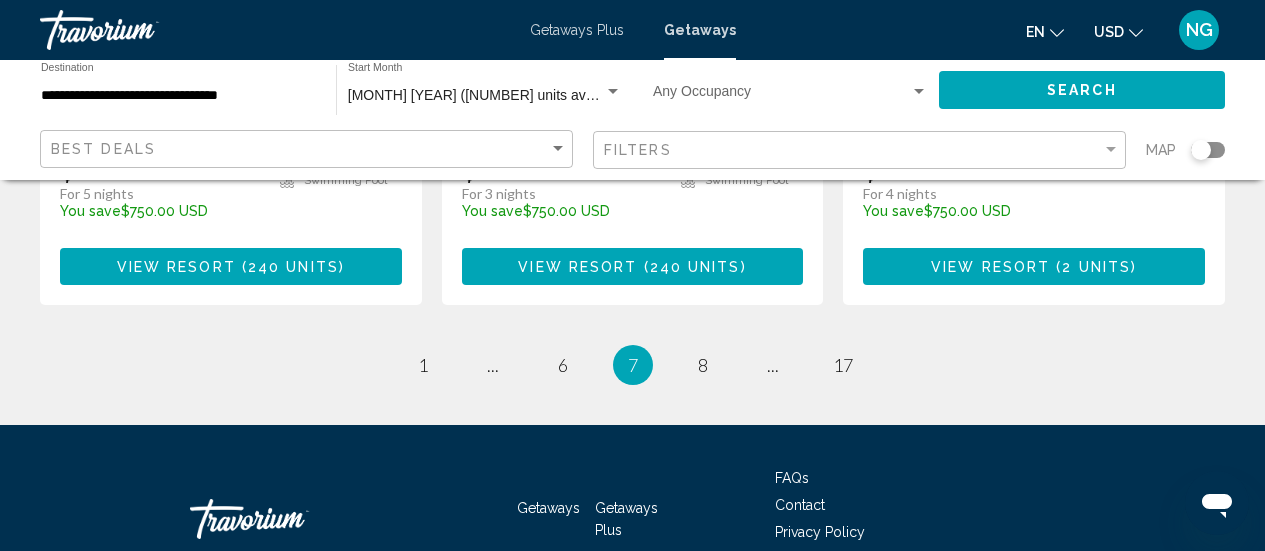 scroll, scrollTop: 2918, scrollLeft: 0, axis: vertical 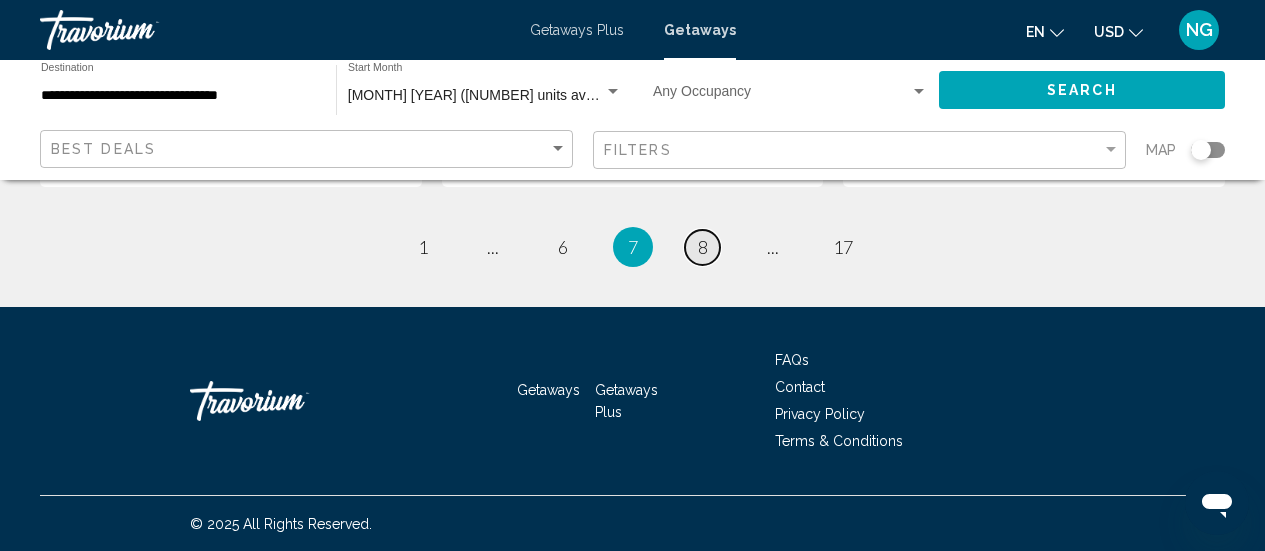 click on "8" at bounding box center [703, 247] 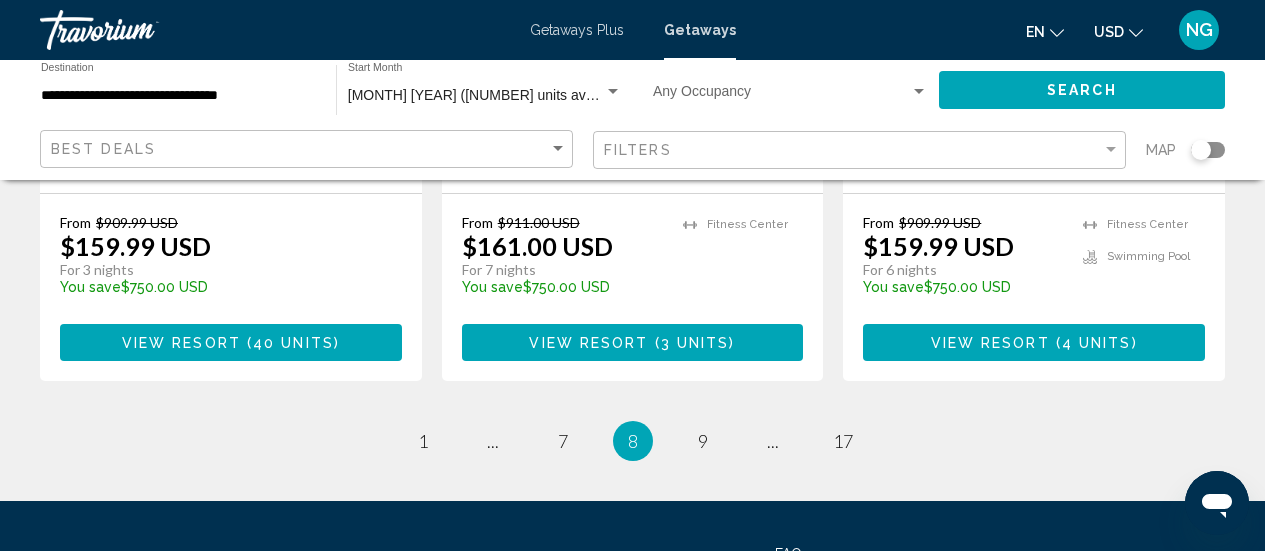 scroll, scrollTop: 2800, scrollLeft: 0, axis: vertical 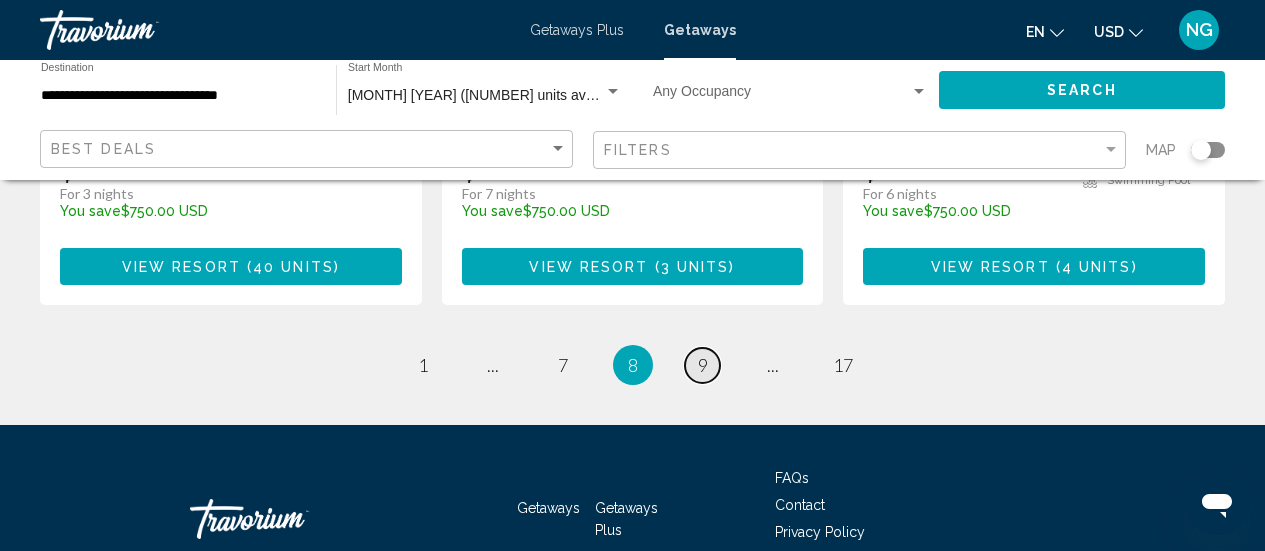 click on "9" at bounding box center [703, 365] 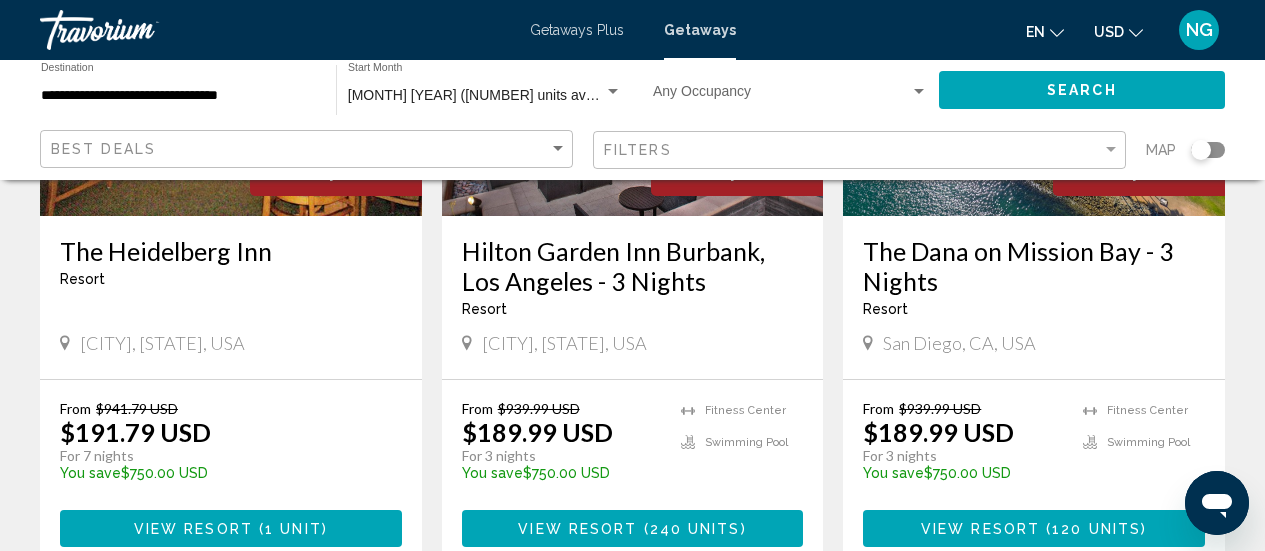 scroll, scrollTop: 1800, scrollLeft: 0, axis: vertical 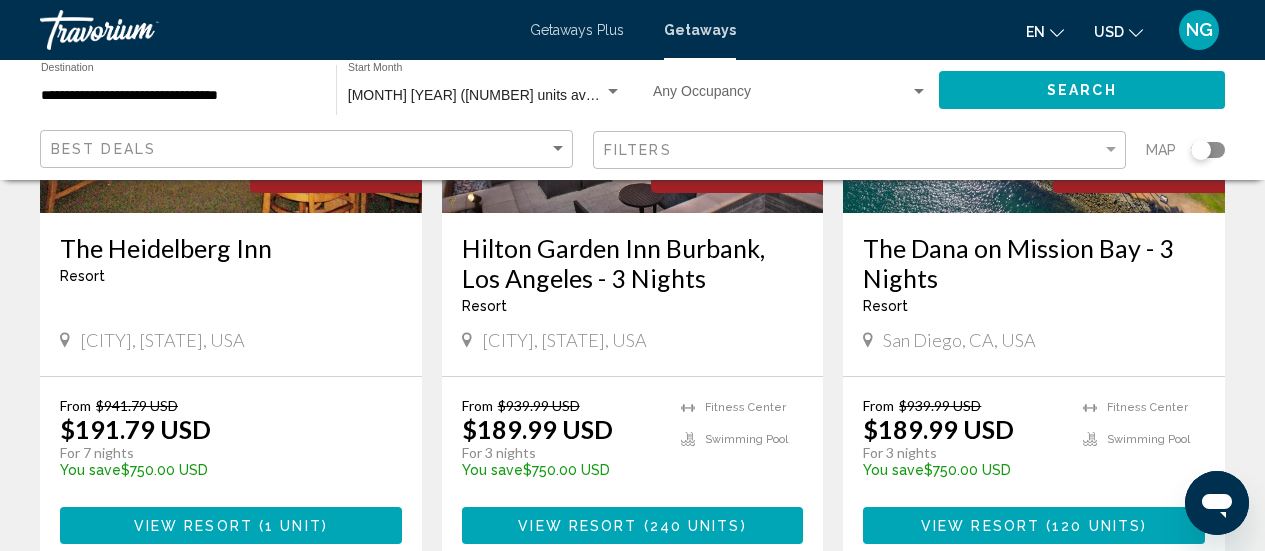 click at bounding box center (1034, 53) 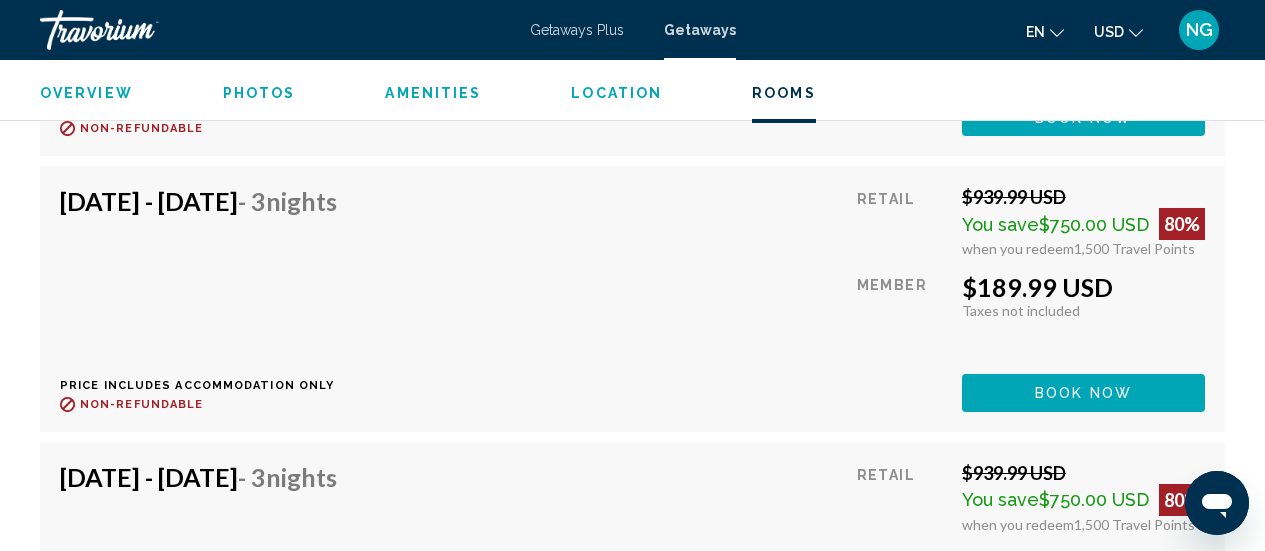 scroll, scrollTop: 8485, scrollLeft: 0, axis: vertical 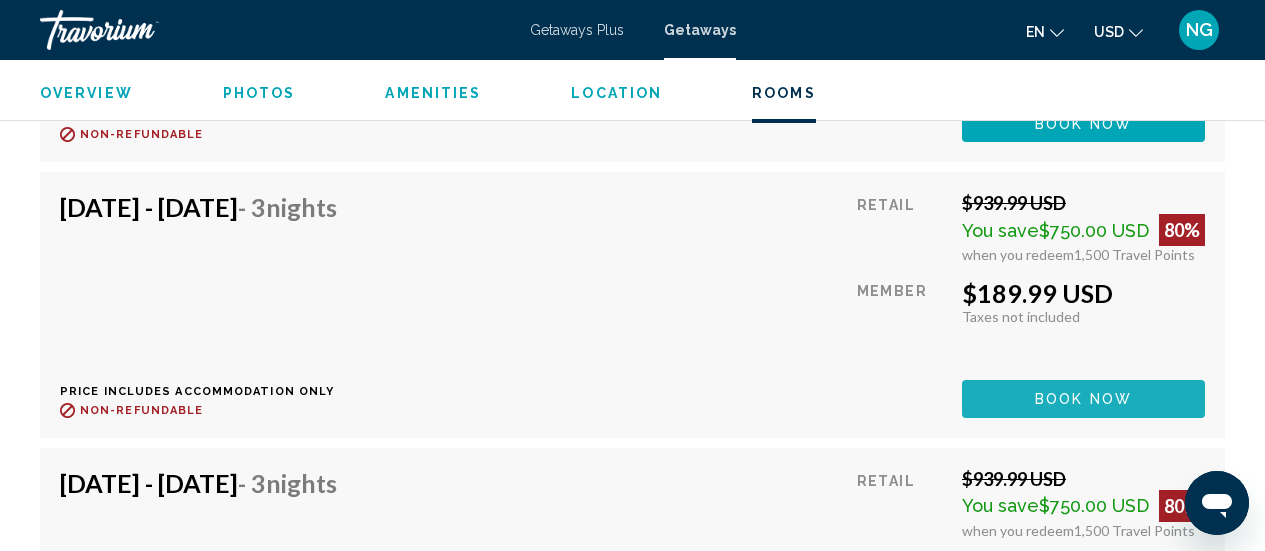 click on "Book now" at bounding box center [1083, 400] 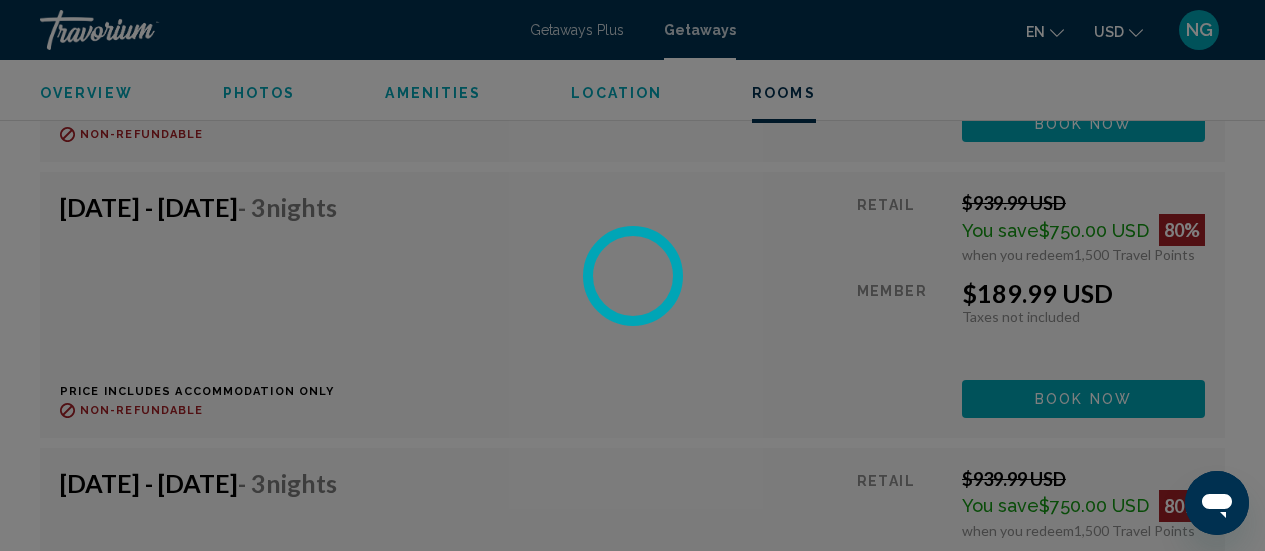 scroll, scrollTop: 0, scrollLeft: 0, axis: both 